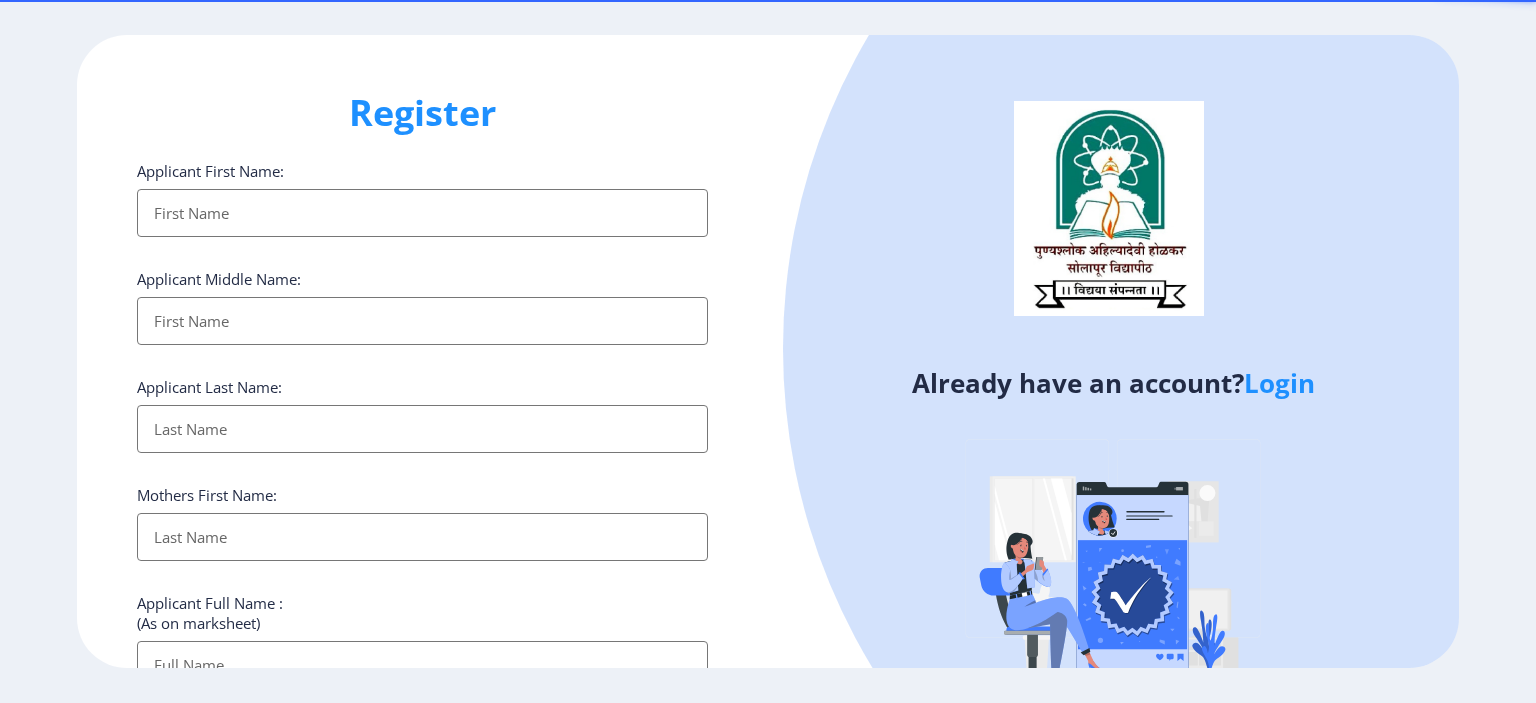 select 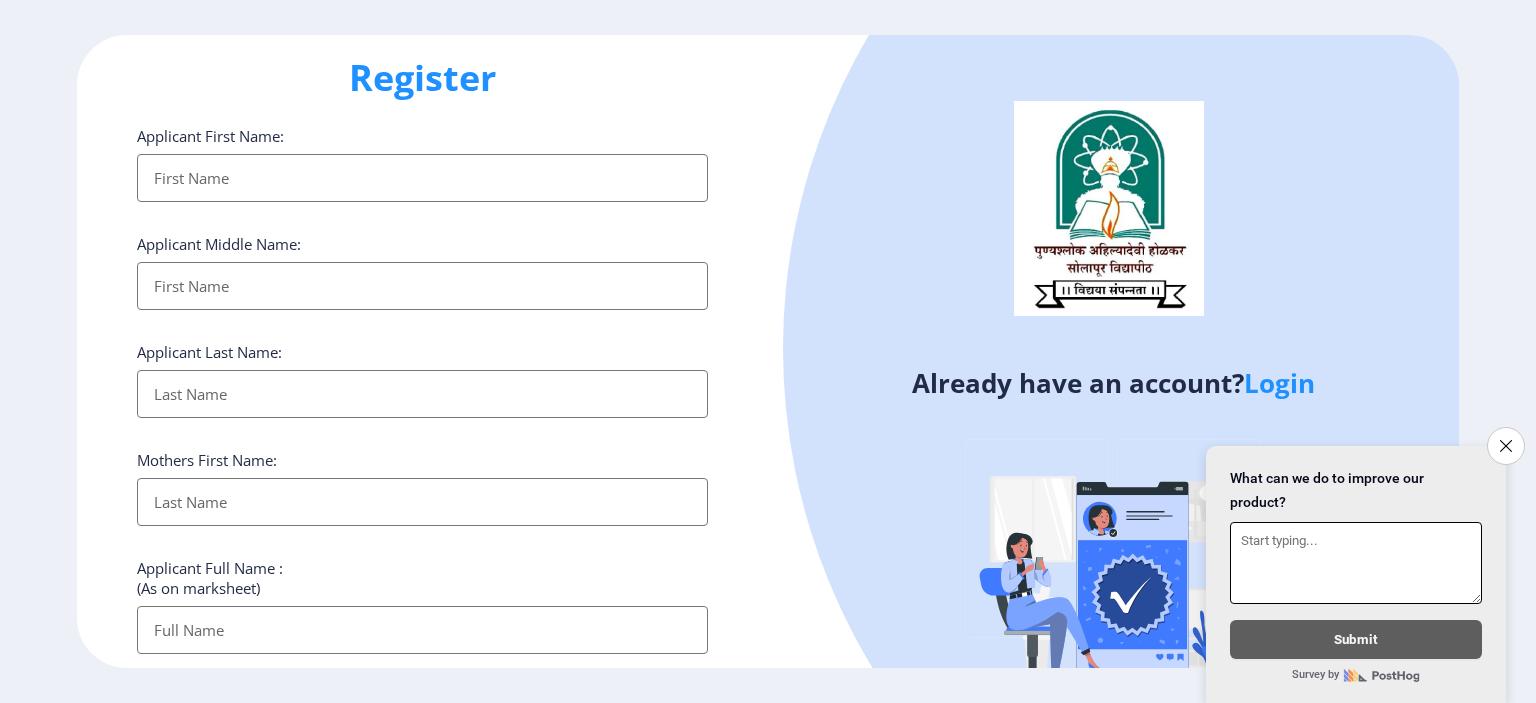 scroll, scrollTop: 0, scrollLeft: 0, axis: both 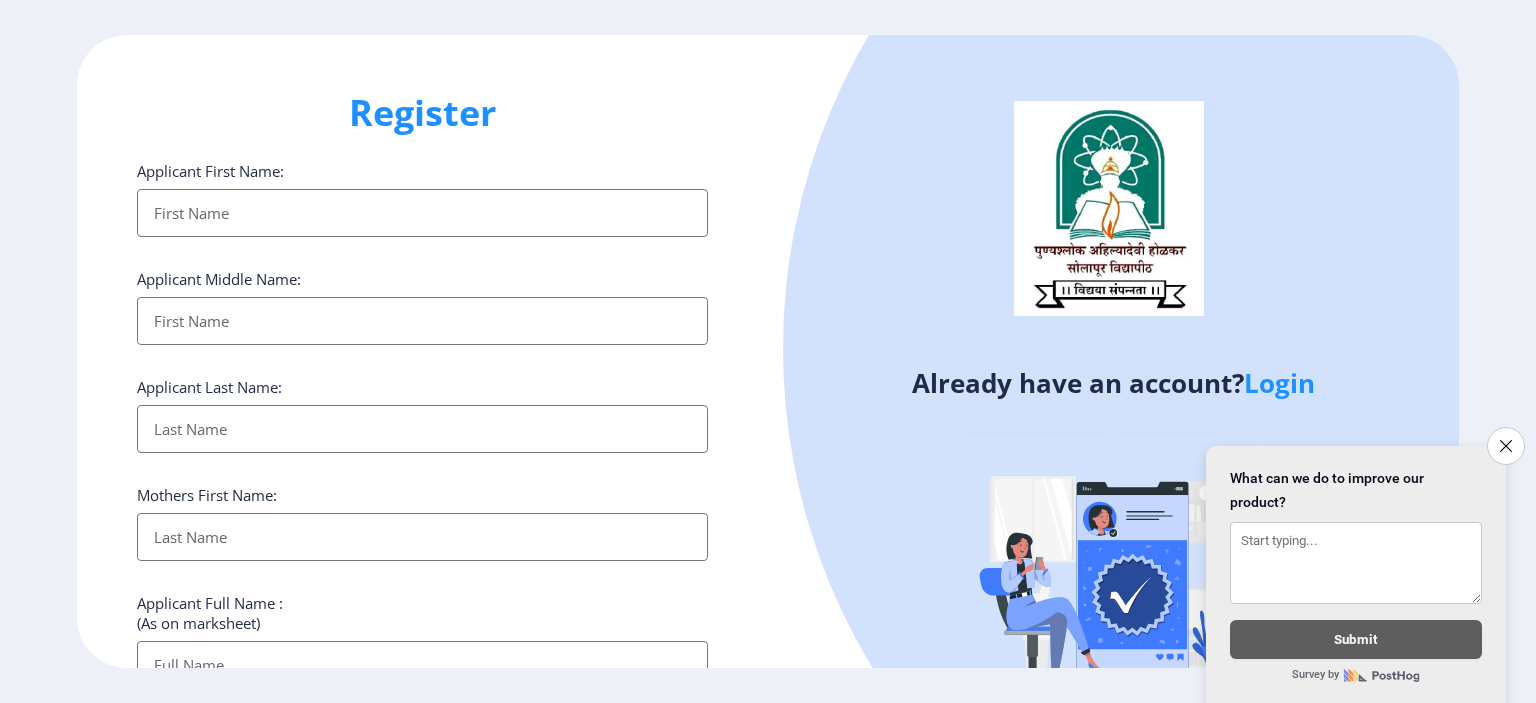 click on "Applicant First Name:" at bounding box center [422, 213] 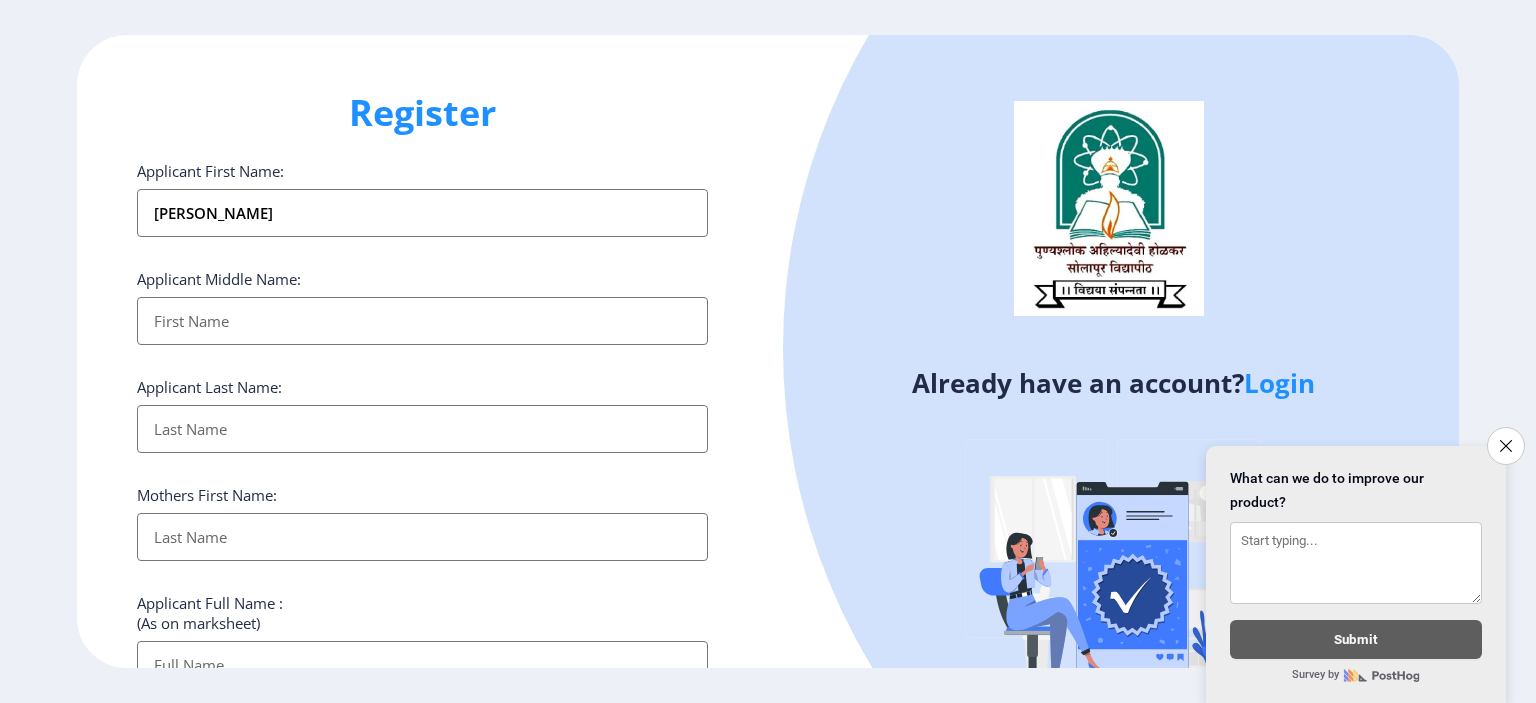 type on "Amruta" 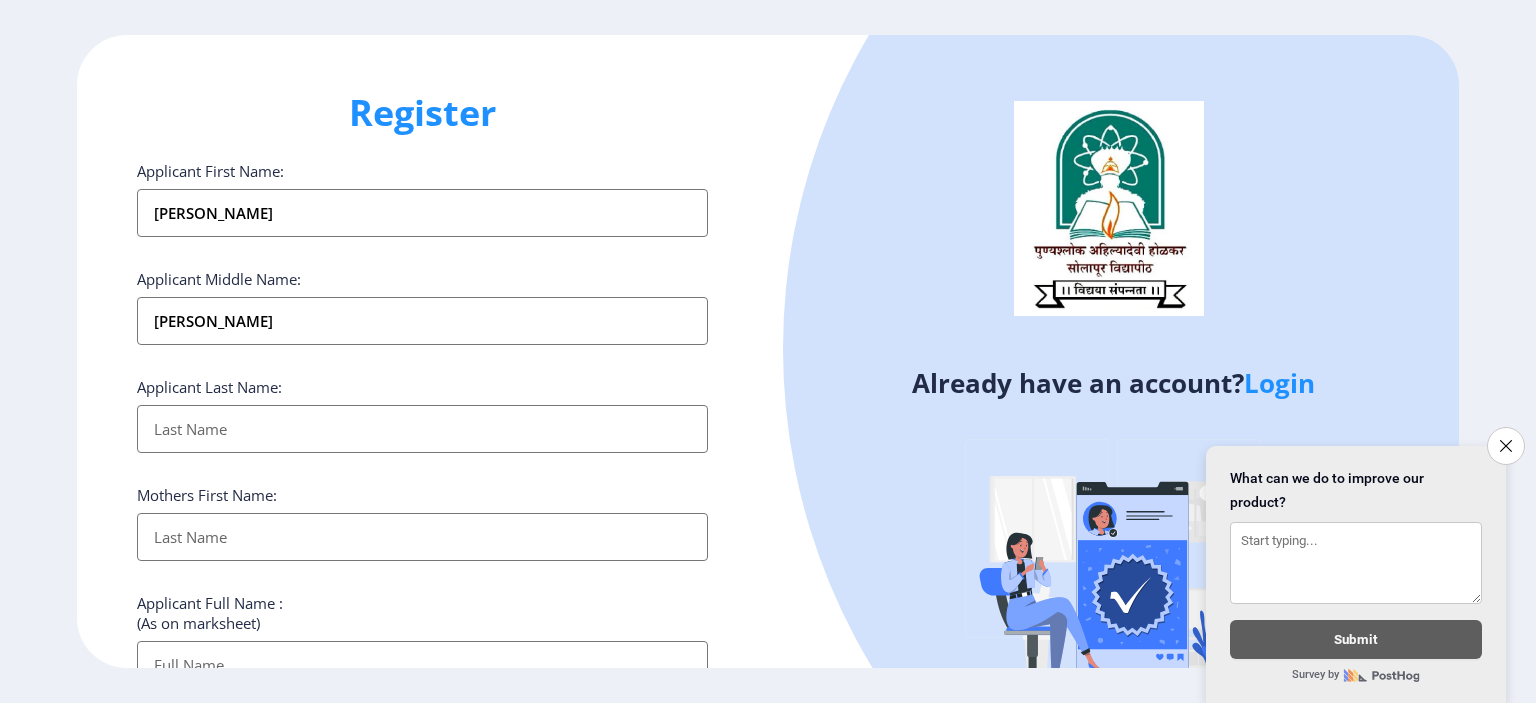 type on "Shinde" 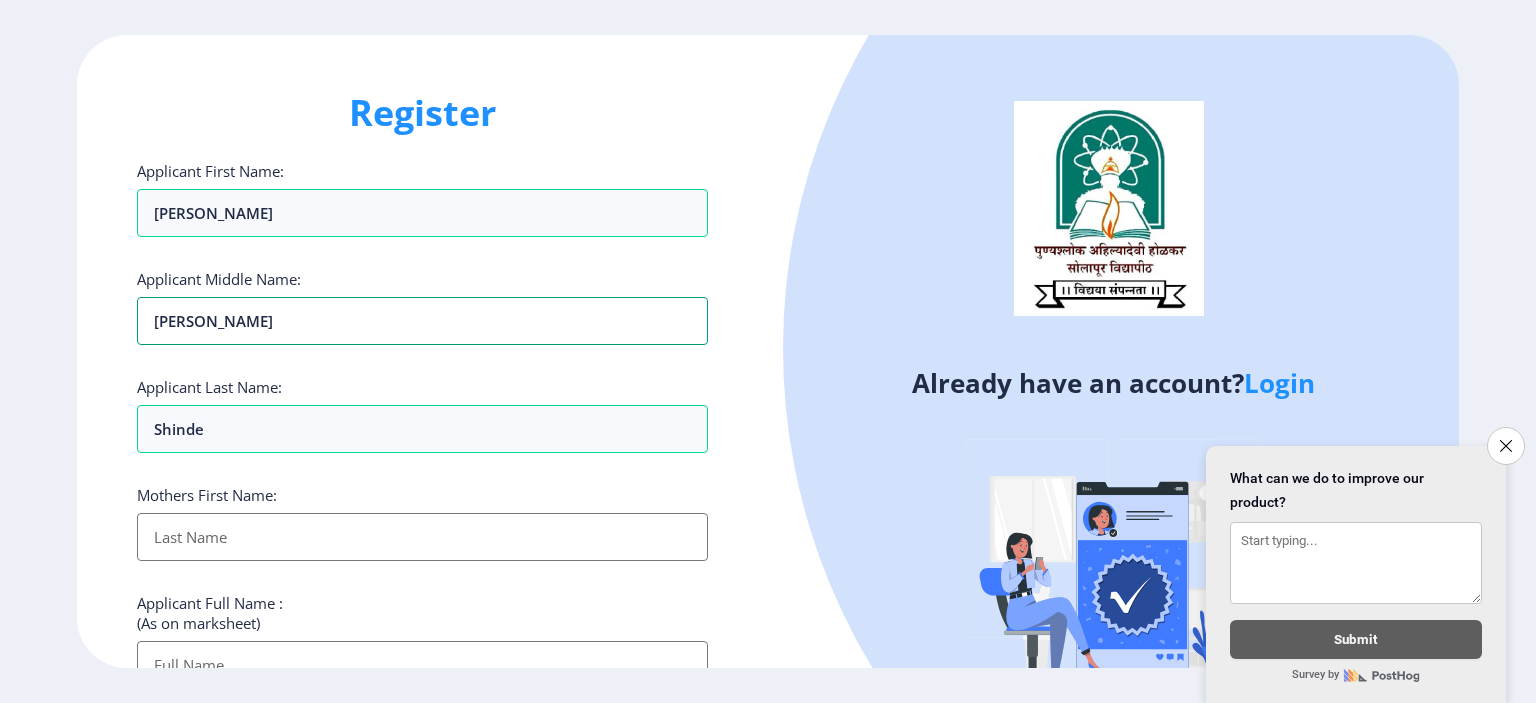 drag, startPoint x: 351, startPoint y: 315, endPoint x: 599, endPoint y: 385, distance: 257.68973 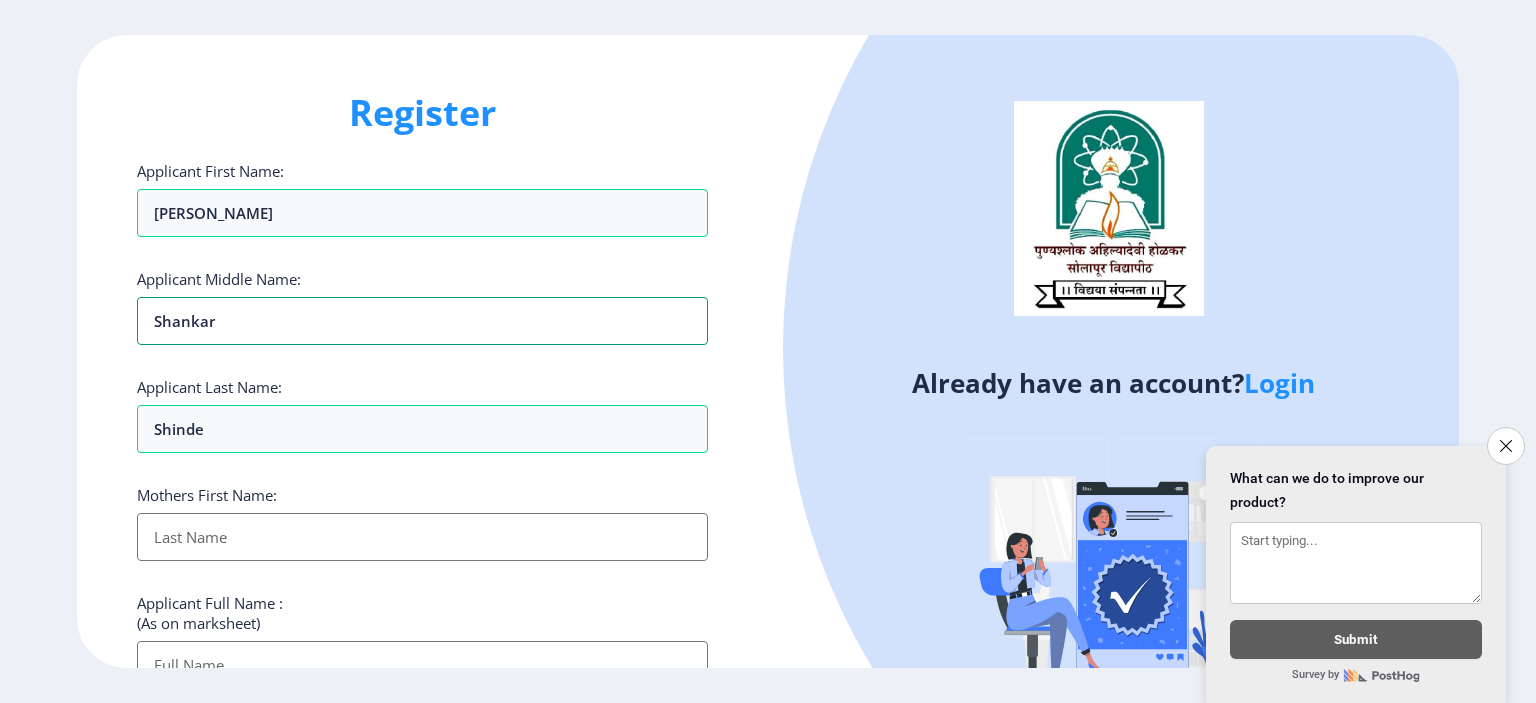 type on "Shankar" 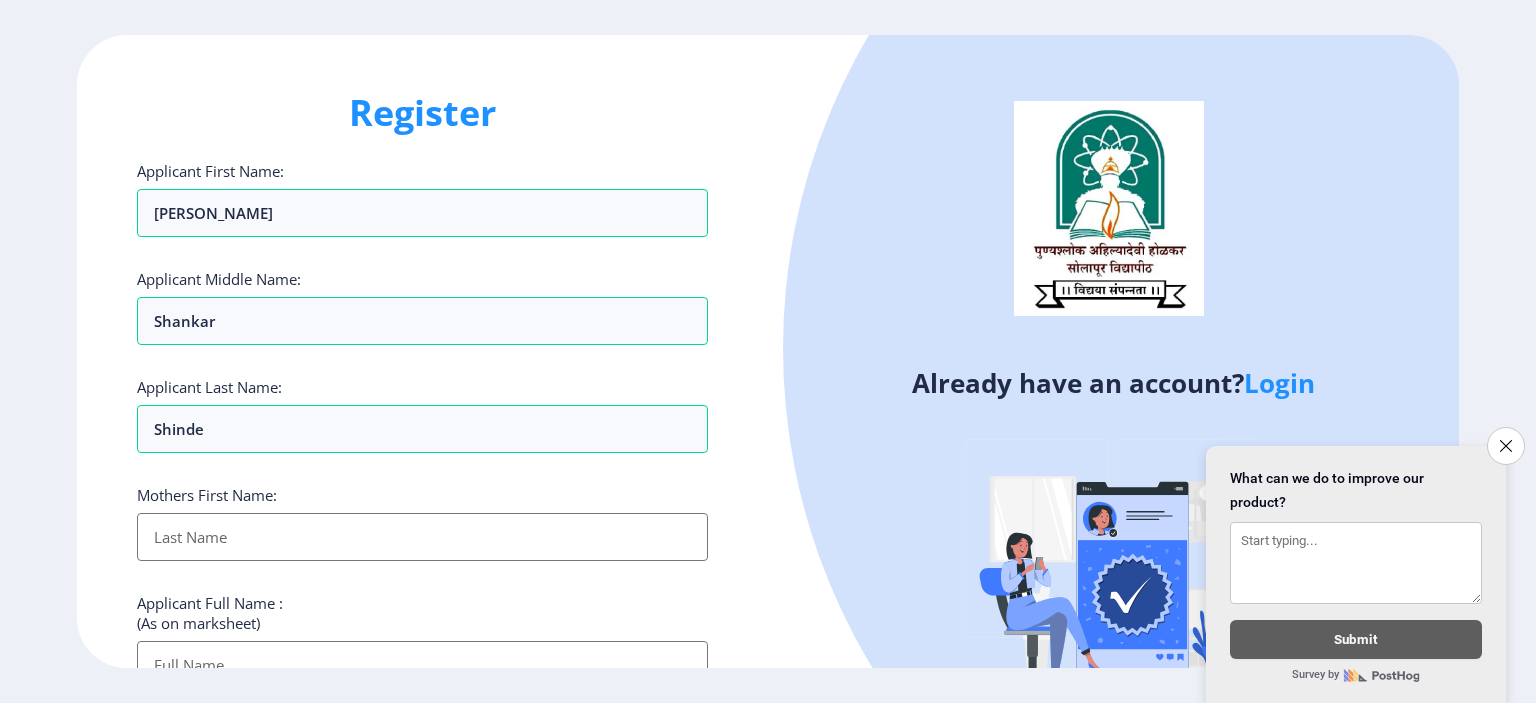 click on "Applicant First Name:" at bounding box center (422, 537) 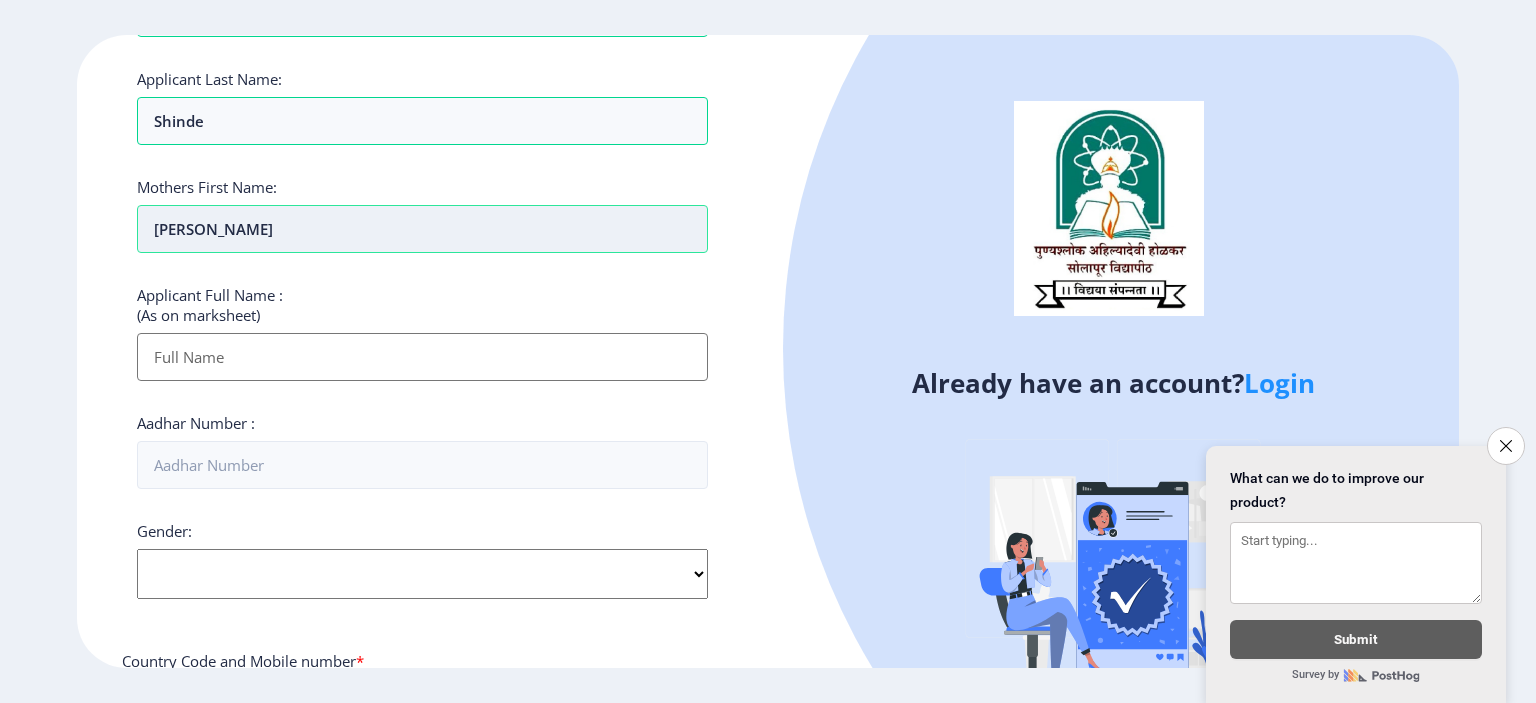 scroll, scrollTop: 400, scrollLeft: 0, axis: vertical 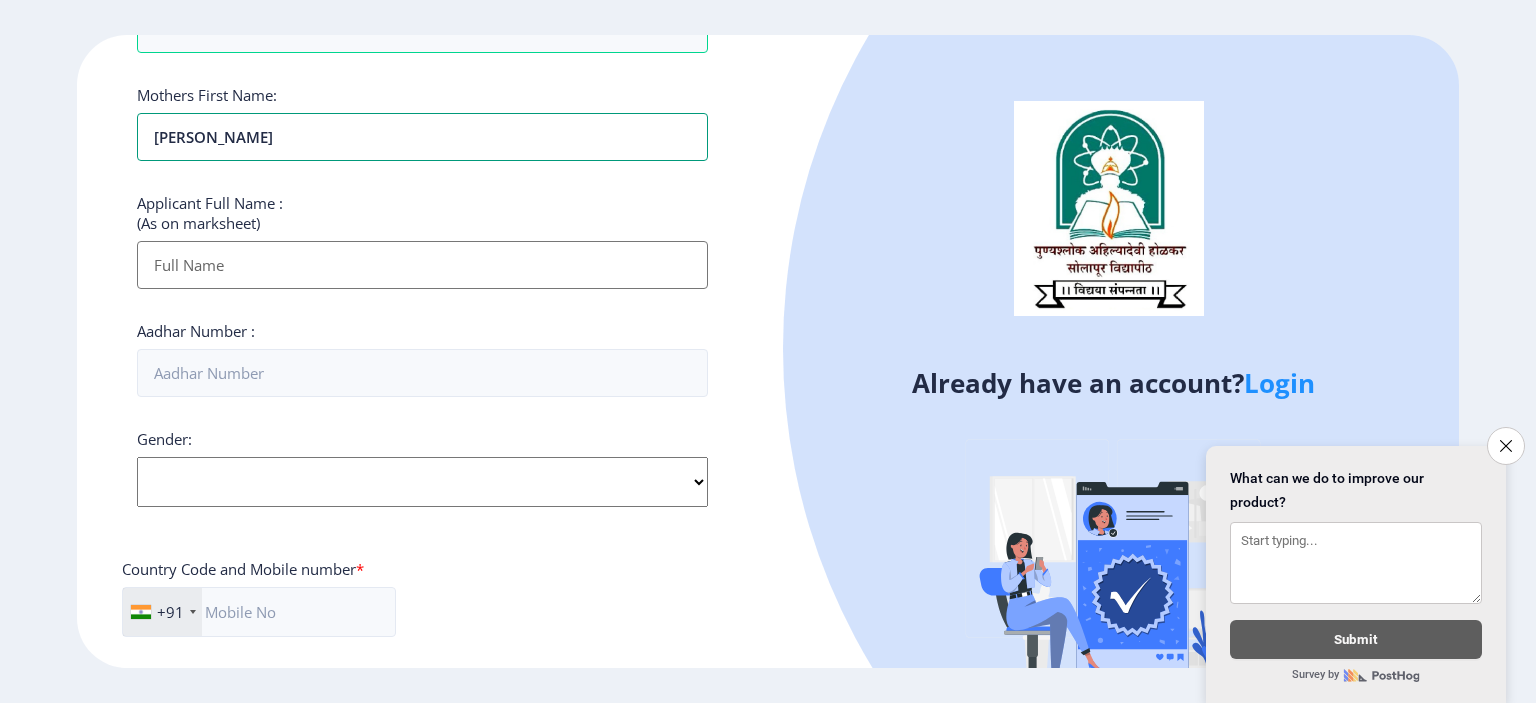 type on "Sushila" 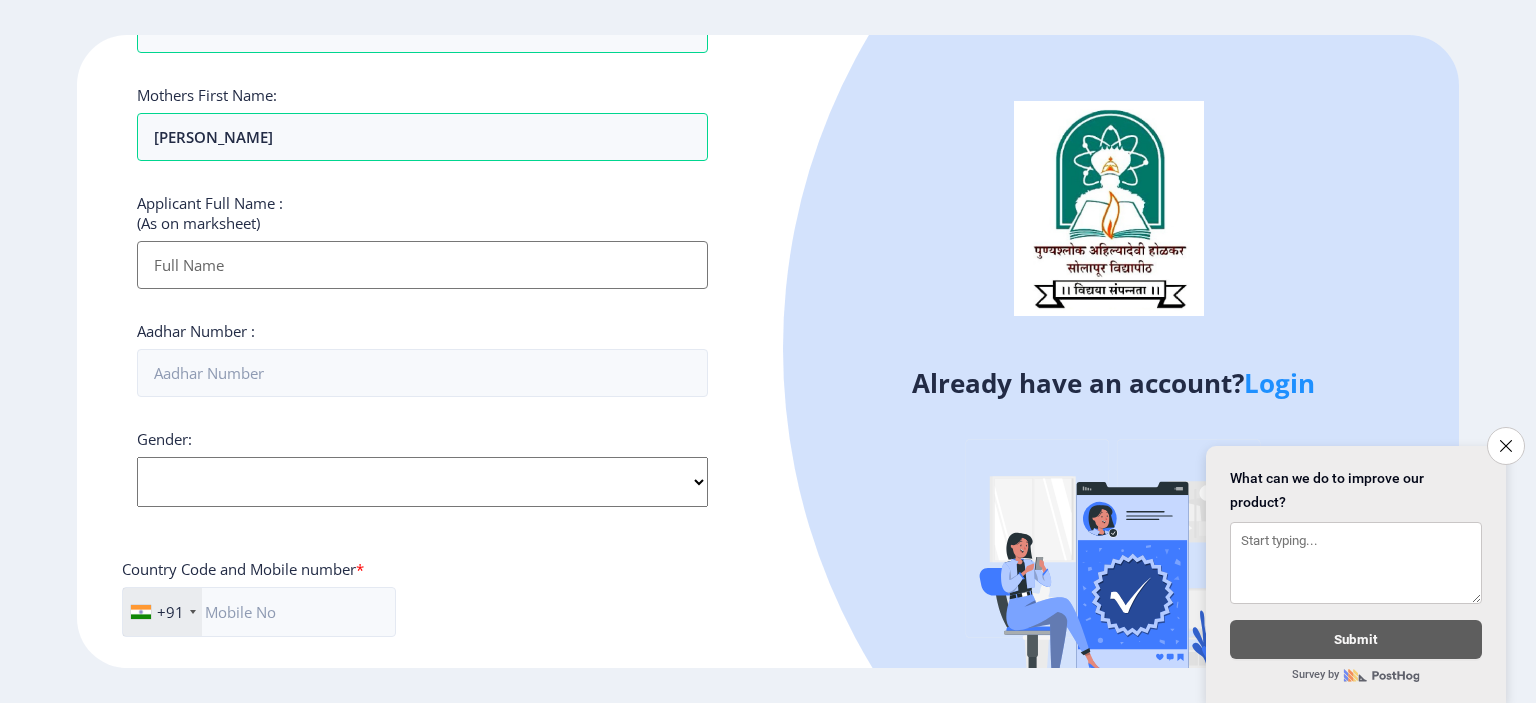 click on "Applicant First Name:" at bounding box center [422, 265] 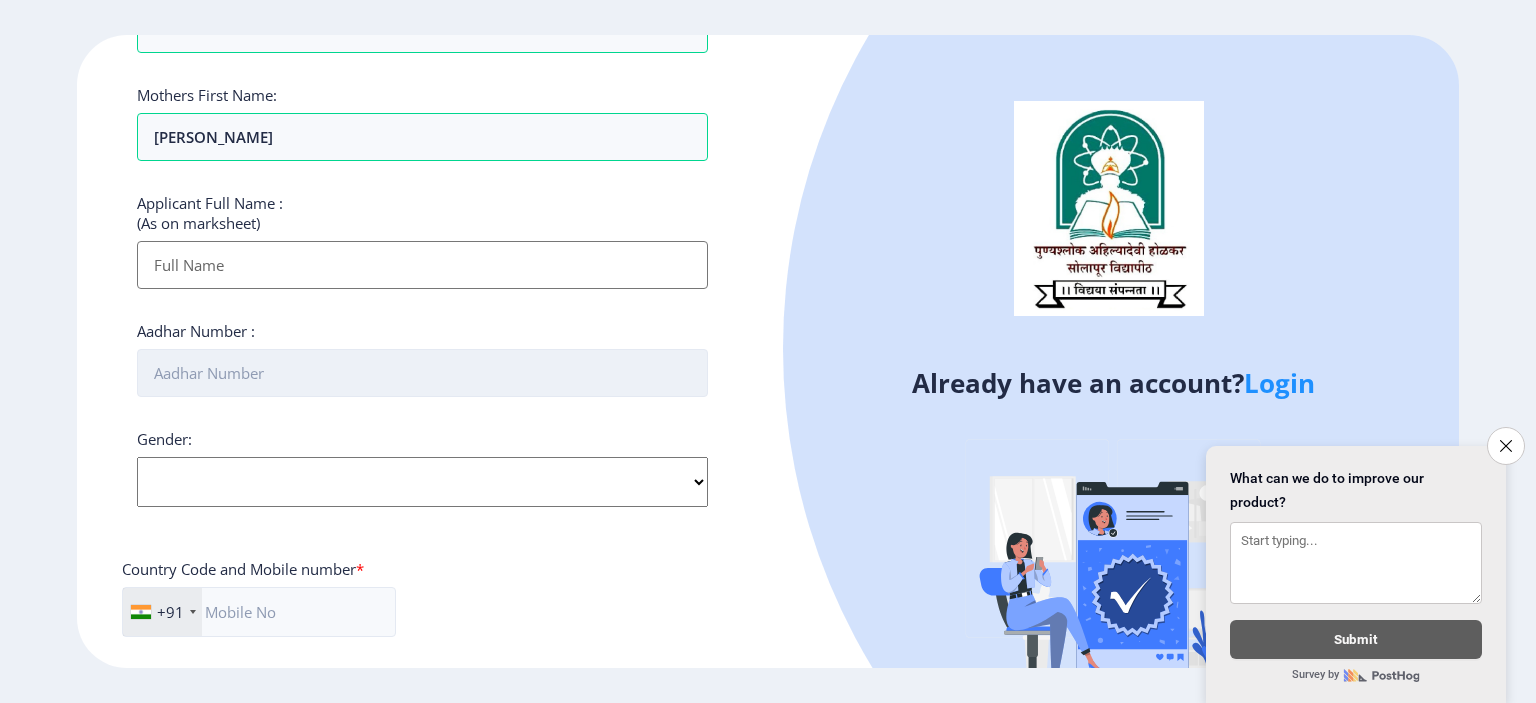 click on "Aadhar Number :" at bounding box center (422, 373) 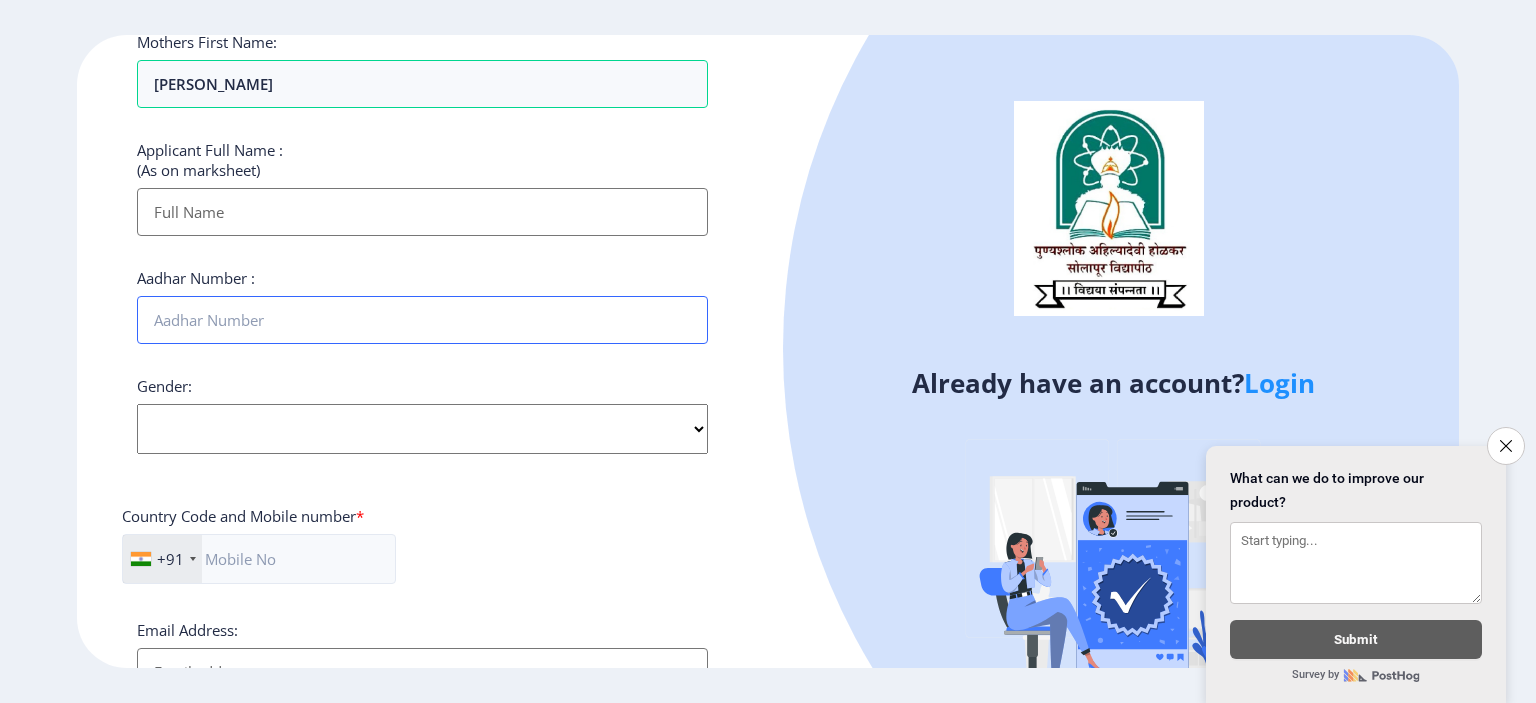 scroll, scrollTop: 756, scrollLeft: 0, axis: vertical 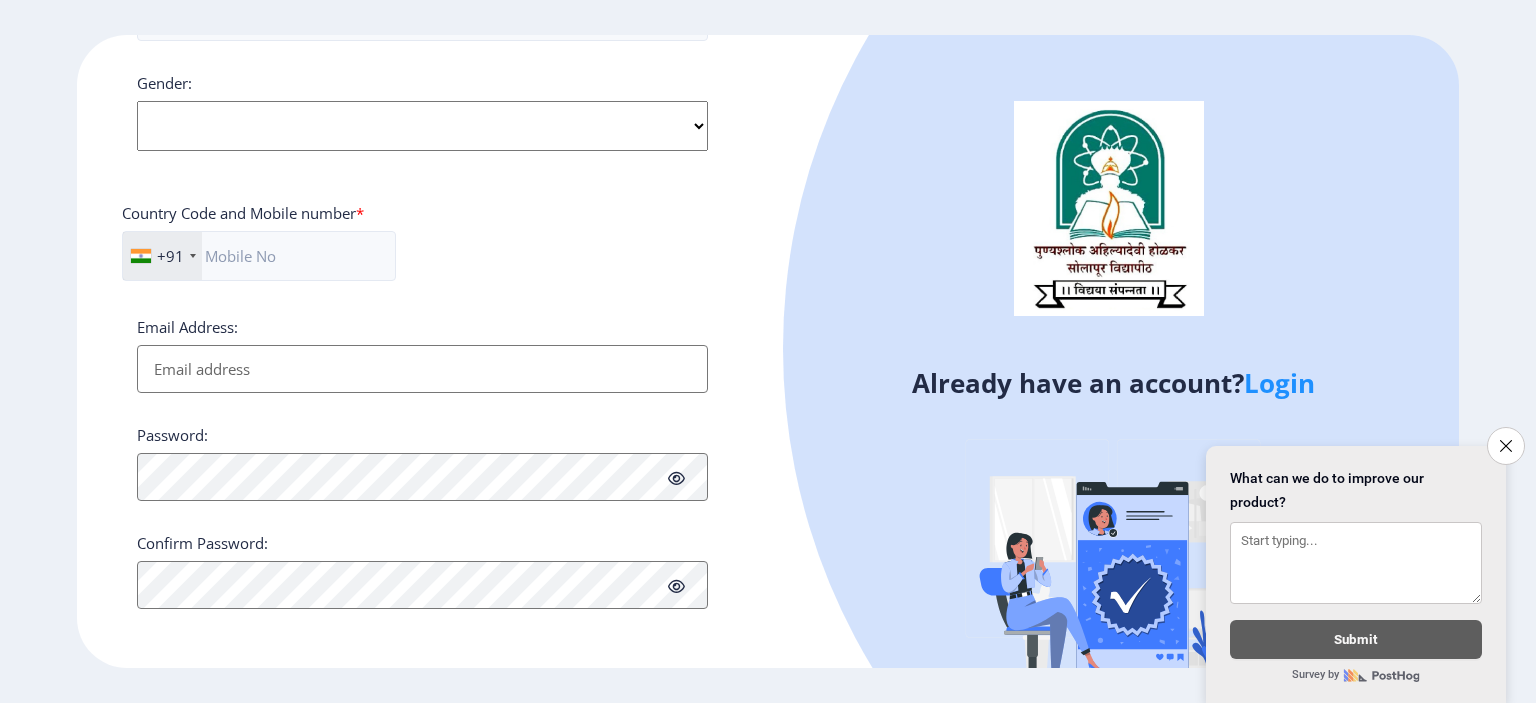click on "Gender: Select Gender Male Female Other" 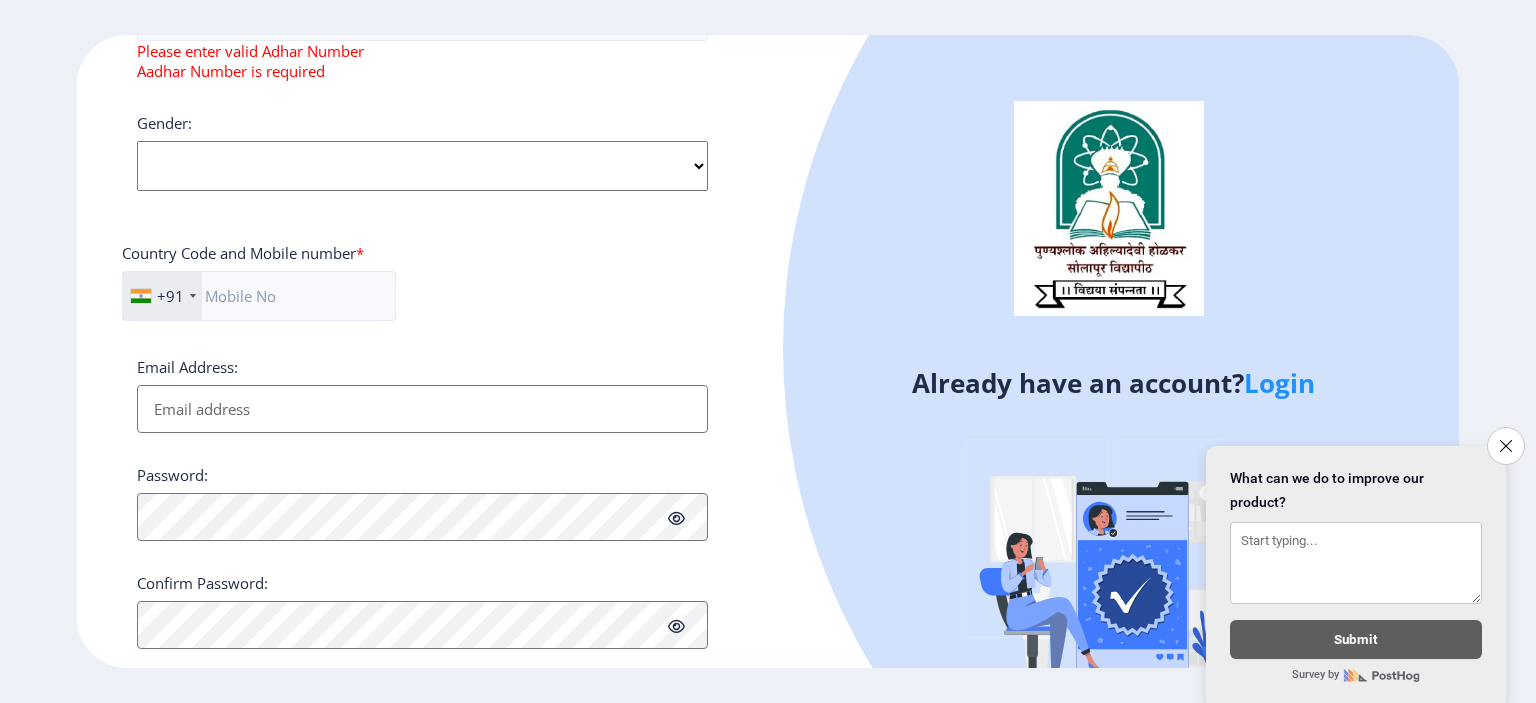 select on "Female" 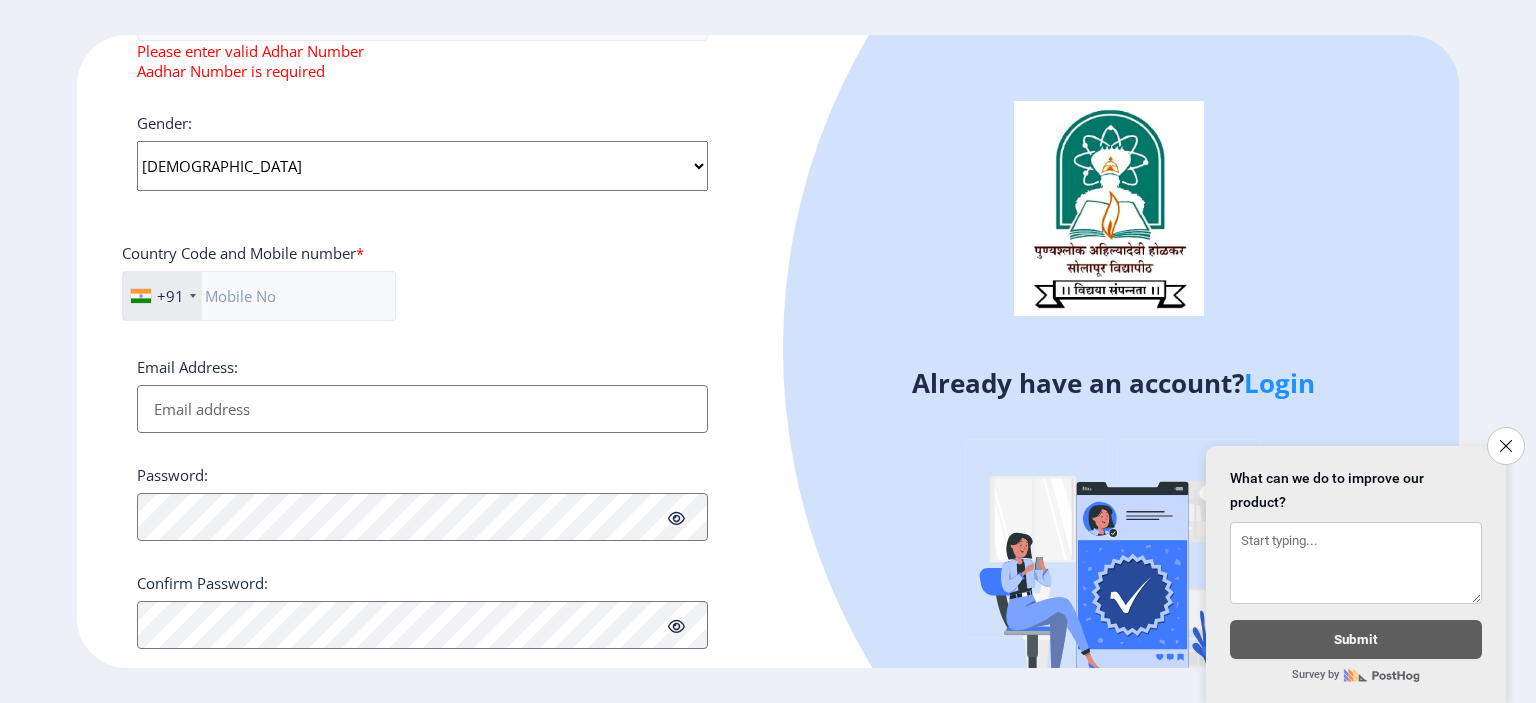 click on "Select Gender Male Female Other" 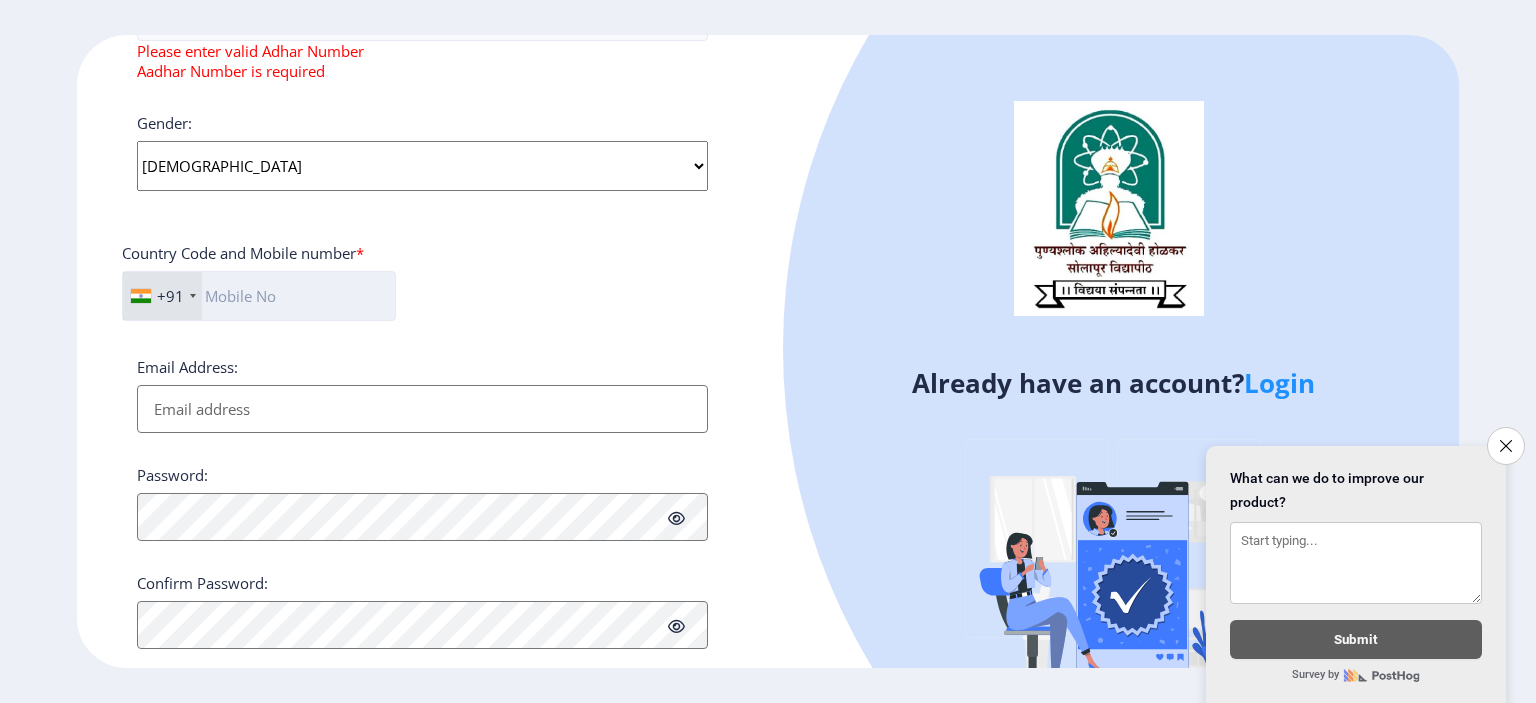 click 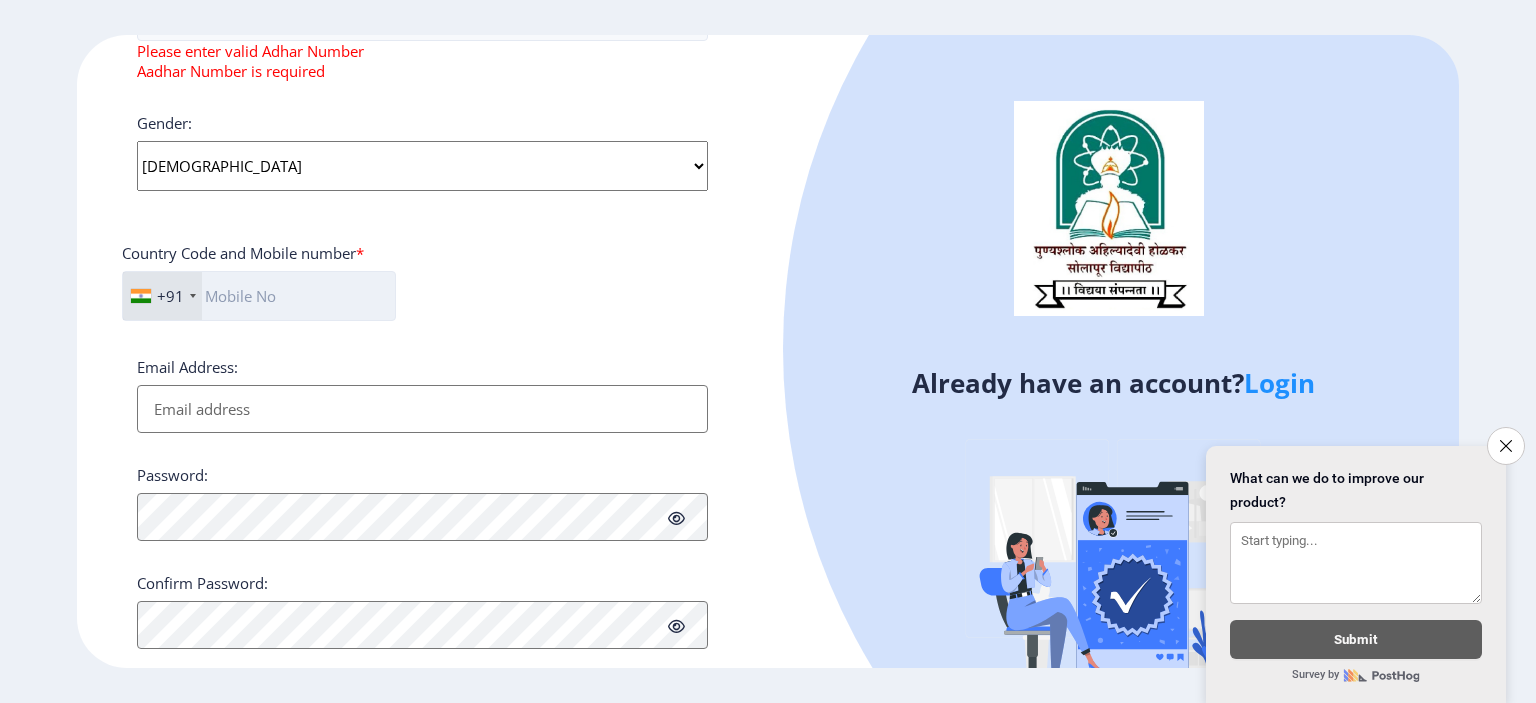 type on "07058651936" 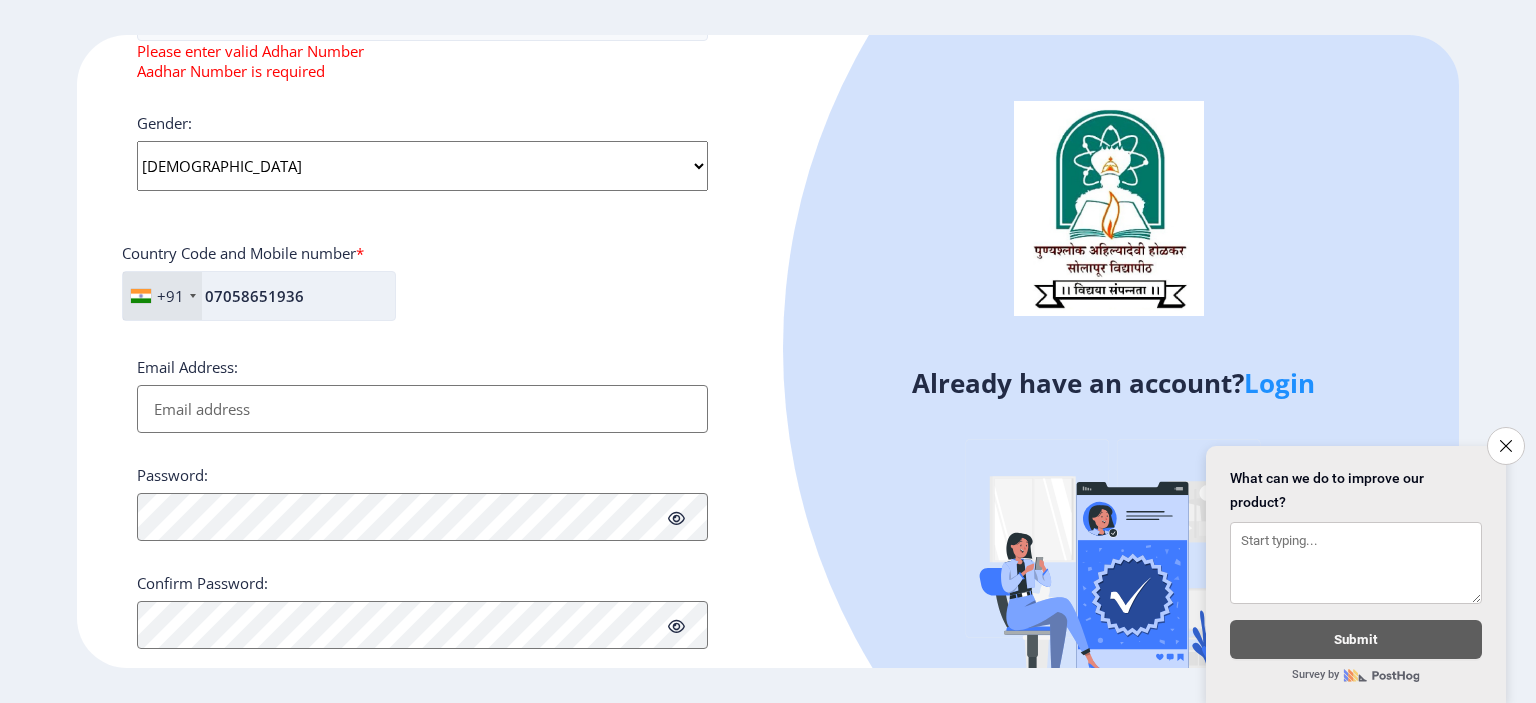 type on "Amruta Shinde" 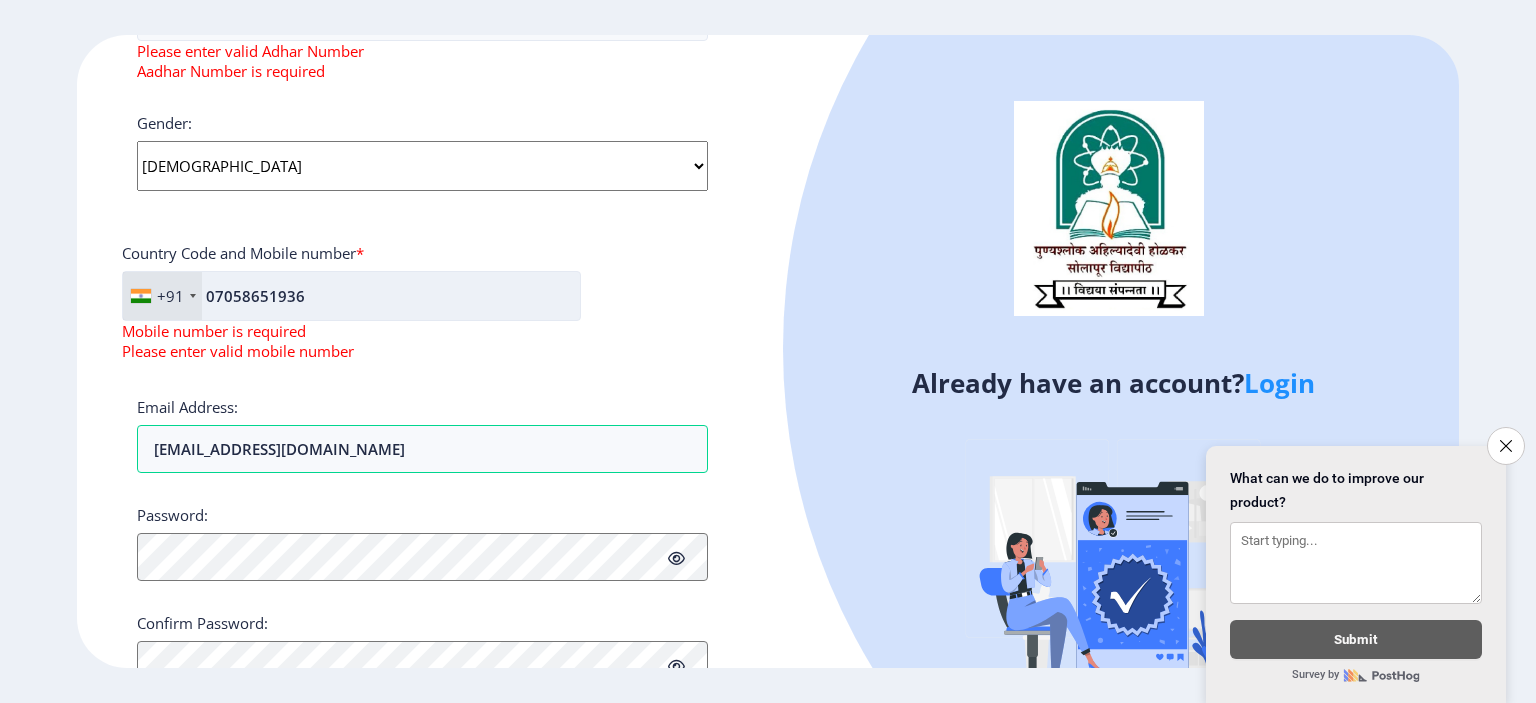 click on "07058651936" 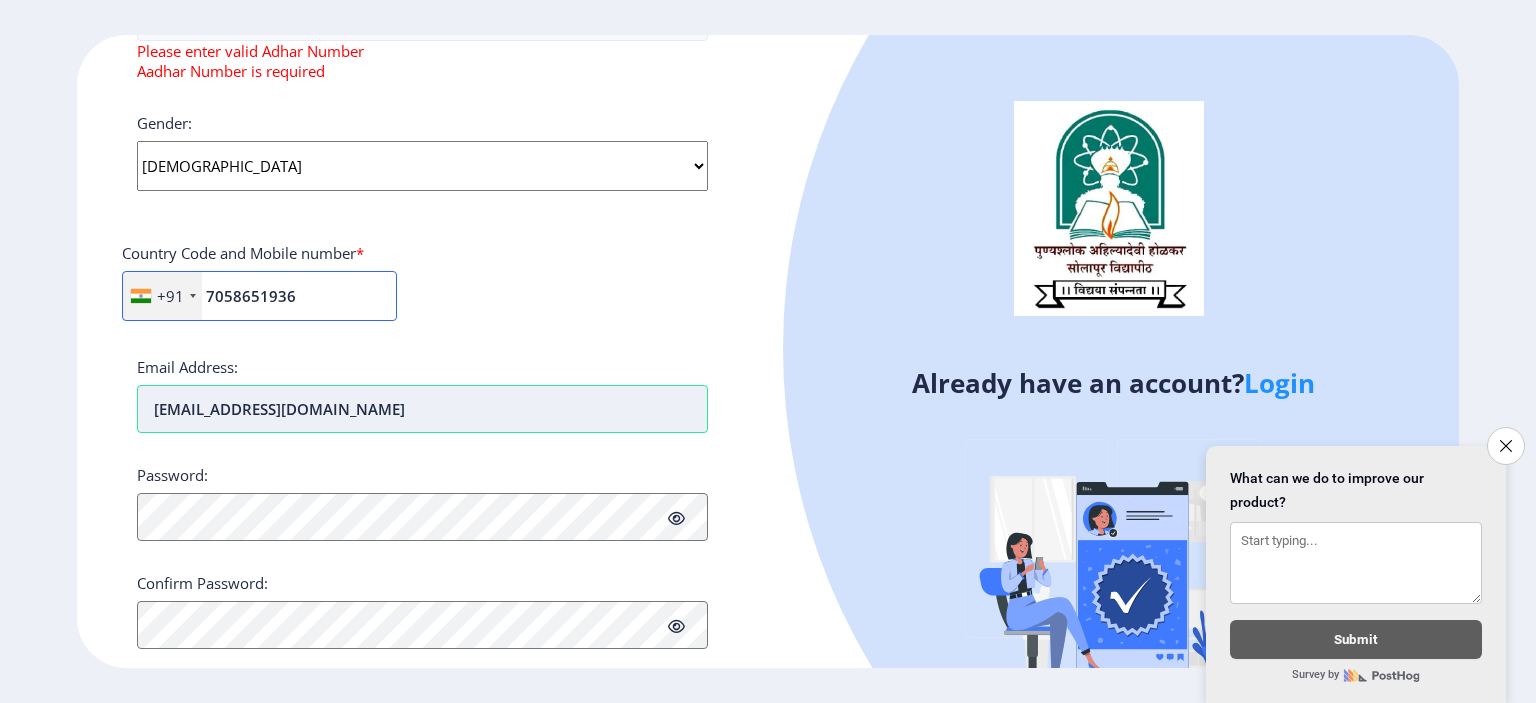 type on "7058651936" 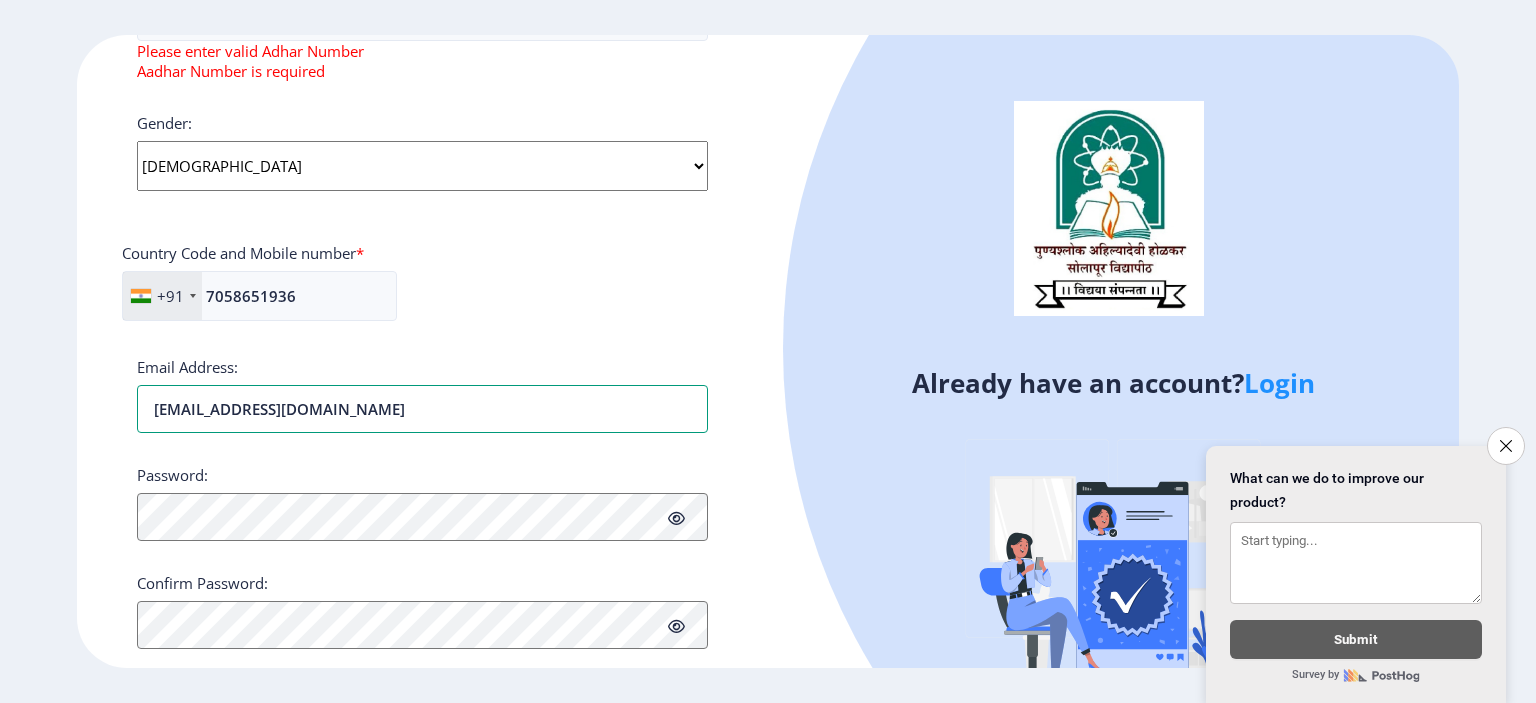 drag, startPoint x: 429, startPoint y: 411, endPoint x: 44, endPoint y: 422, distance: 385.1571 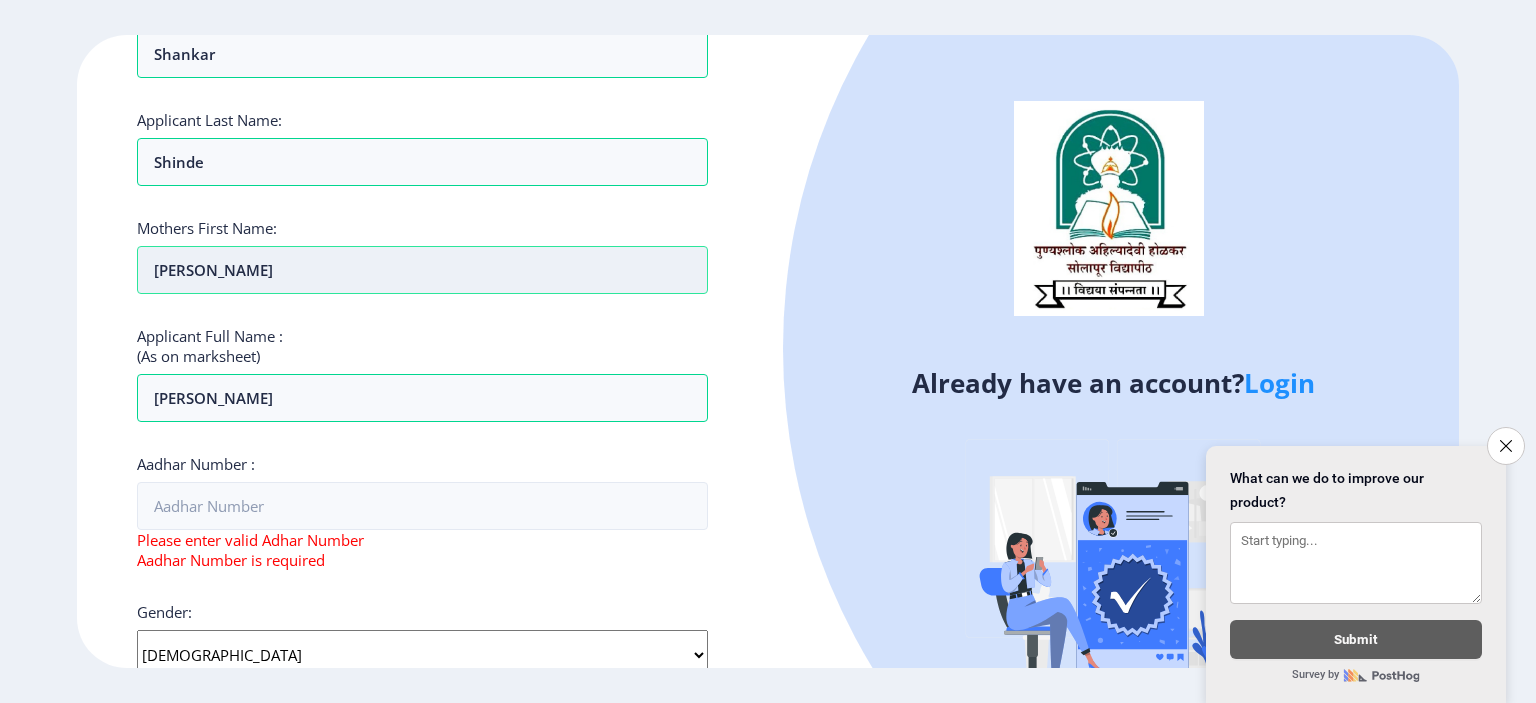 scroll, scrollTop: 256, scrollLeft: 0, axis: vertical 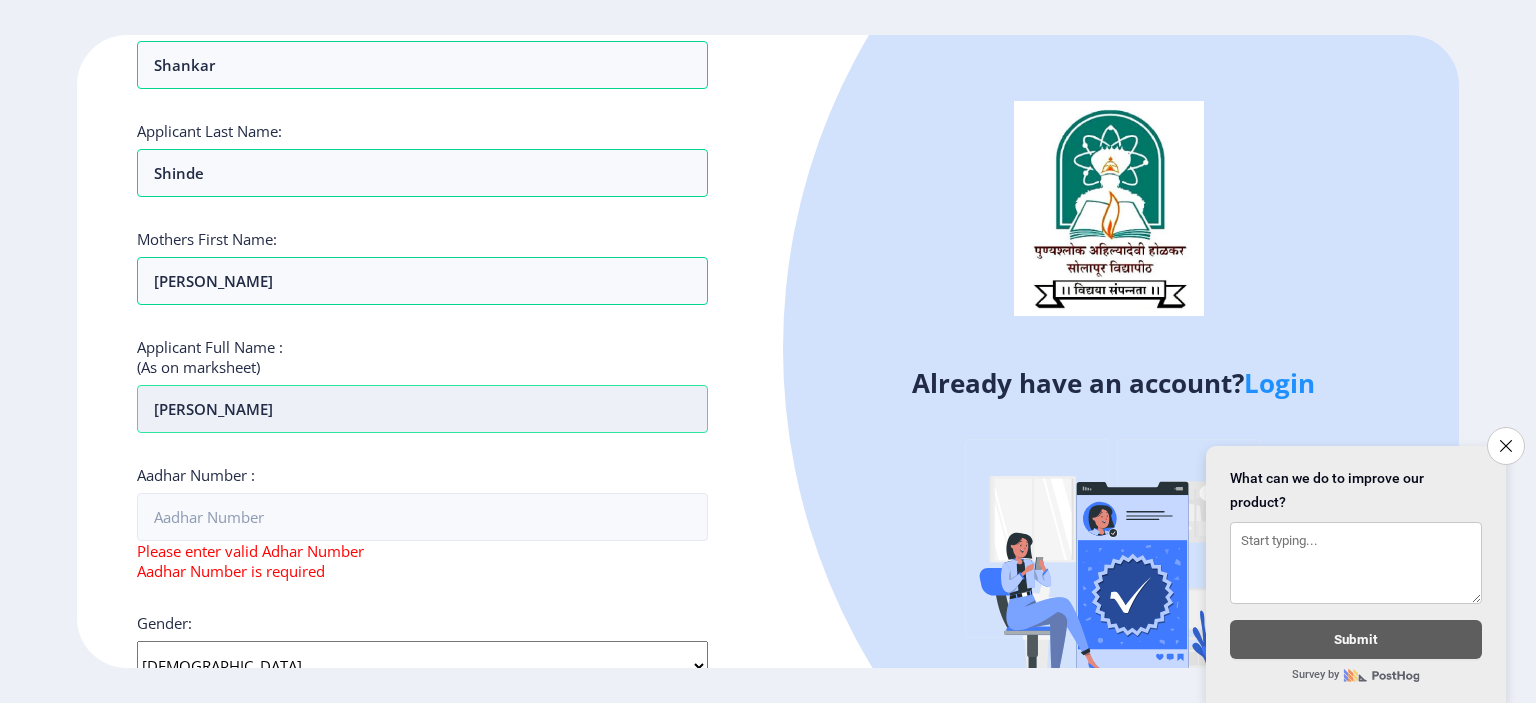 type on "shinde101amruta@gmail.com" 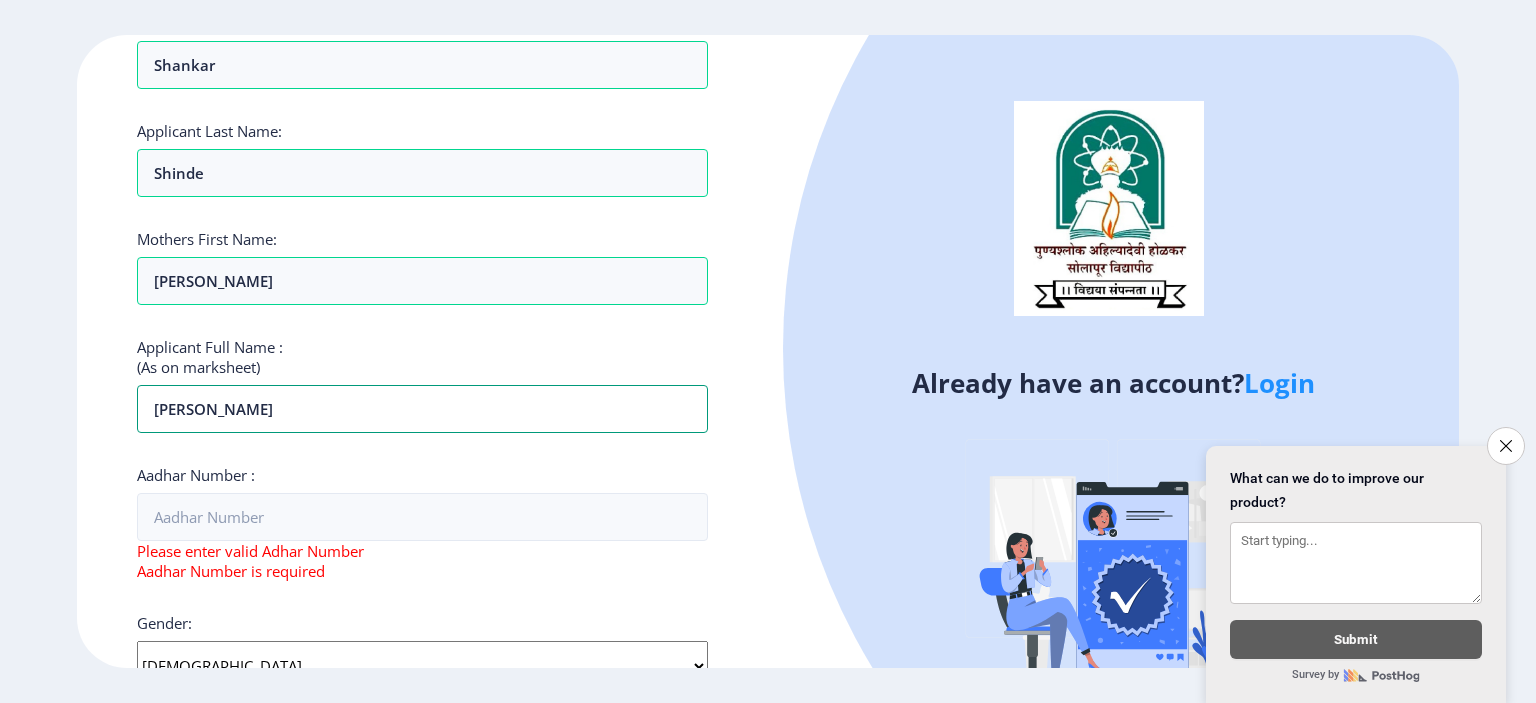 drag, startPoint x: 284, startPoint y: 399, endPoint x: 230, endPoint y: 376, distance: 58.694122 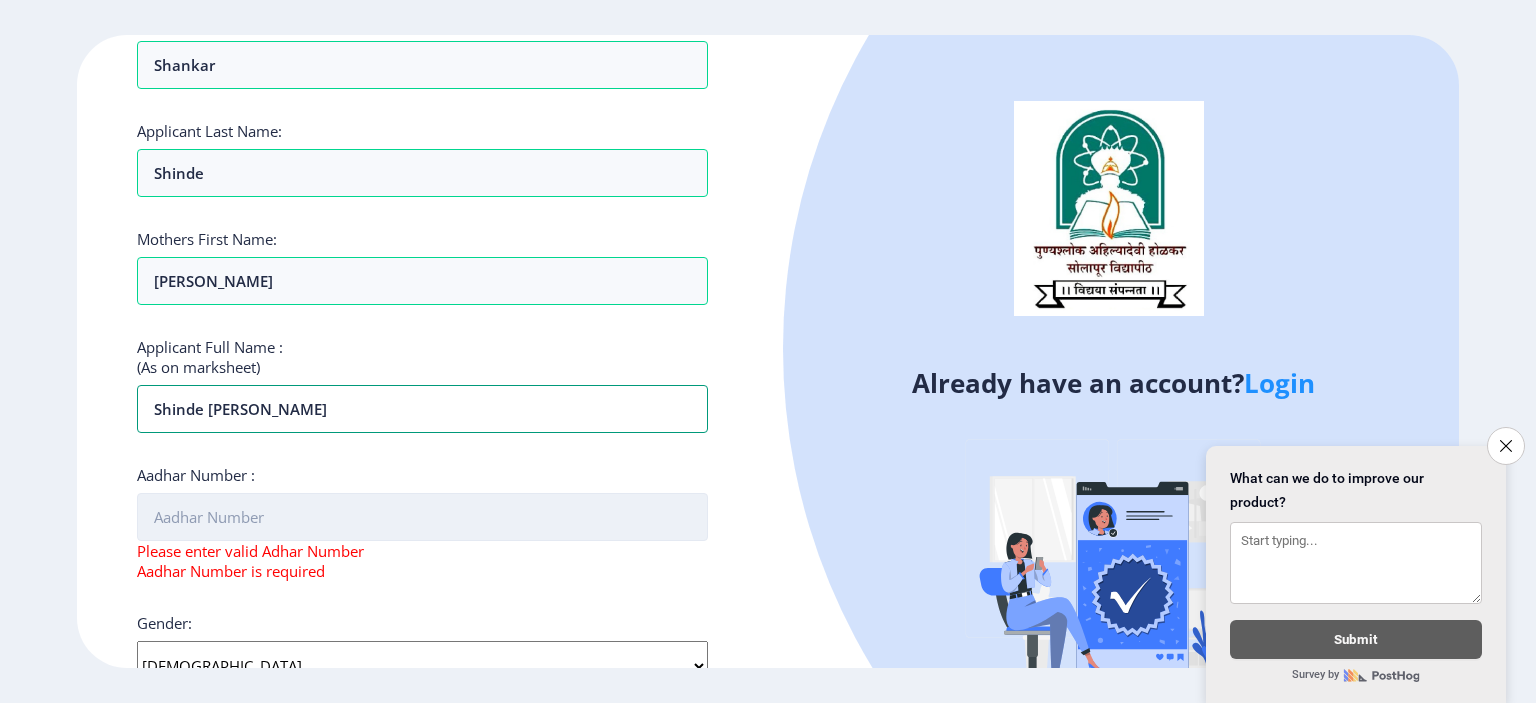 type on "Shinde Amruta Shankar" 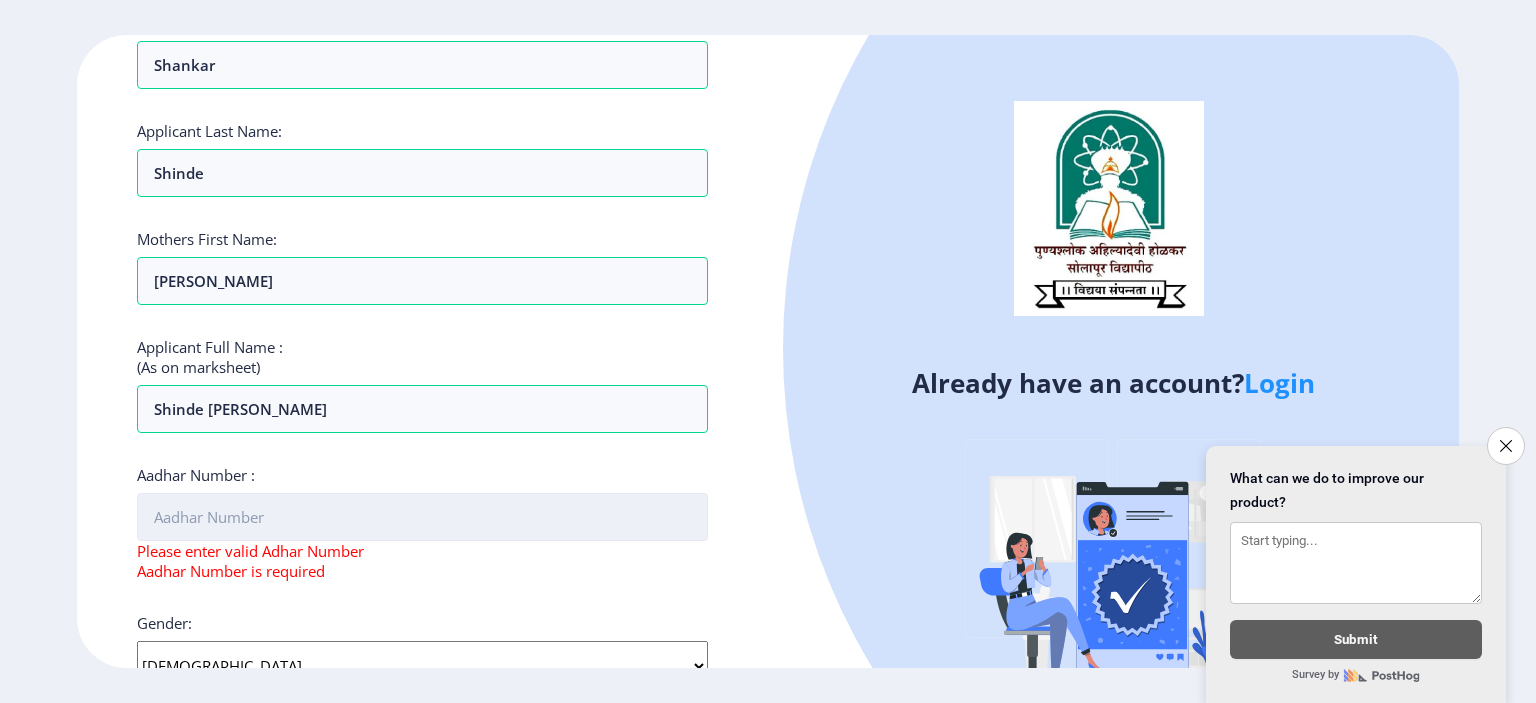 click on "Aadhar Number :" at bounding box center (422, 517) 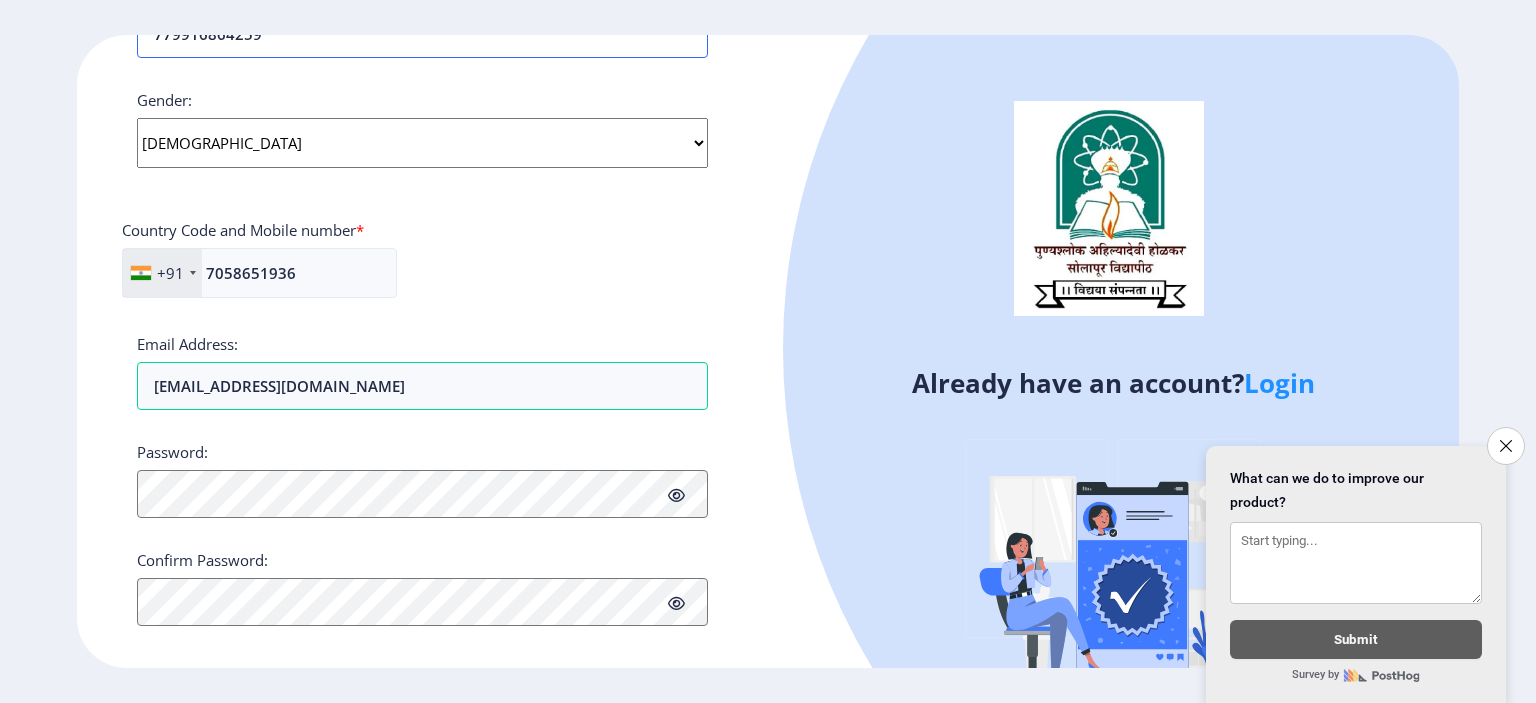 scroll, scrollTop: 756, scrollLeft: 0, axis: vertical 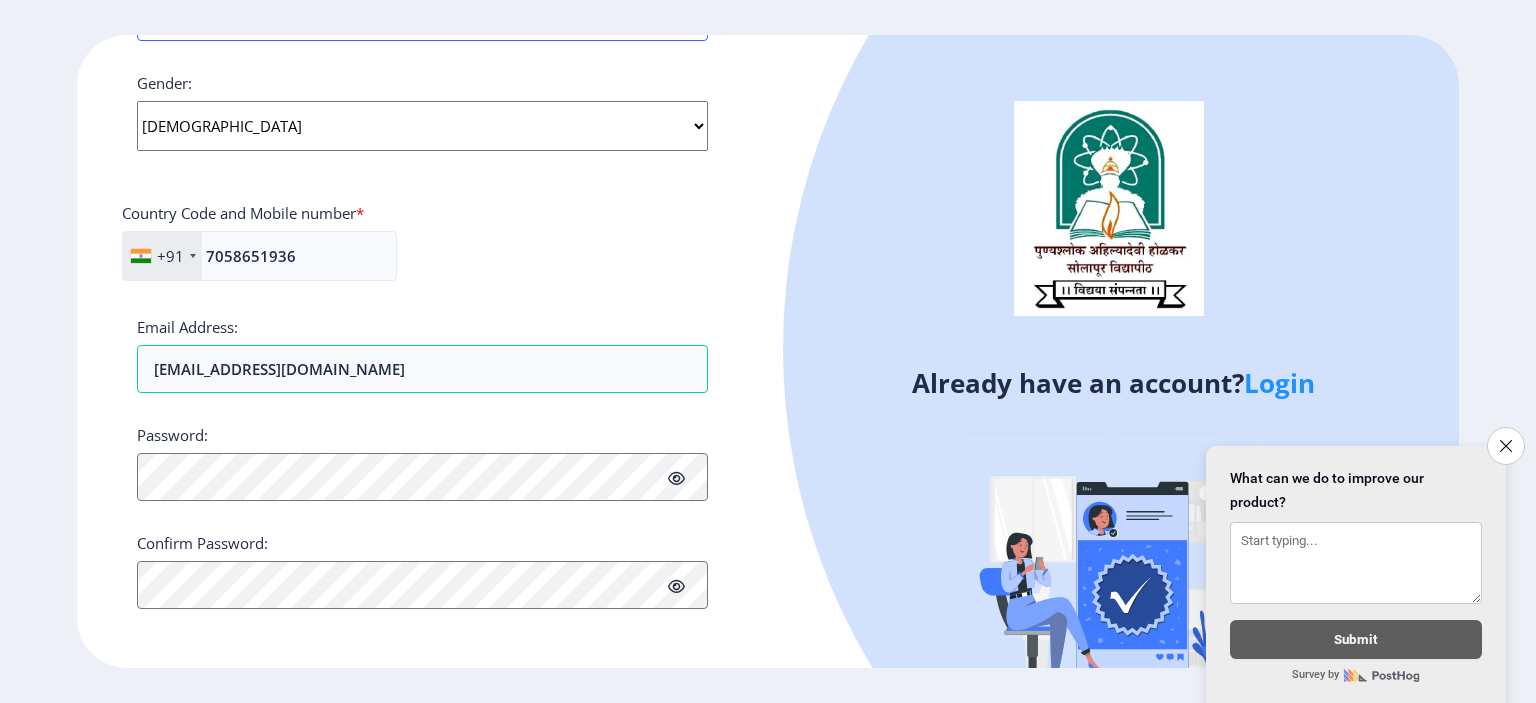 type on "779916864259" 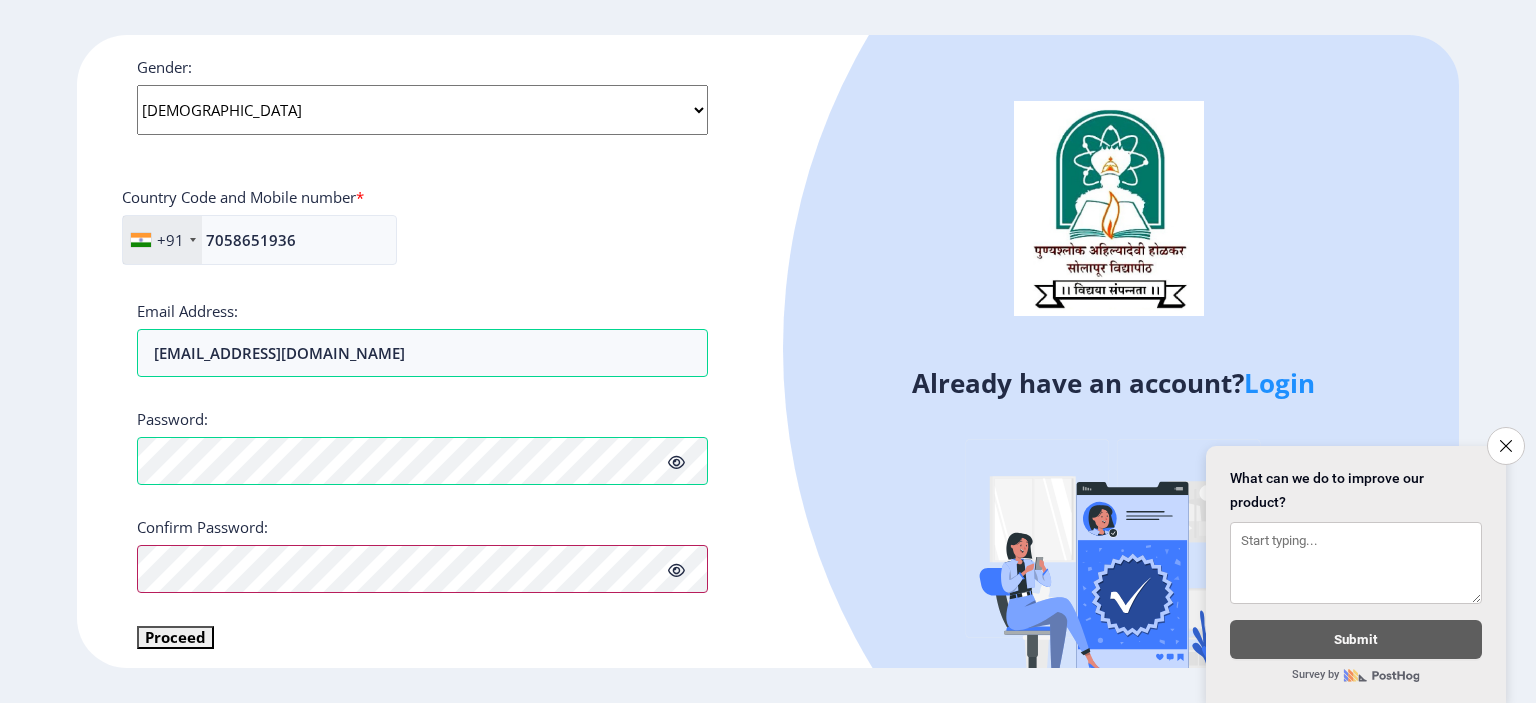 scroll, scrollTop: 780, scrollLeft: 0, axis: vertical 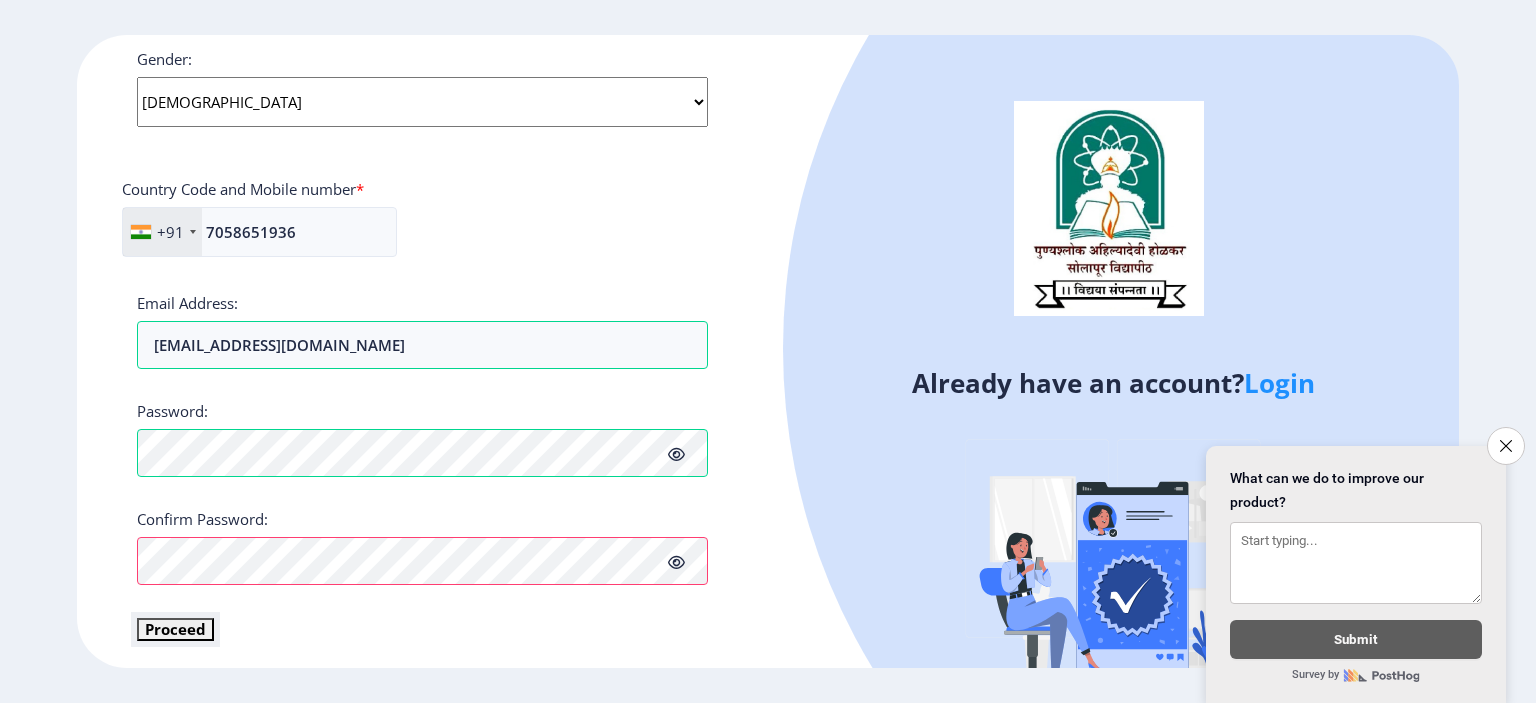 click on "Proceed" 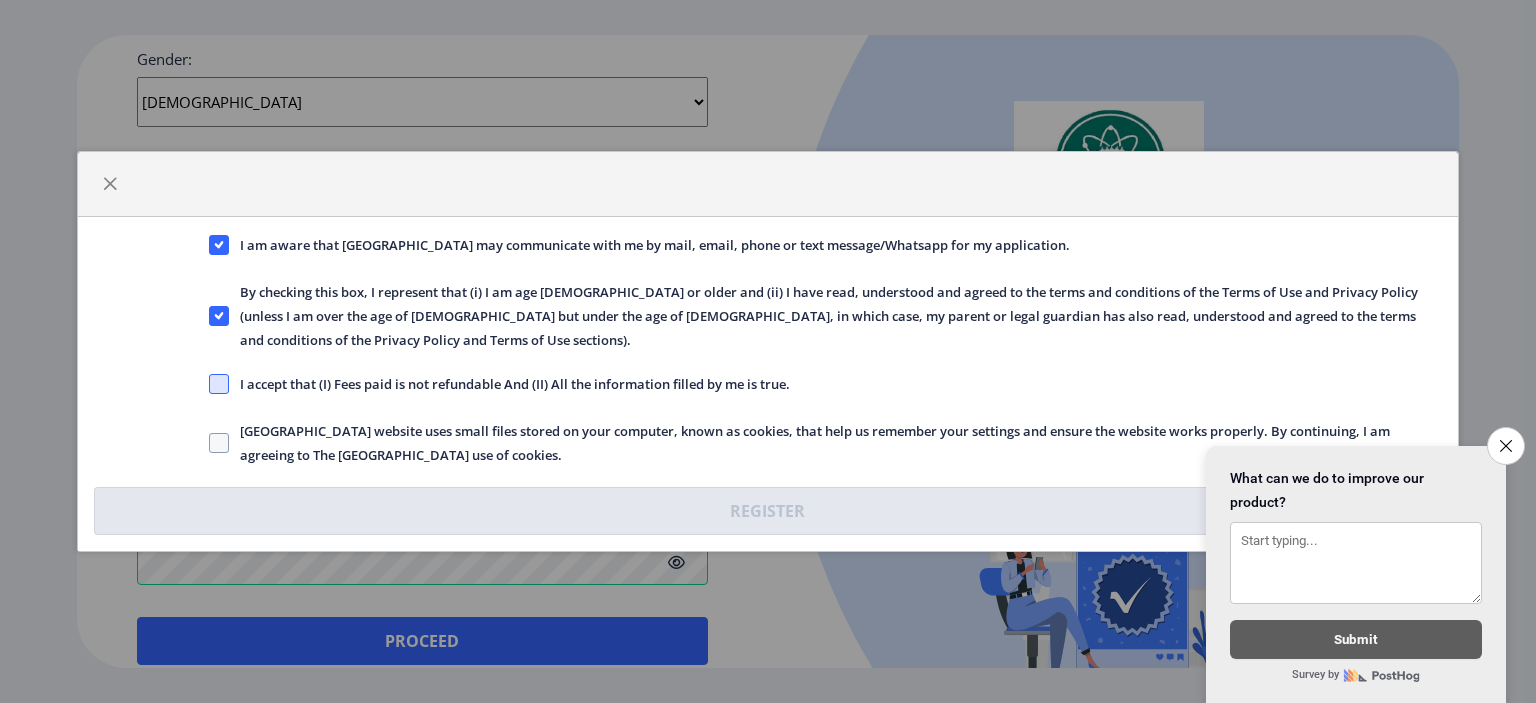 click 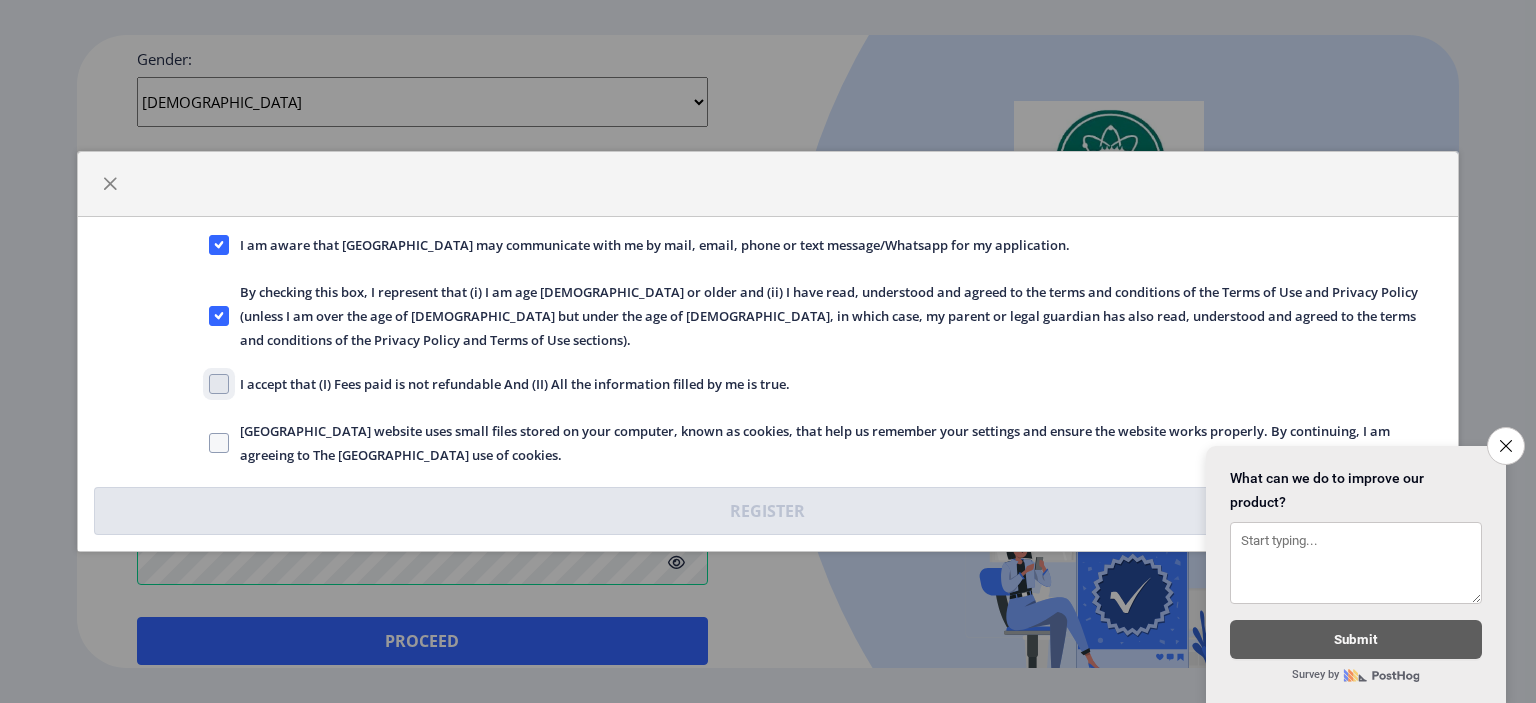 click on "I accept that (I) Fees paid is not refundable And (II) All the information filled by me is true." 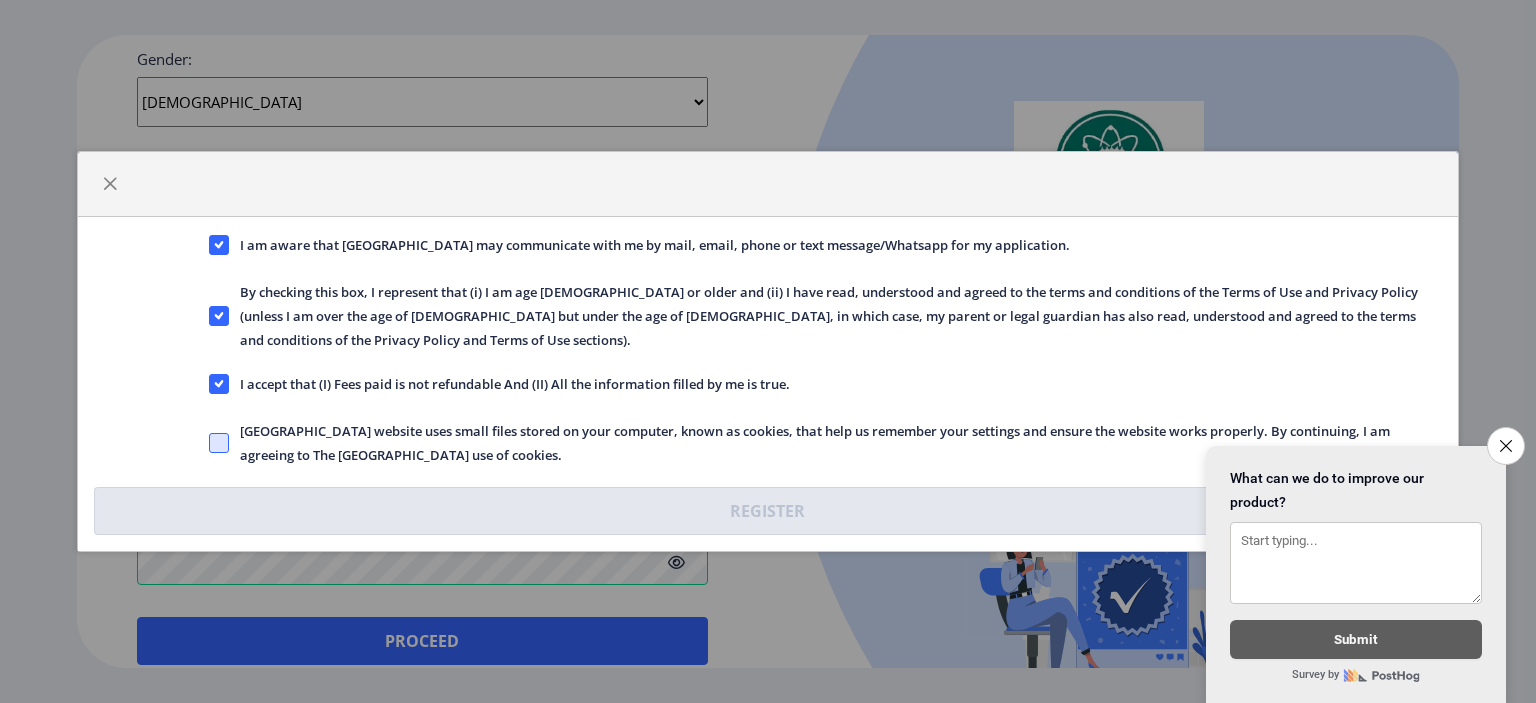 click 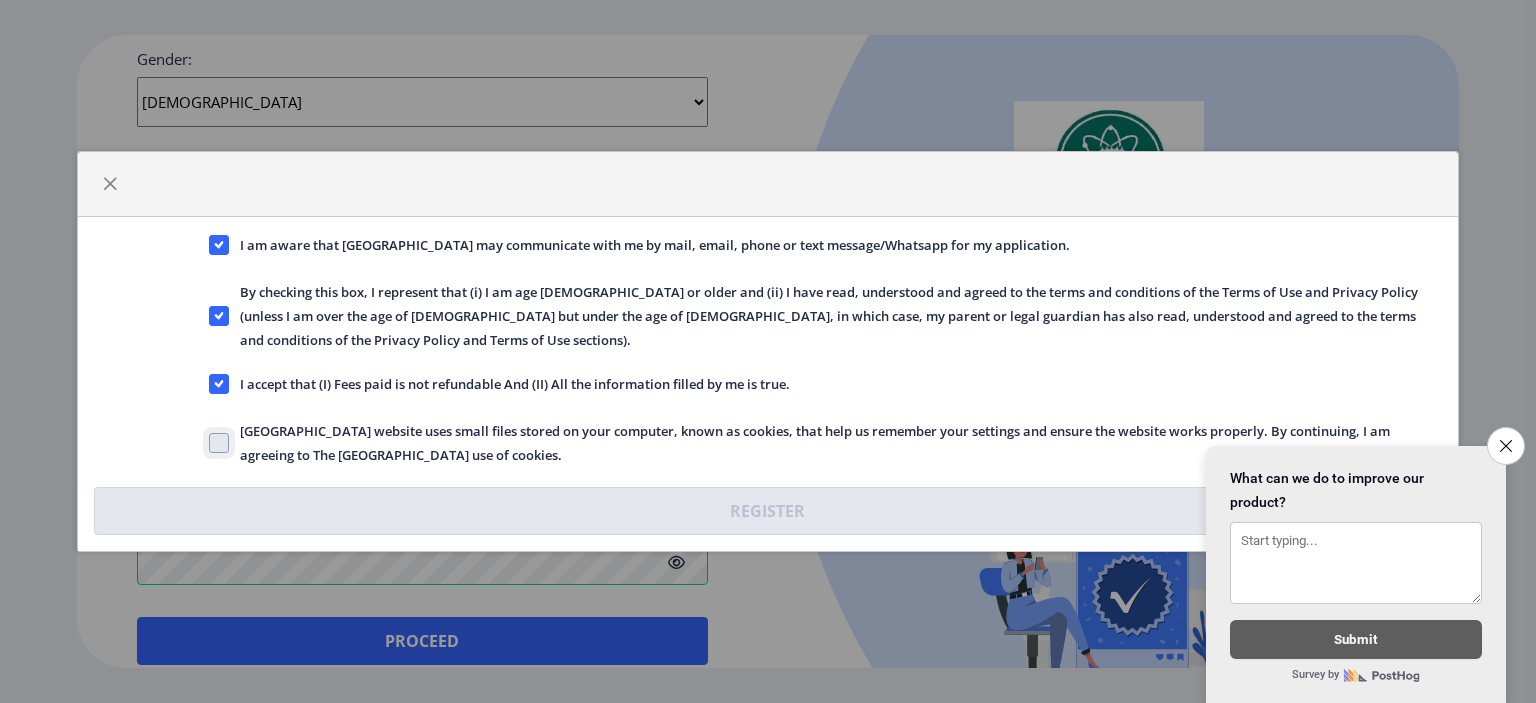 click on "Solapur University website uses small files stored on your computer, known as cookies, that help us remember your settings and ensure the website works properly. By continuing, I am agreeing to The Solapur University use of cookies." 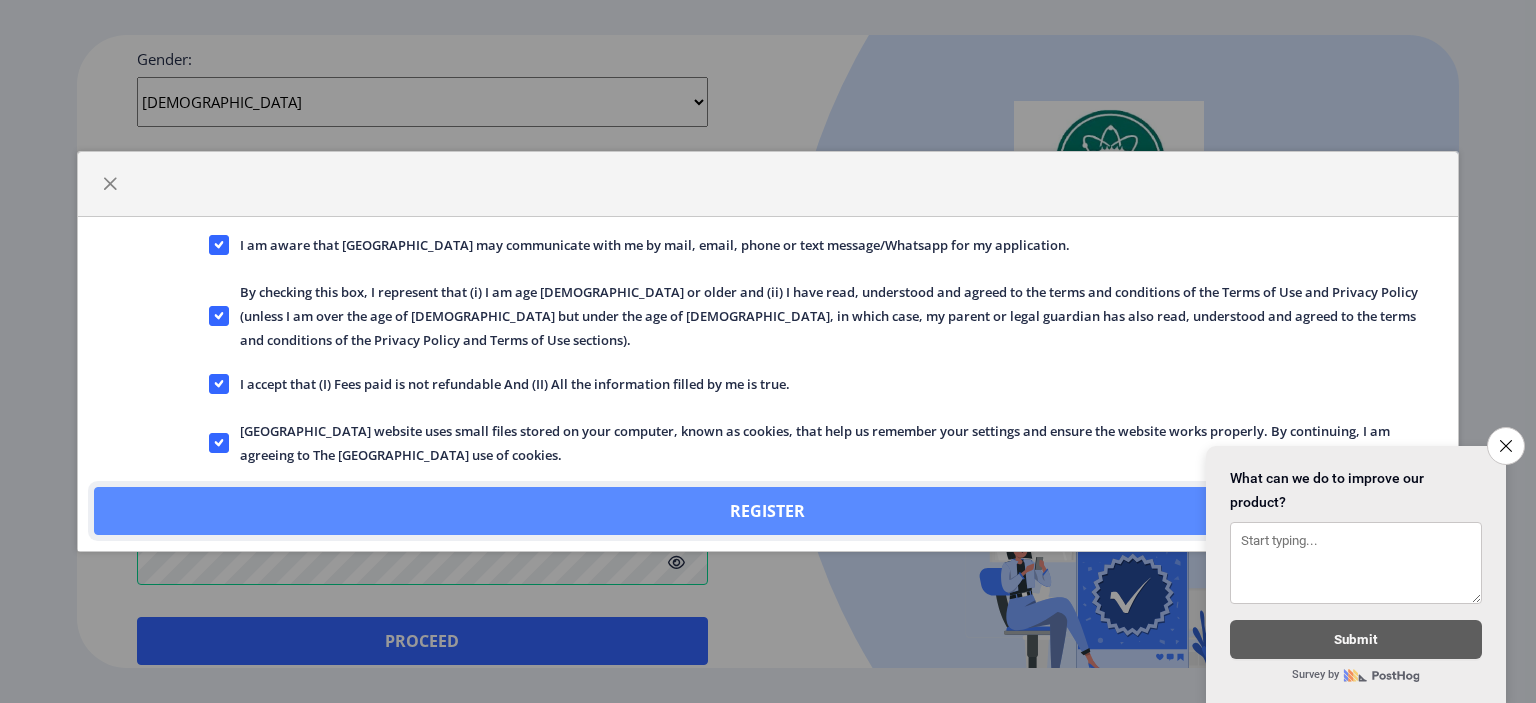 click on "Register" 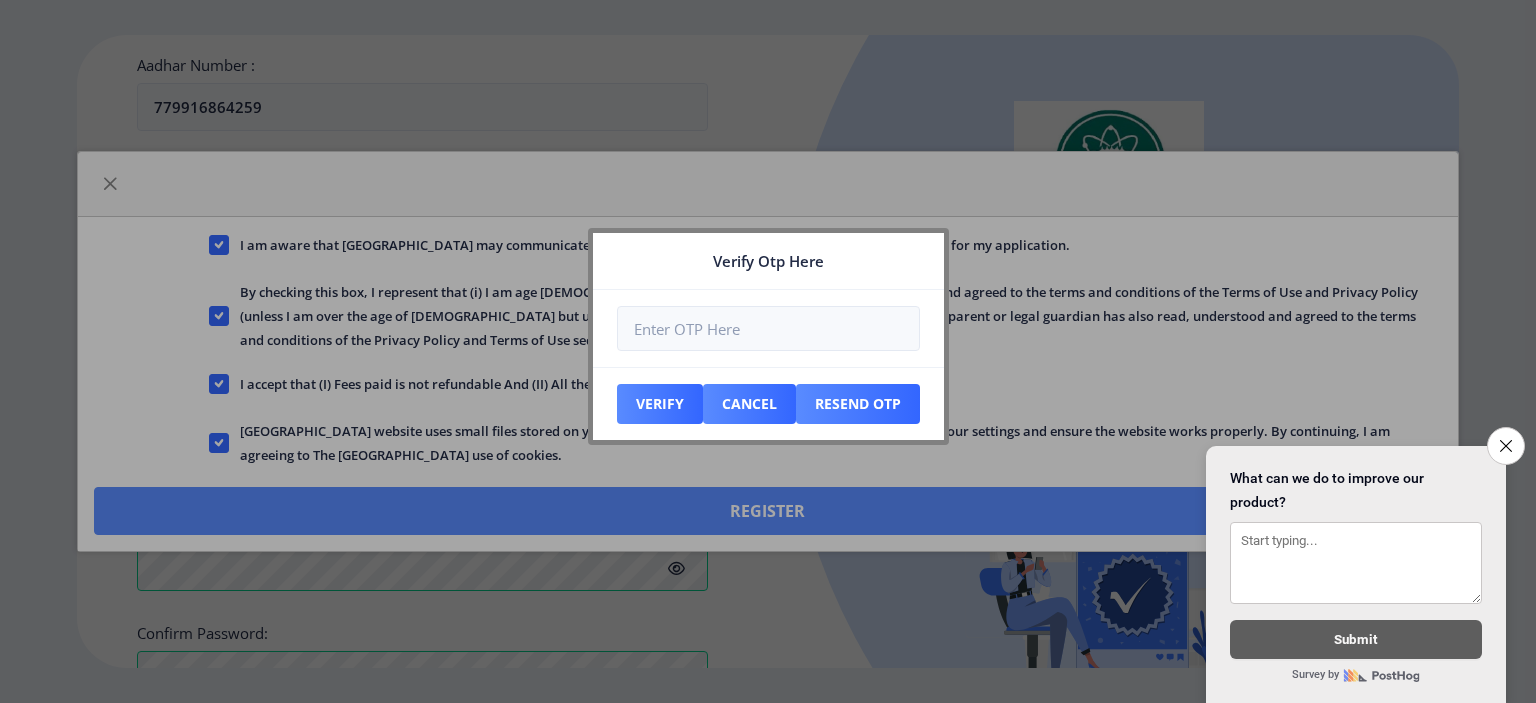 scroll, scrollTop: 893, scrollLeft: 0, axis: vertical 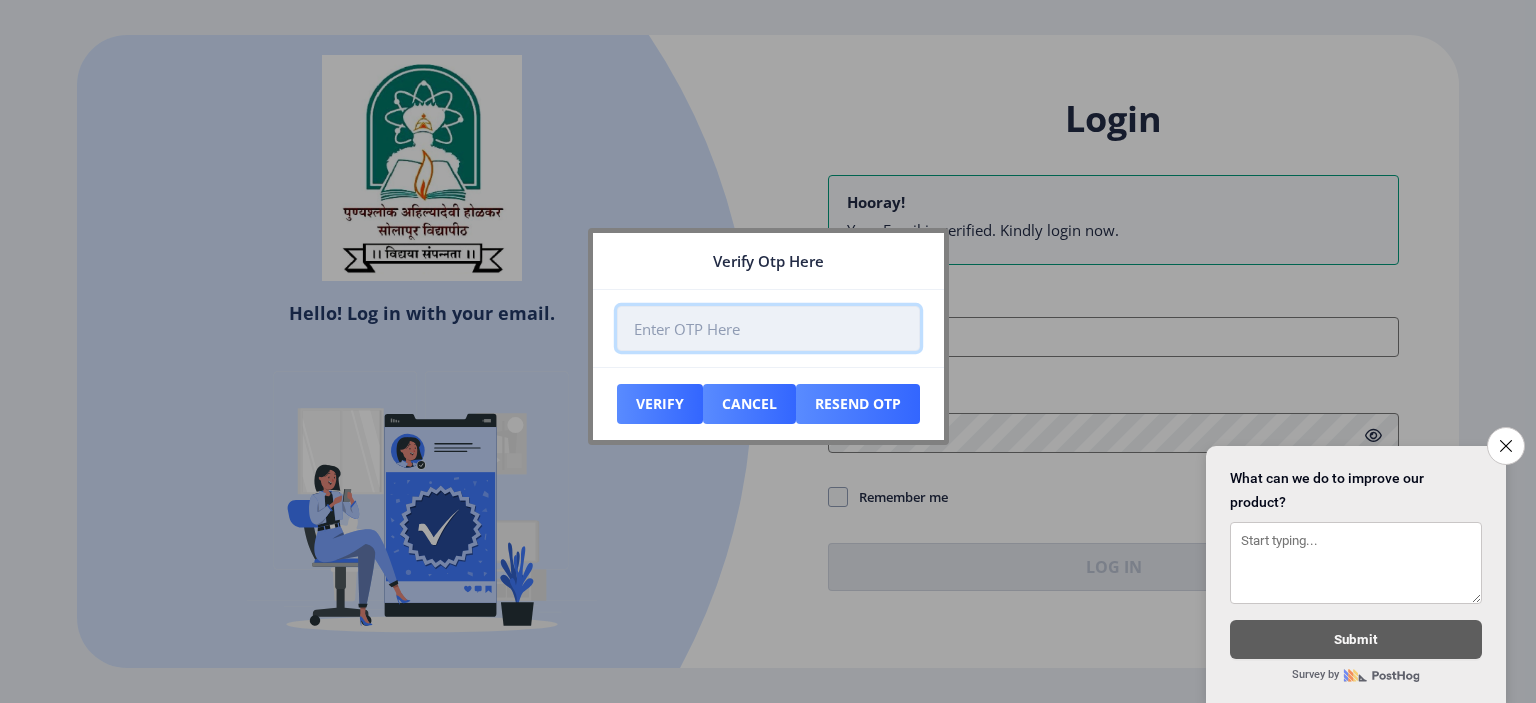paste on "960861" 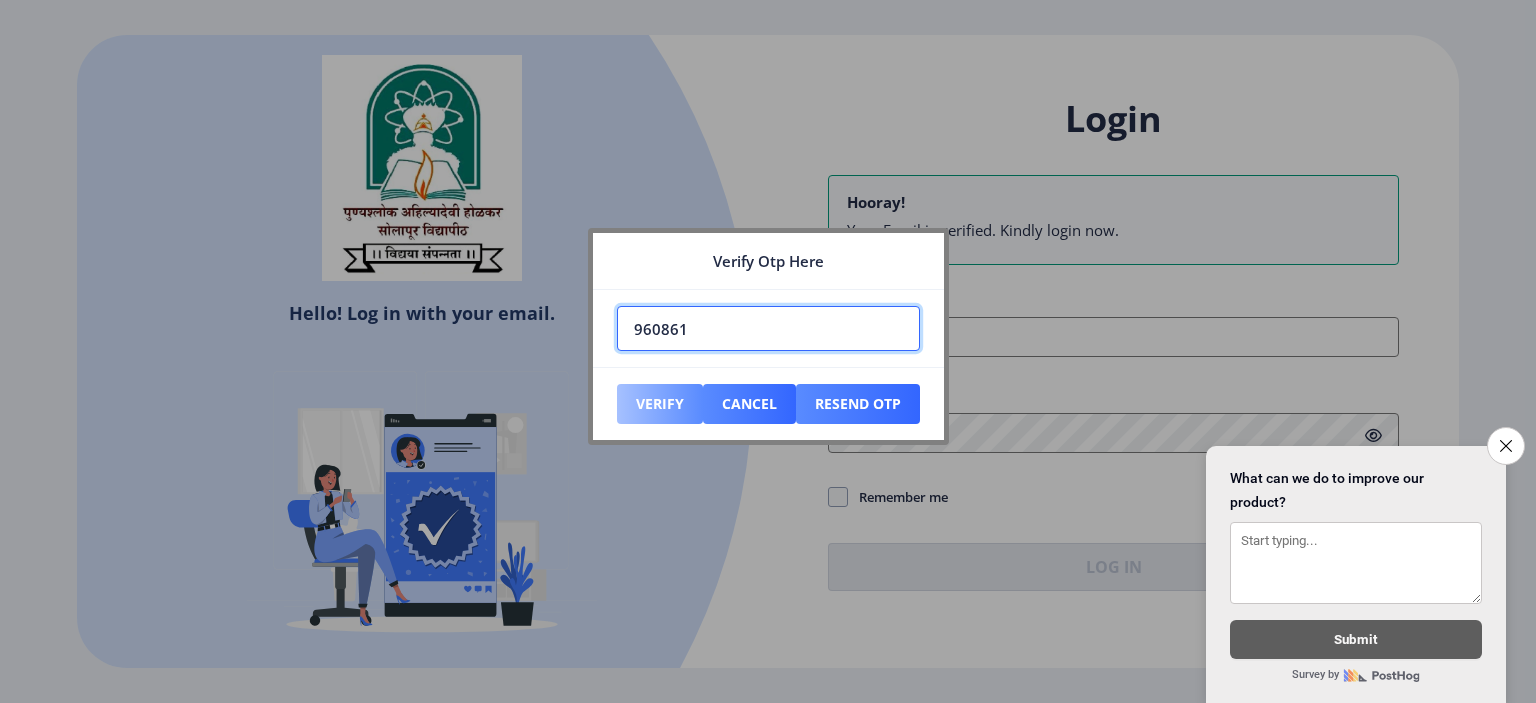 type on "960861" 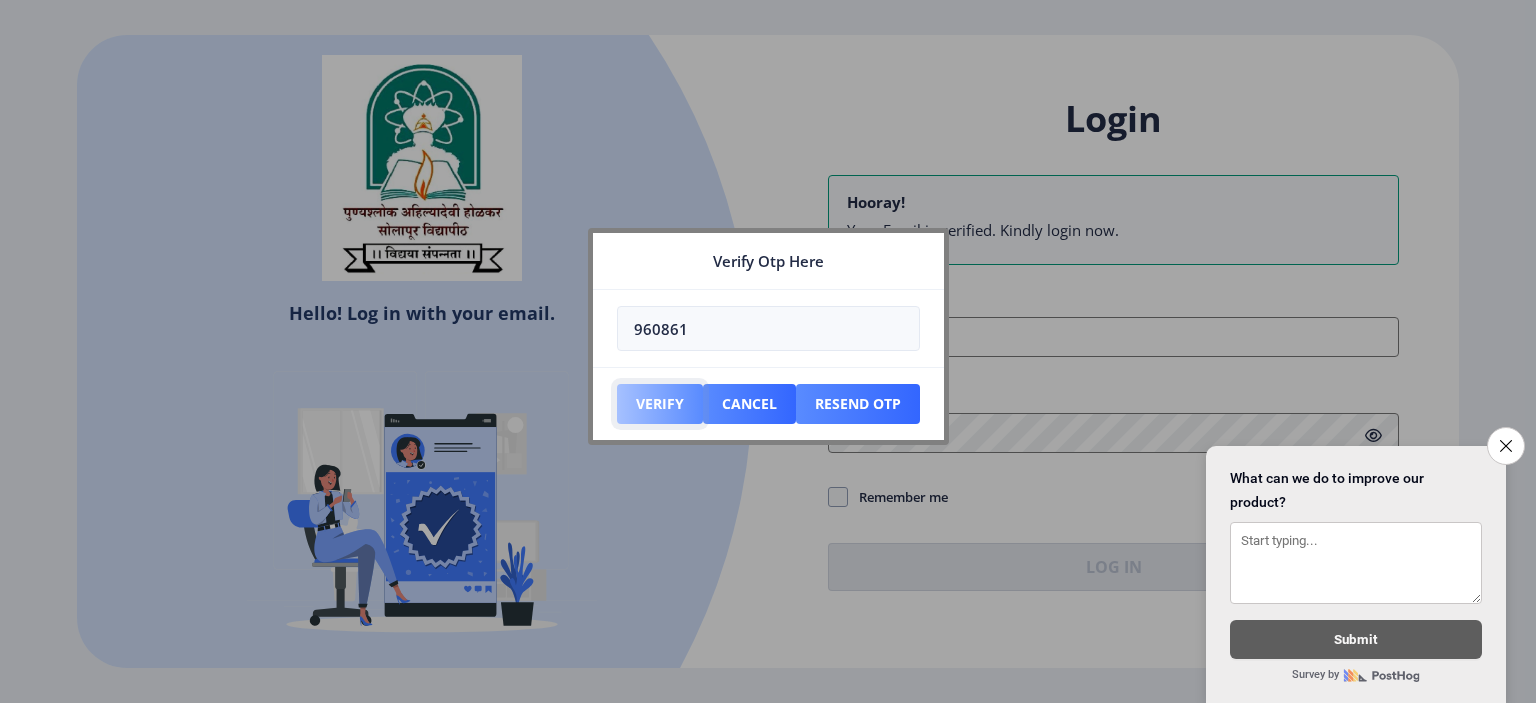 click on "Verify" at bounding box center [660, 404] 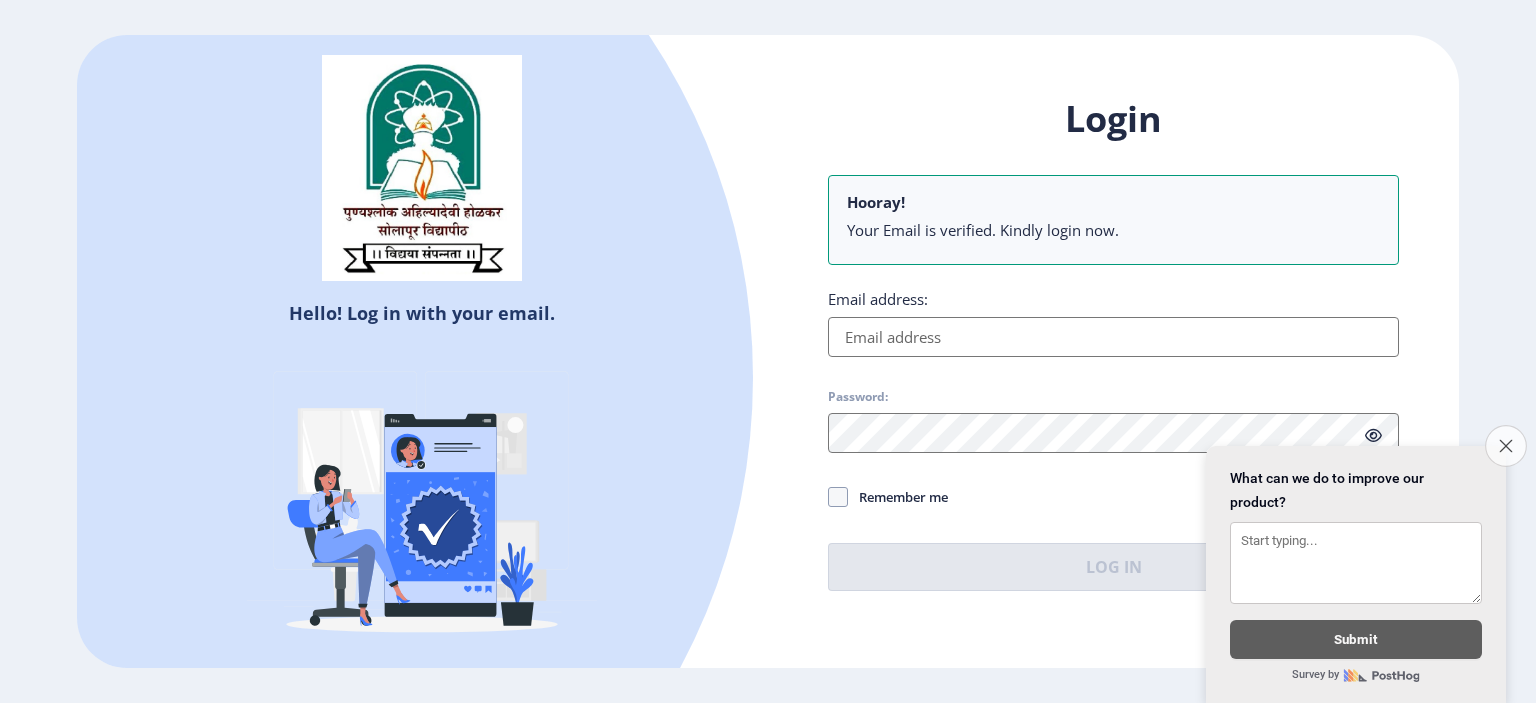 click on "Close survey" at bounding box center (1506, 446) 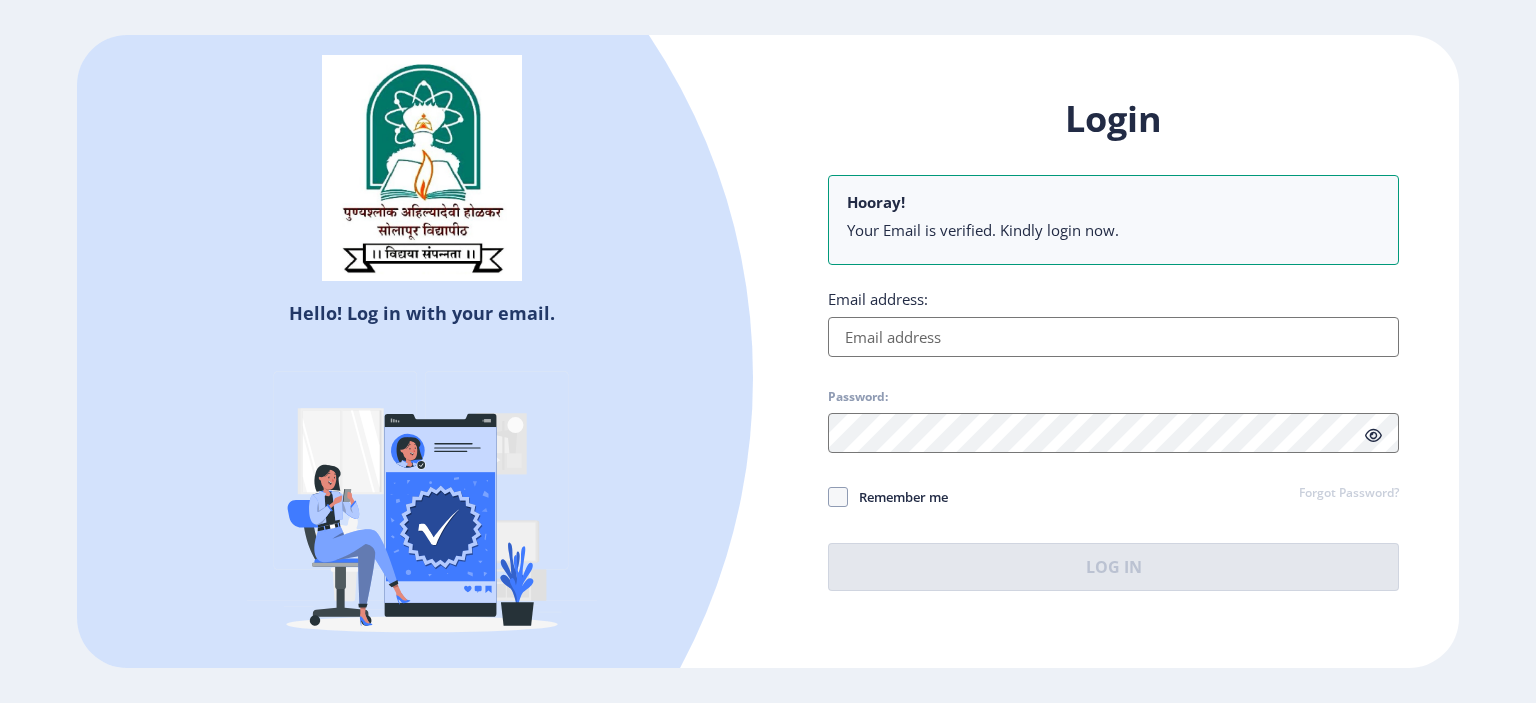 click on "Email address:" at bounding box center (1113, 337) 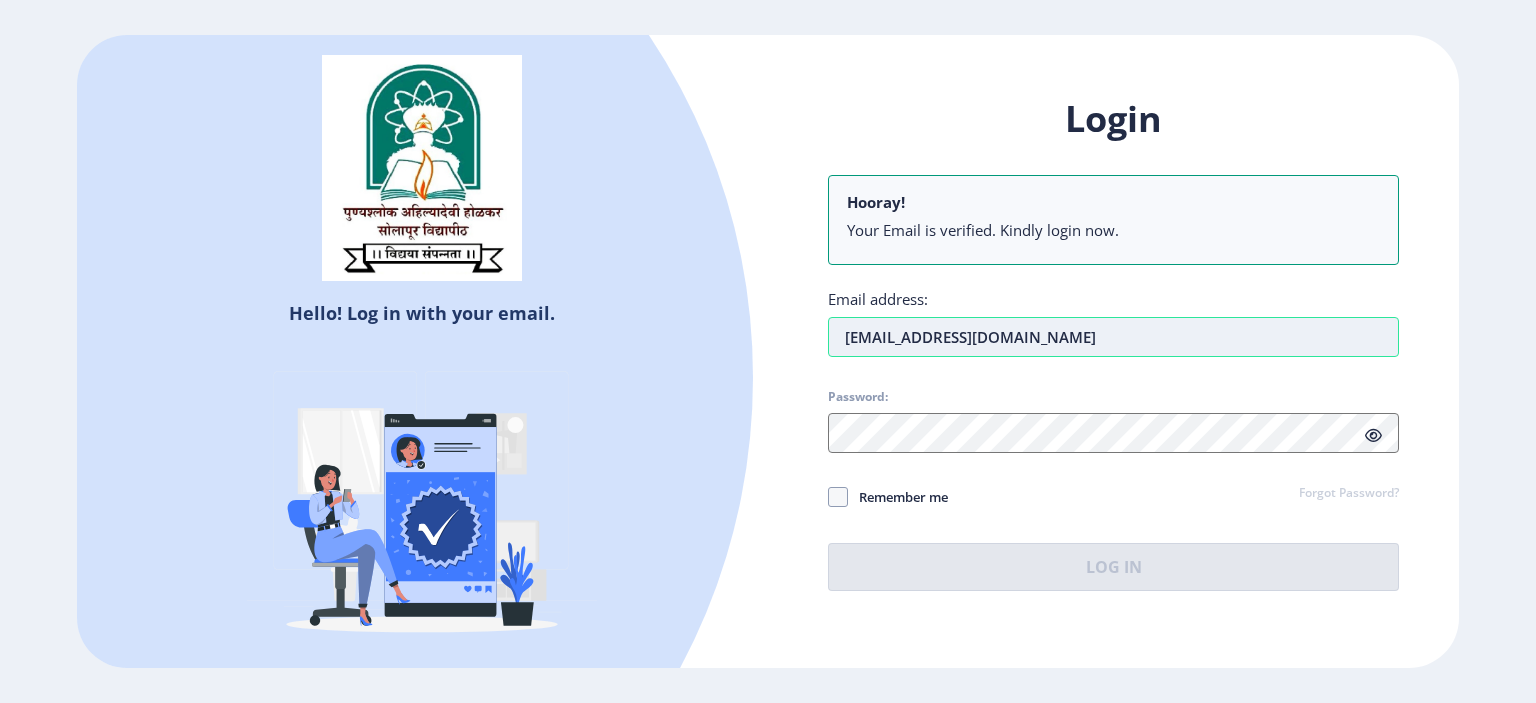 type on "shinde101amruta@gmail.com" 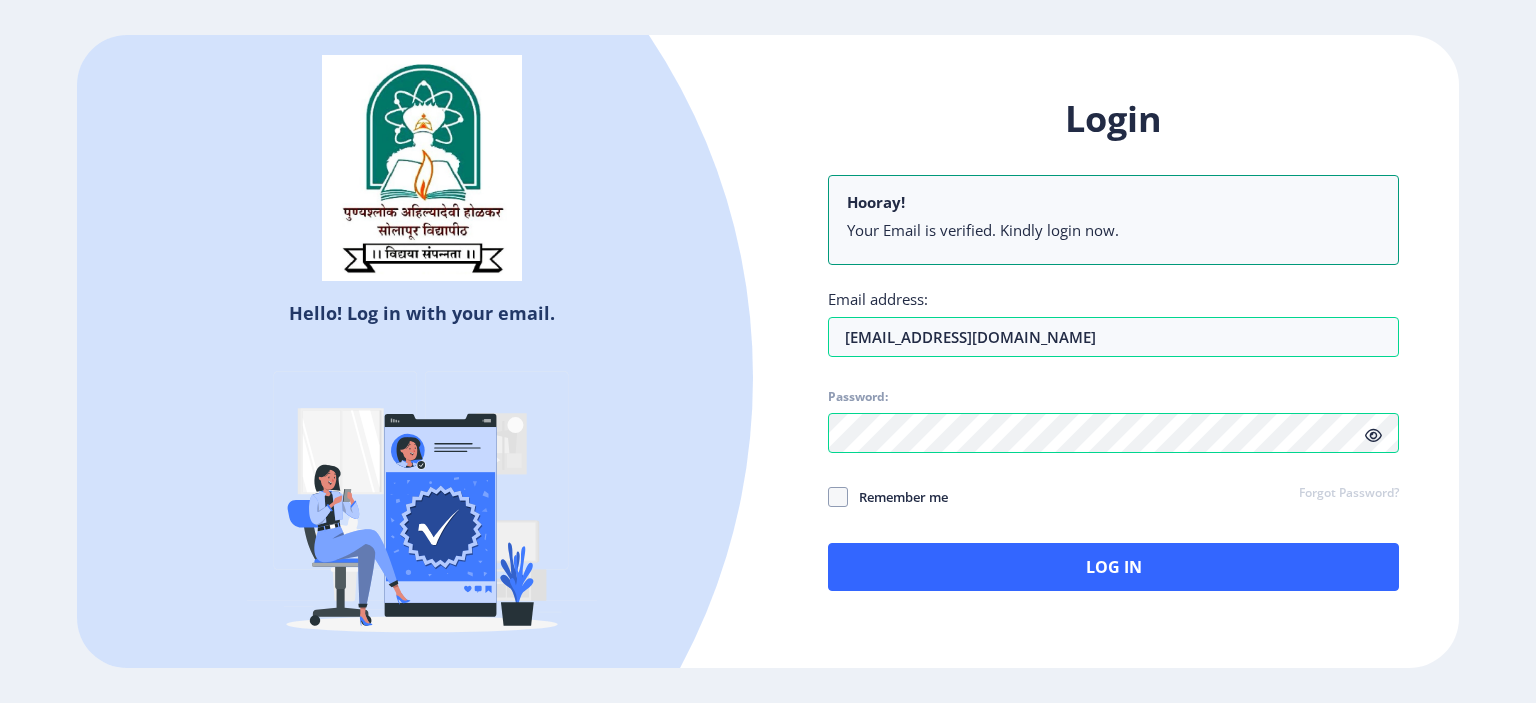 click 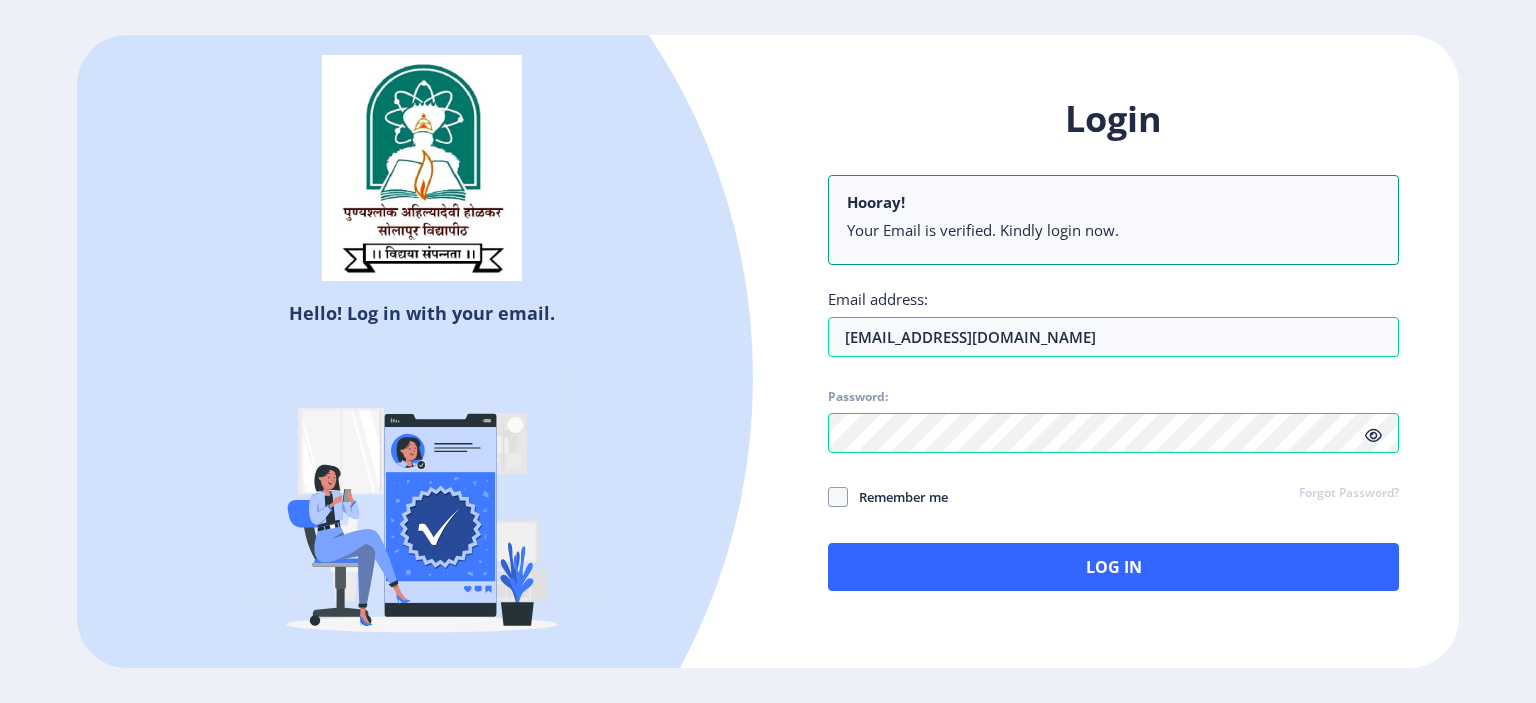 click on "Remember me" 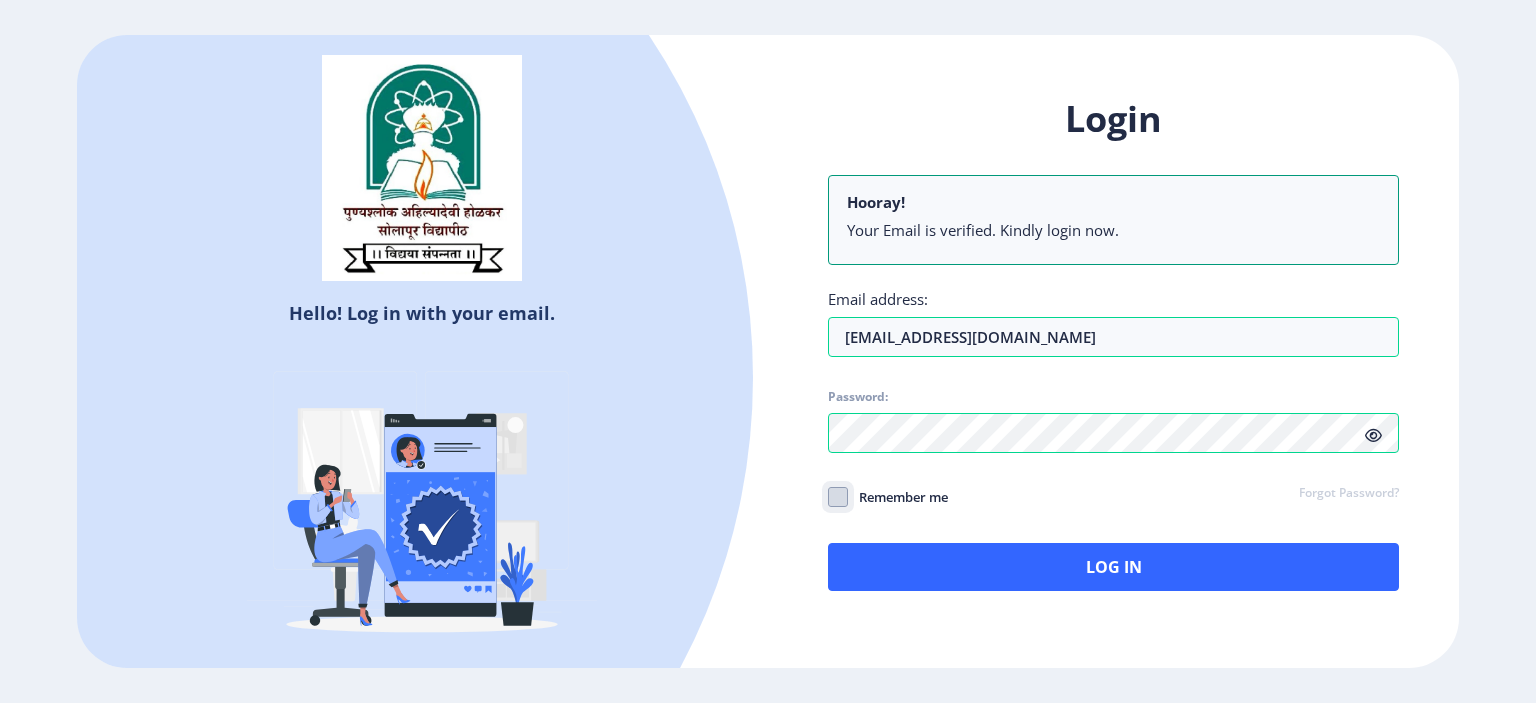 click on "Remember me" 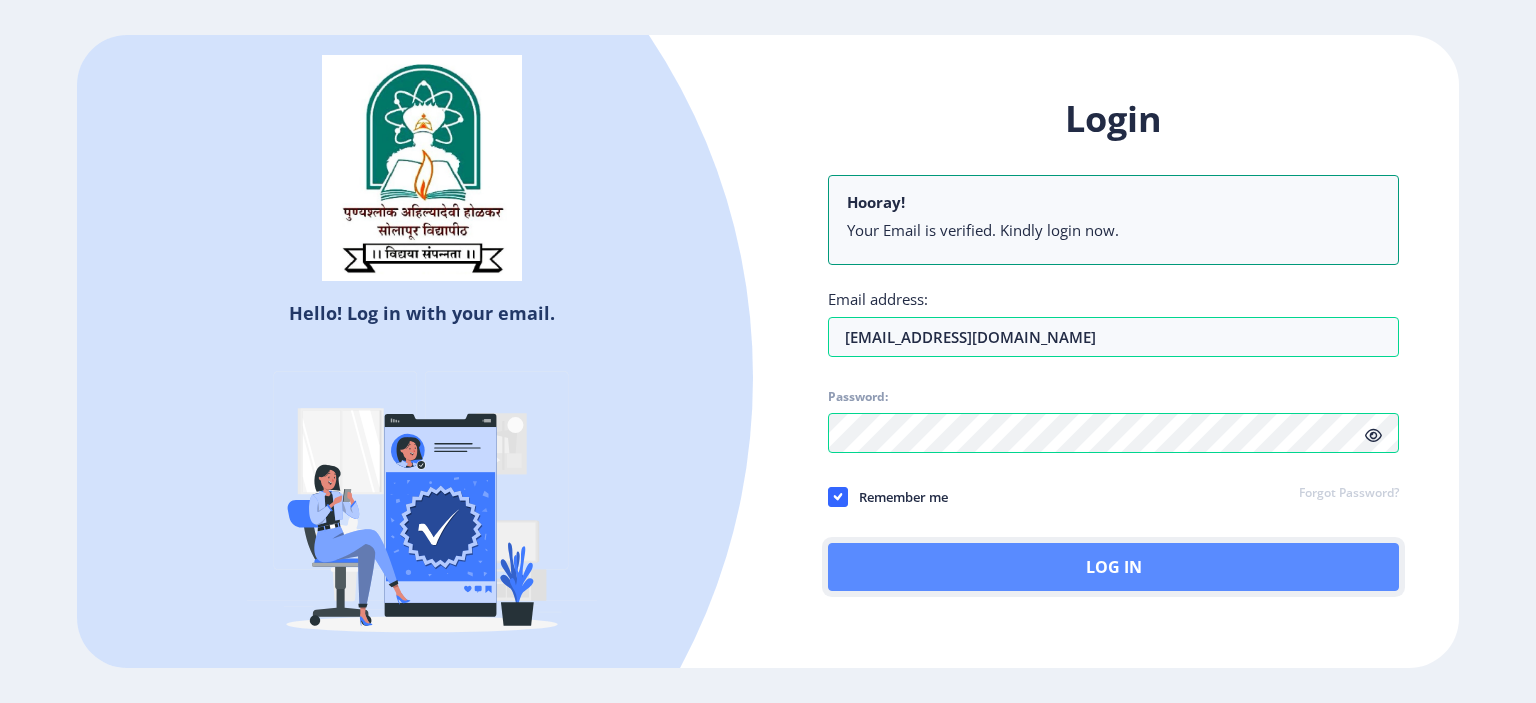 click on "Log In" 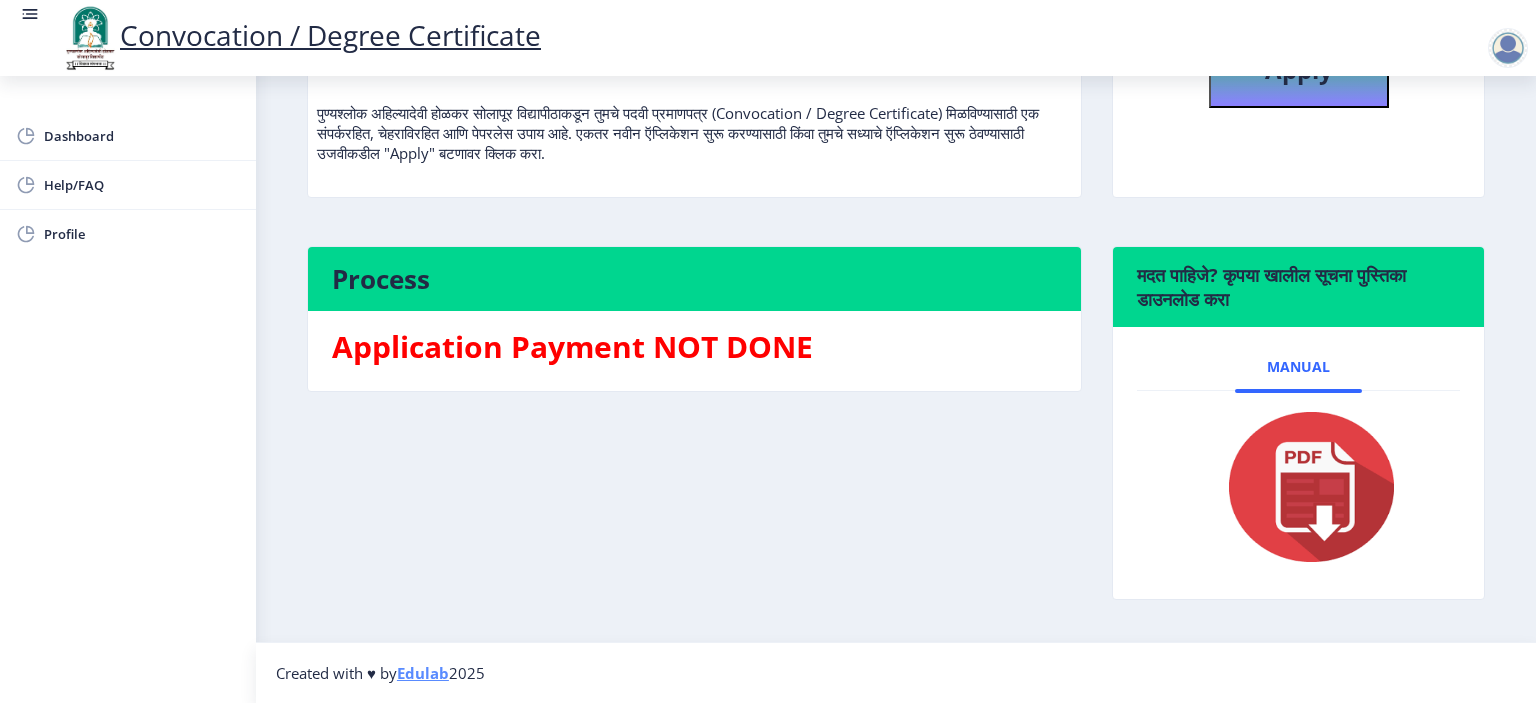 scroll, scrollTop: 0, scrollLeft: 0, axis: both 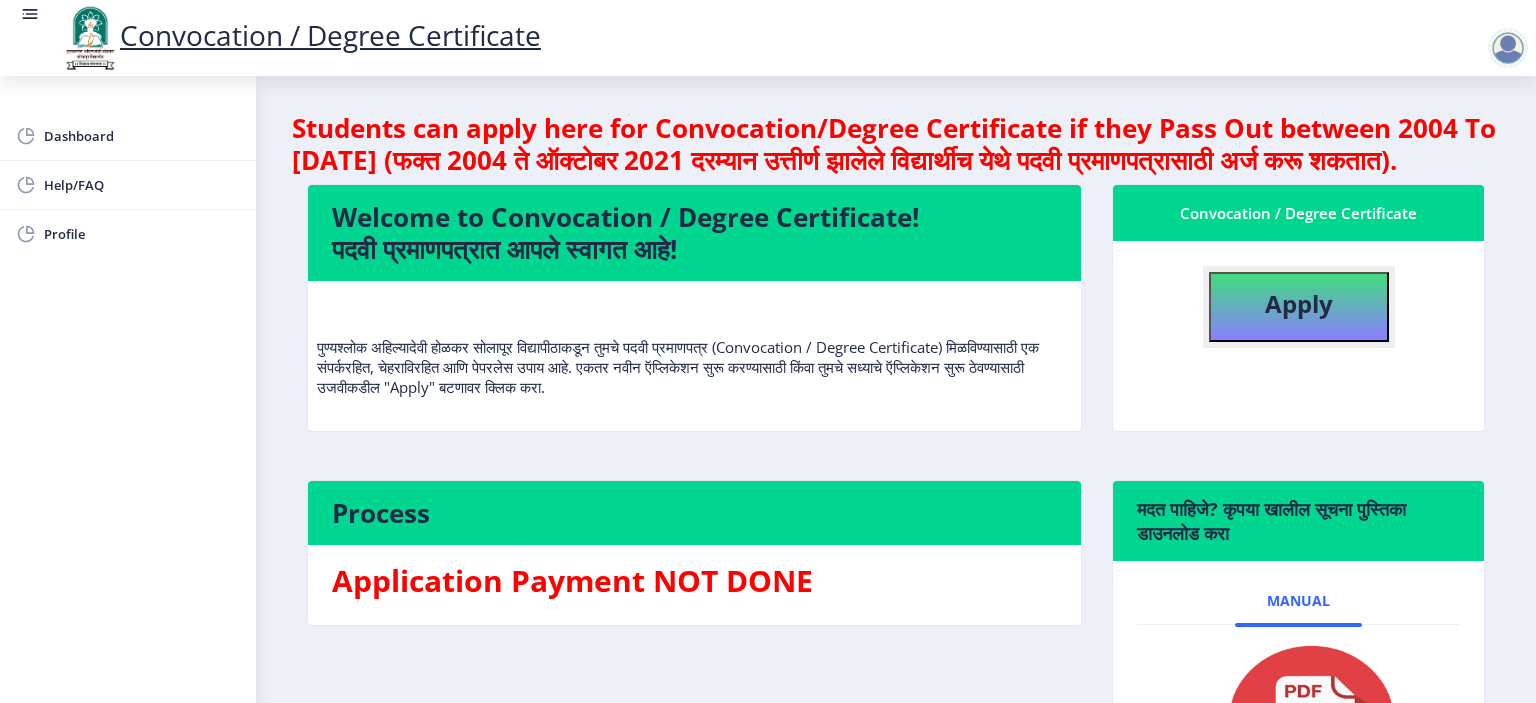 click on "Apply" 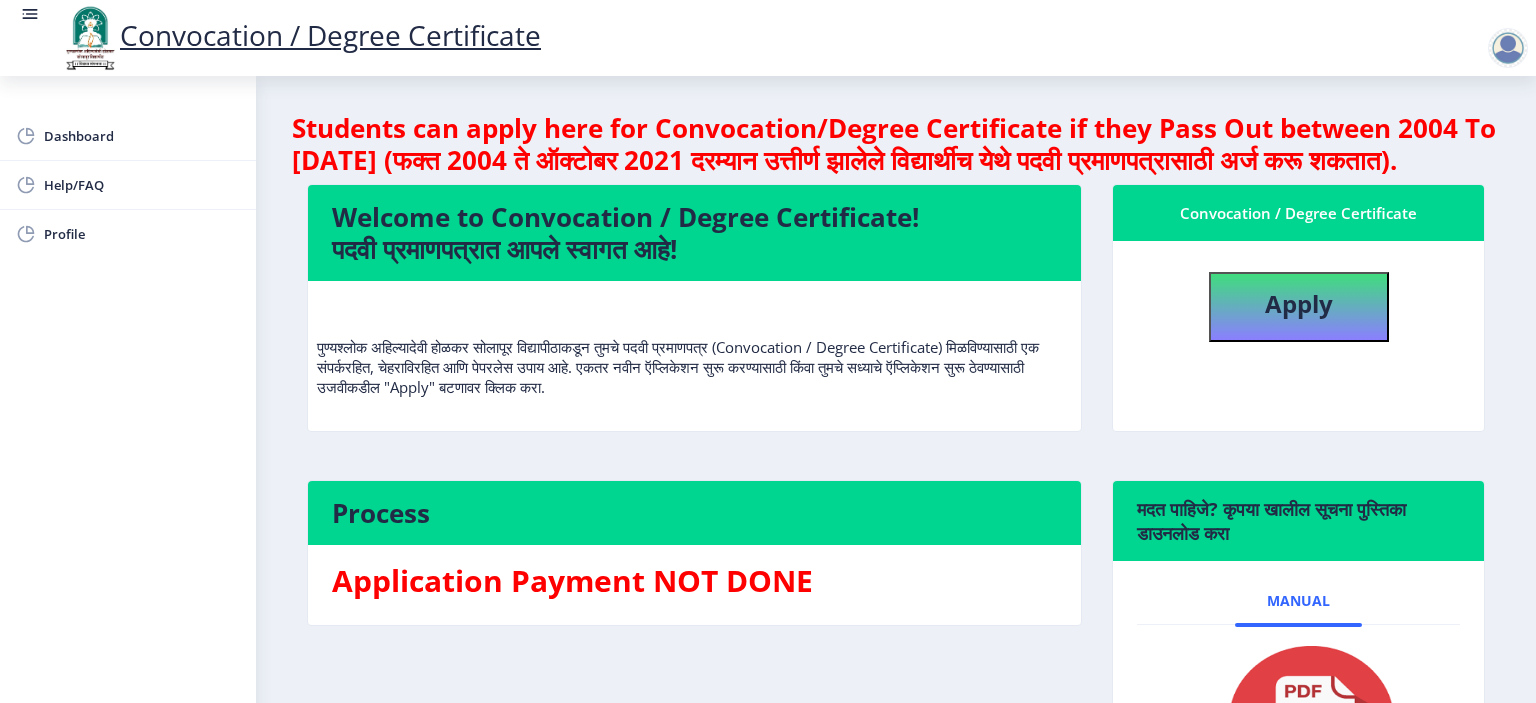 select 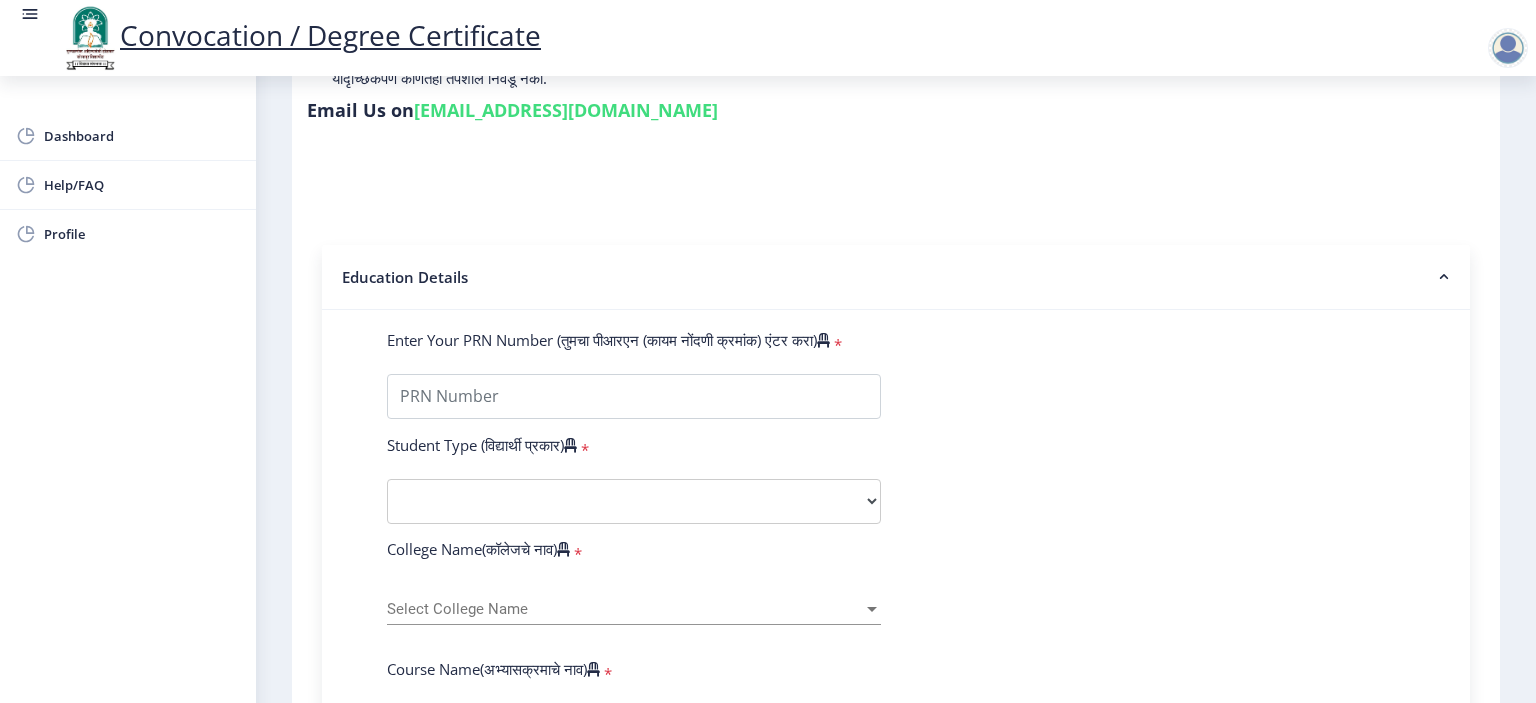 scroll, scrollTop: 400, scrollLeft: 0, axis: vertical 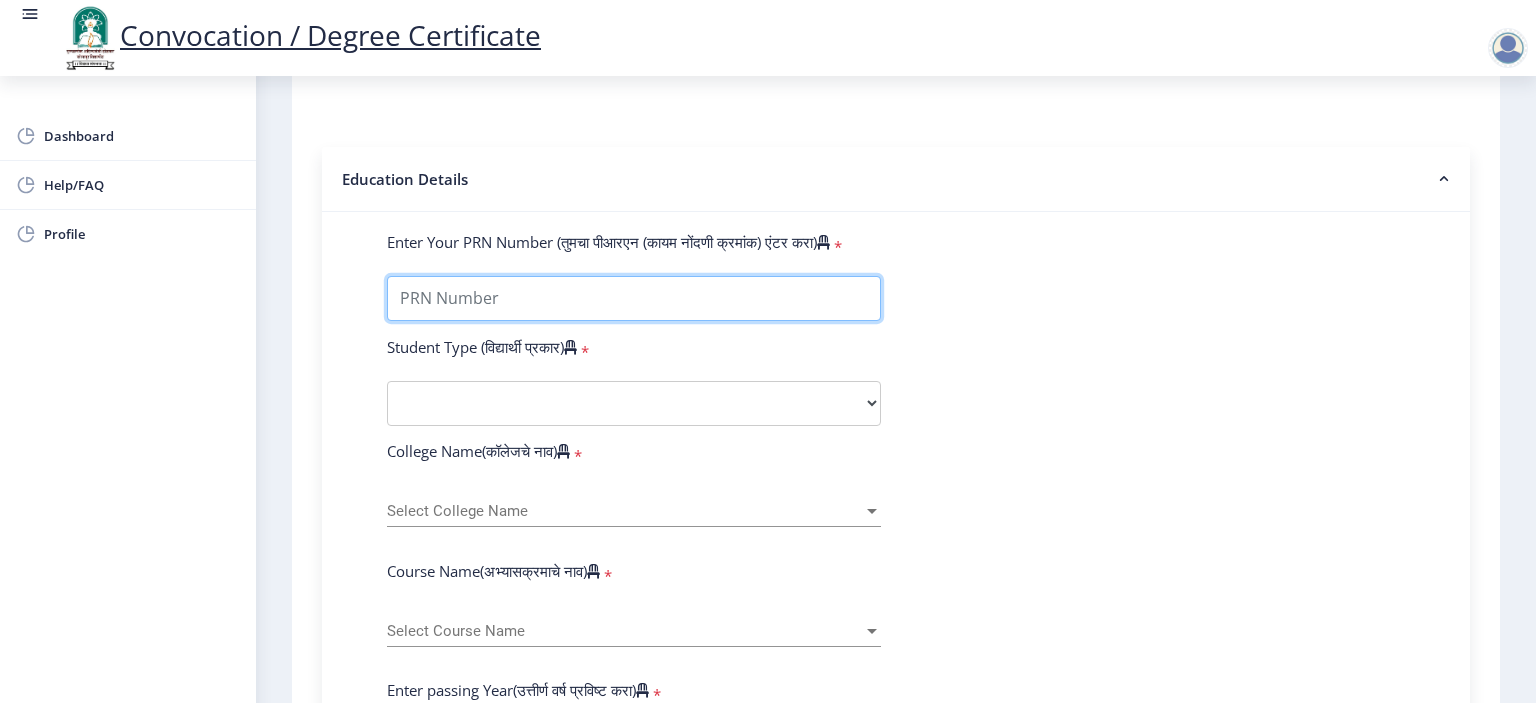 click on "Enter Your PRN Number (तुमचा पीआरएन (कायम नोंदणी क्रमांक) एंटर करा)" at bounding box center (634, 298) 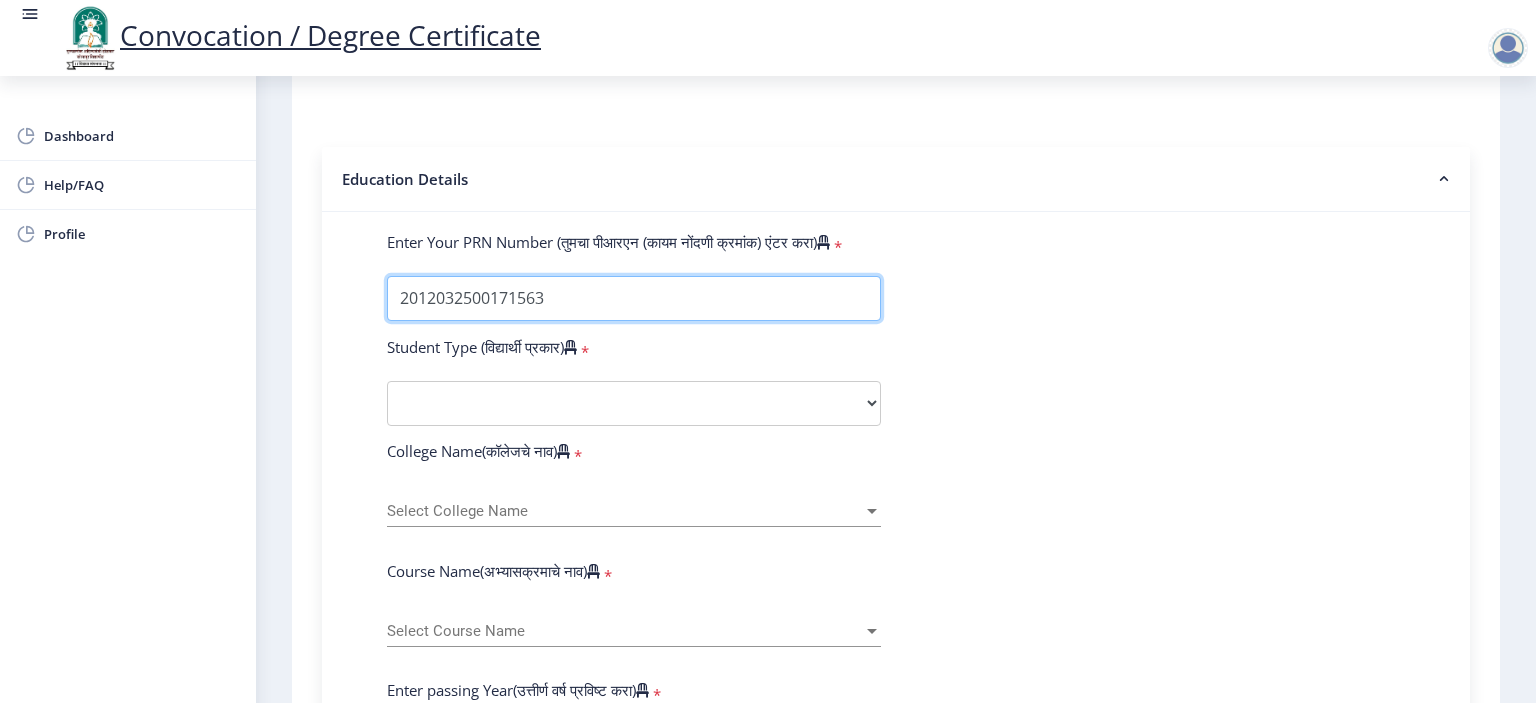 type on "2012032500171563" 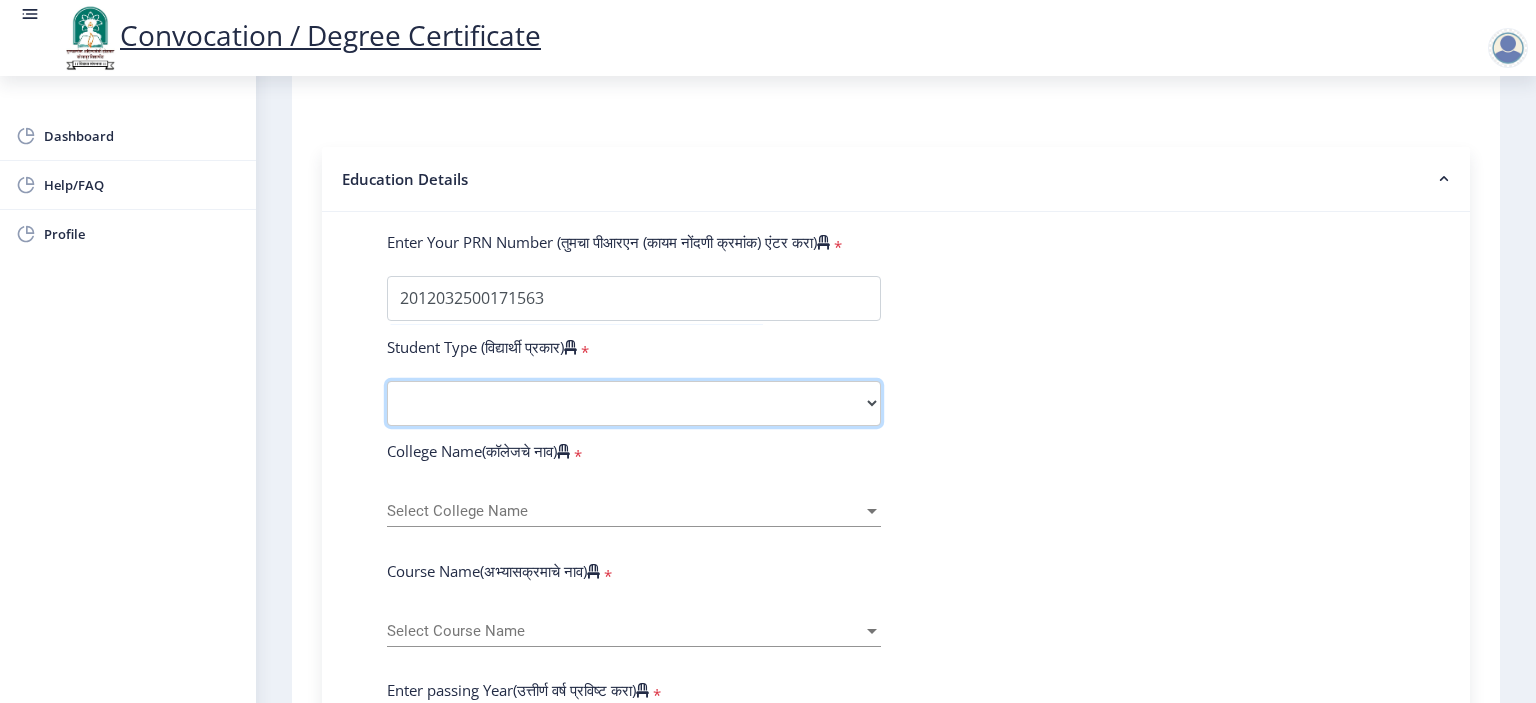 click on "Select Student Type Regular External" at bounding box center [634, 403] 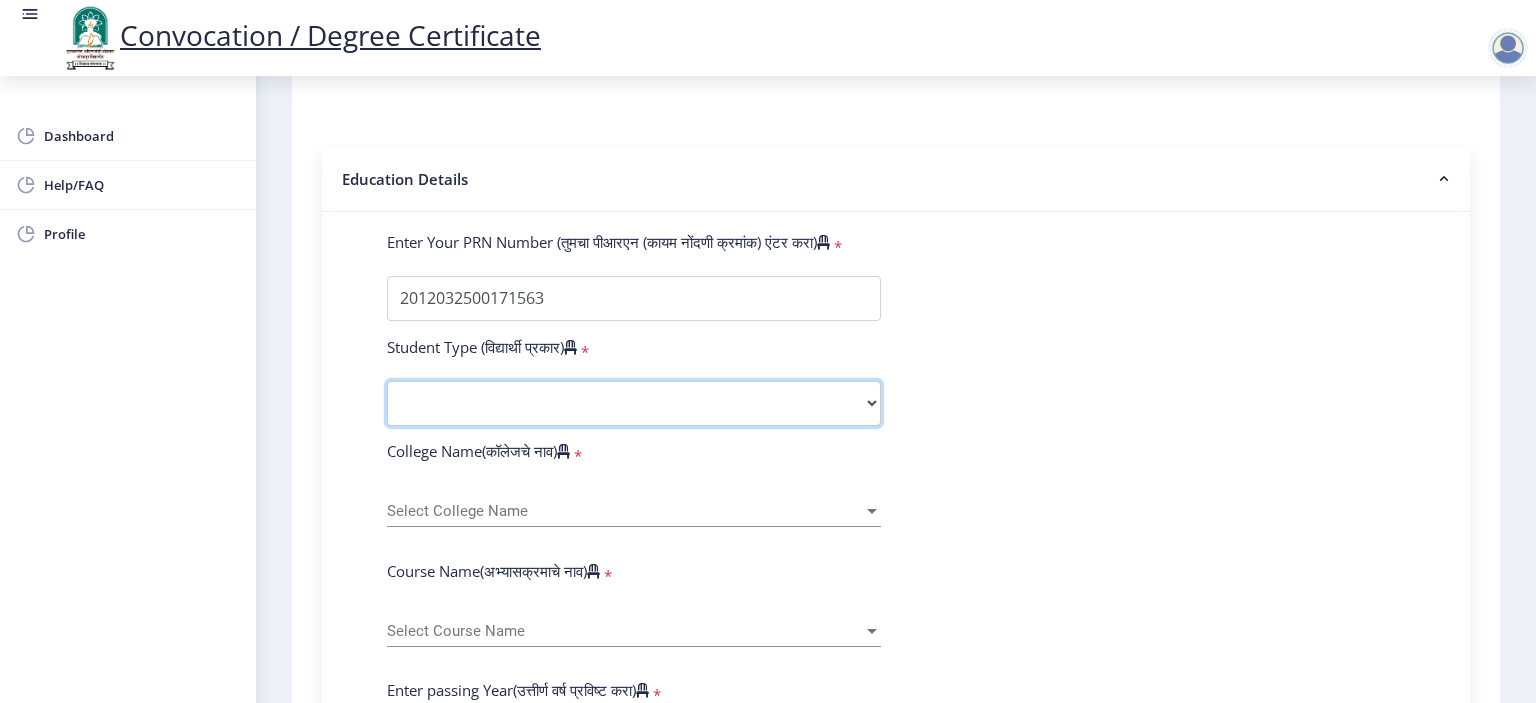 select on "Regular" 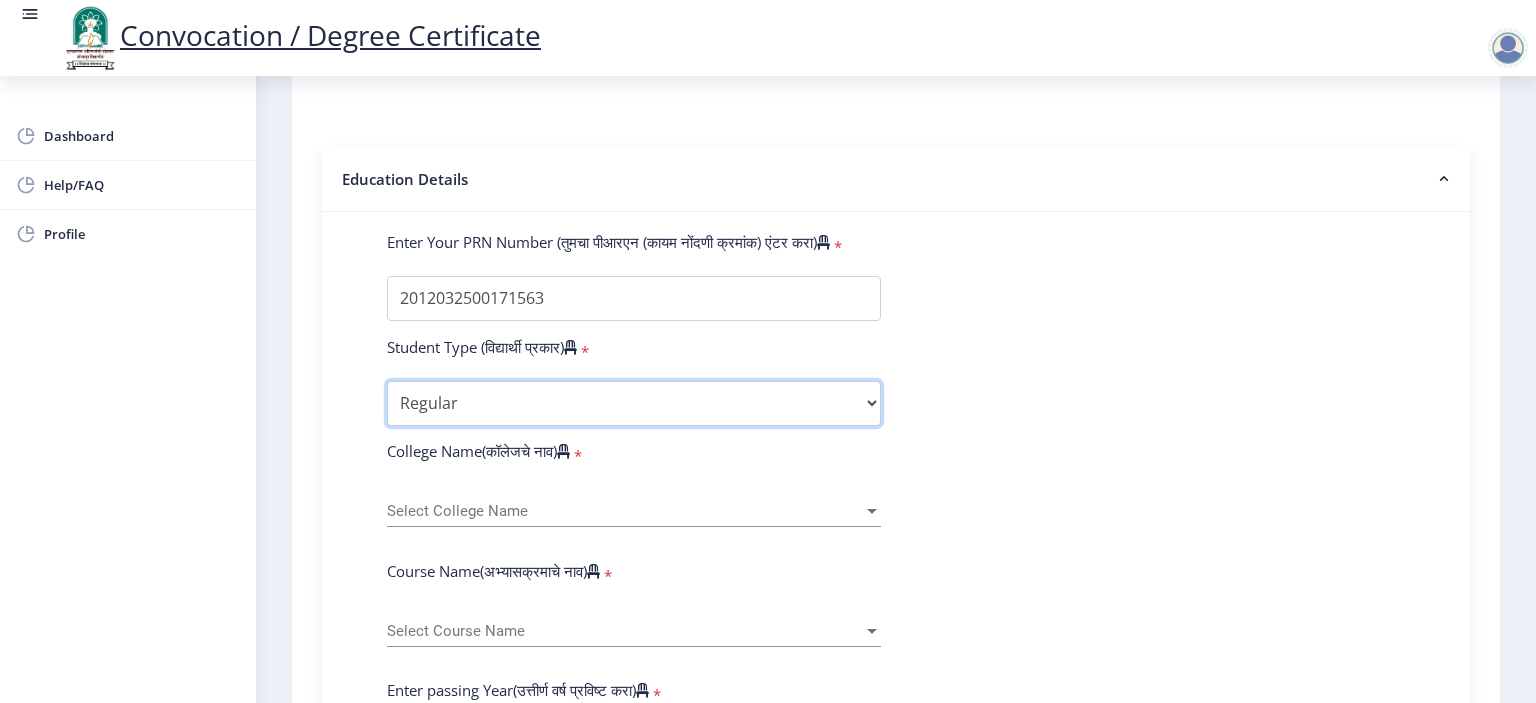 click on "Select Student Type Regular External" at bounding box center (634, 403) 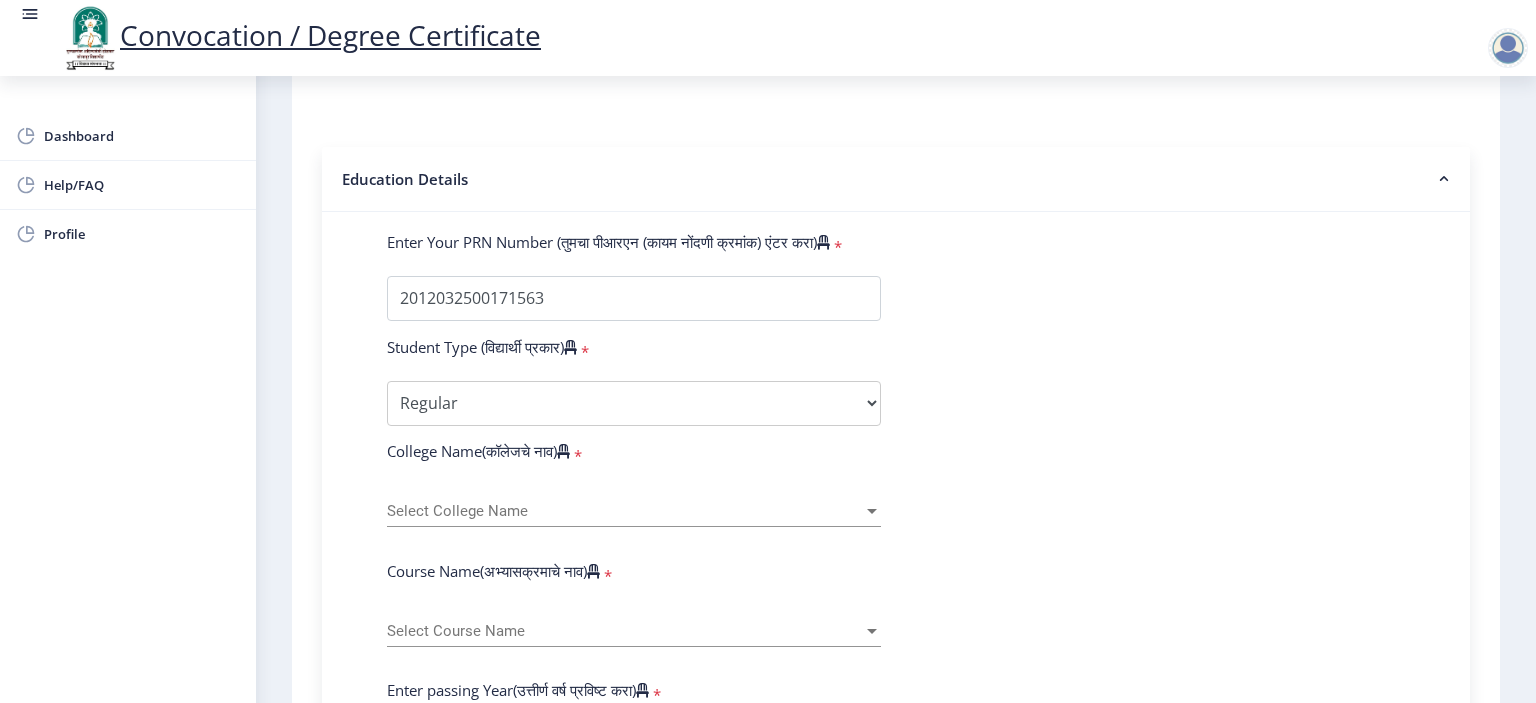 click on "Select College Name Select College Name" 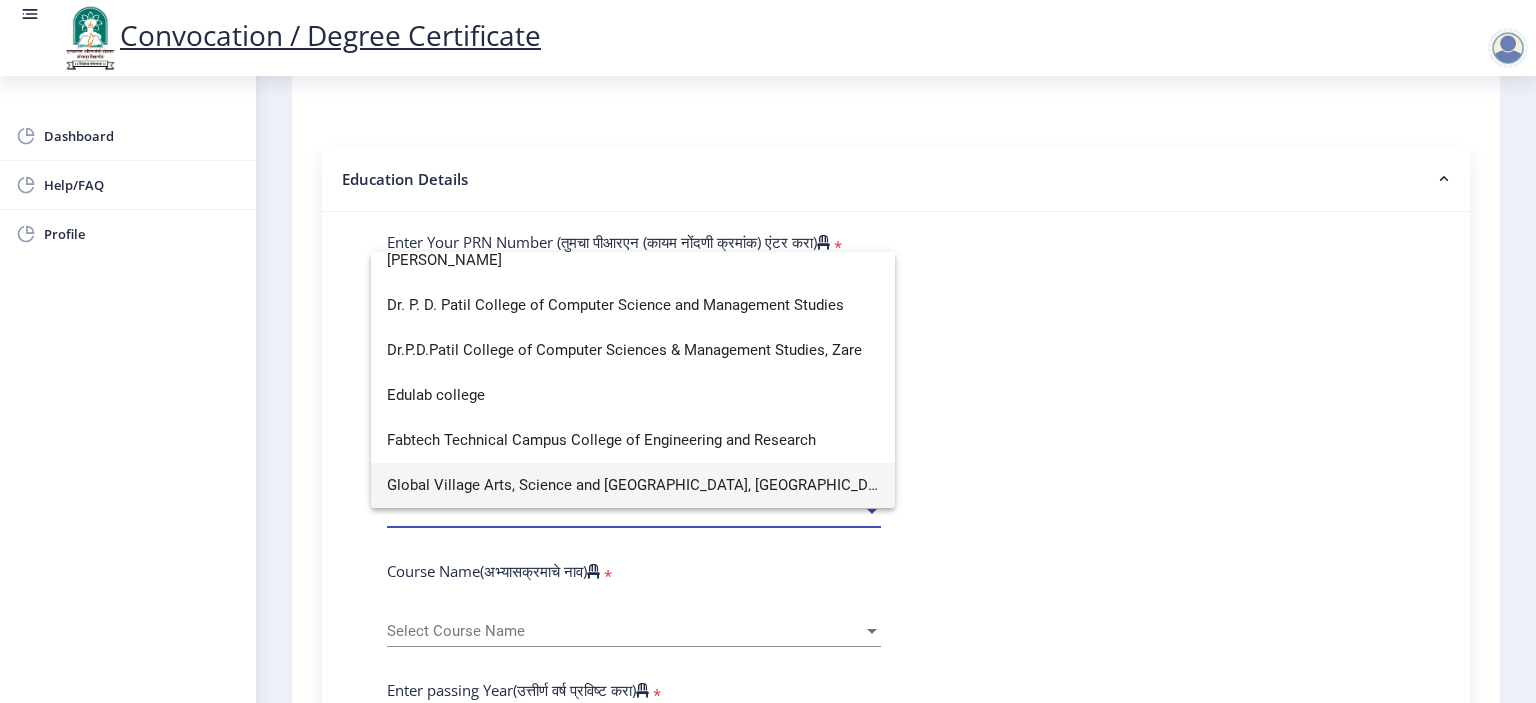 scroll, scrollTop: 0, scrollLeft: 0, axis: both 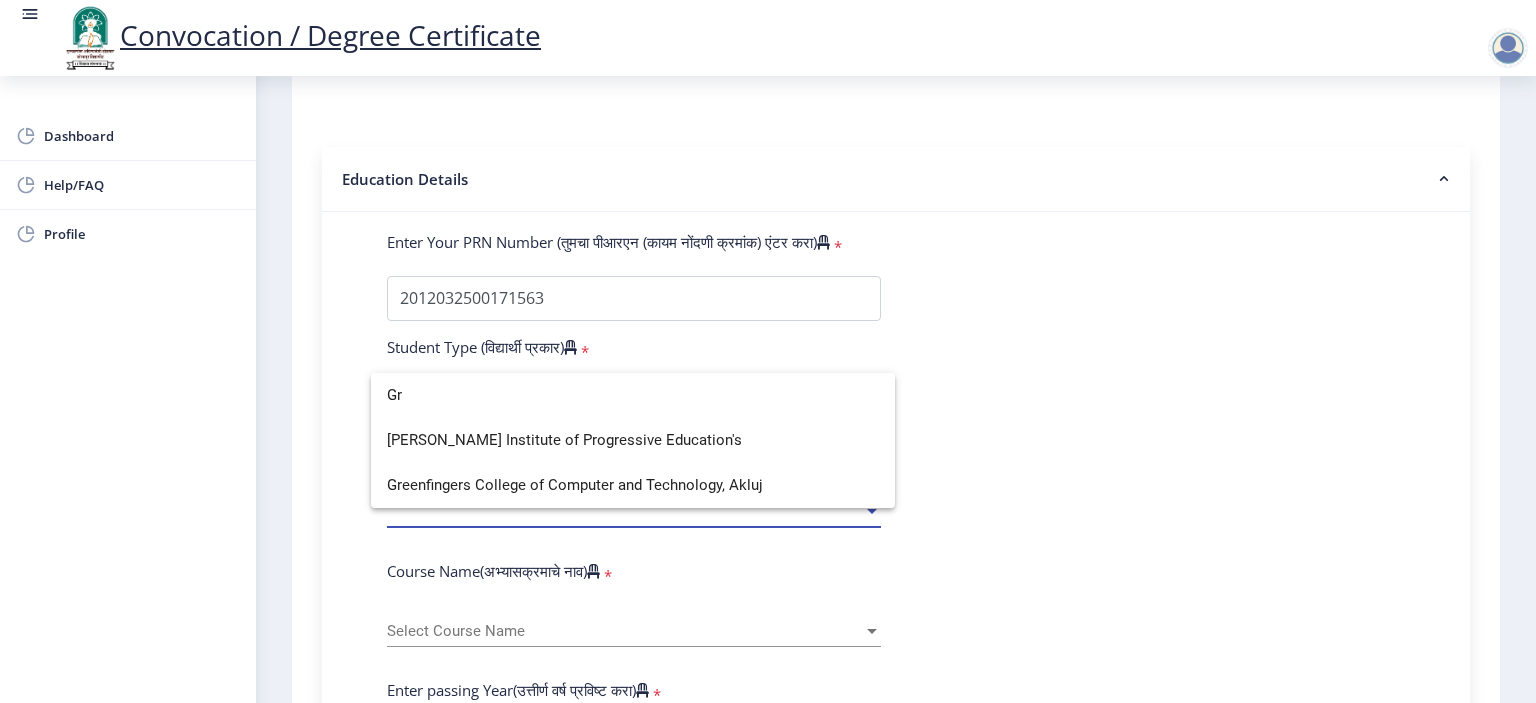 type on "Gr" 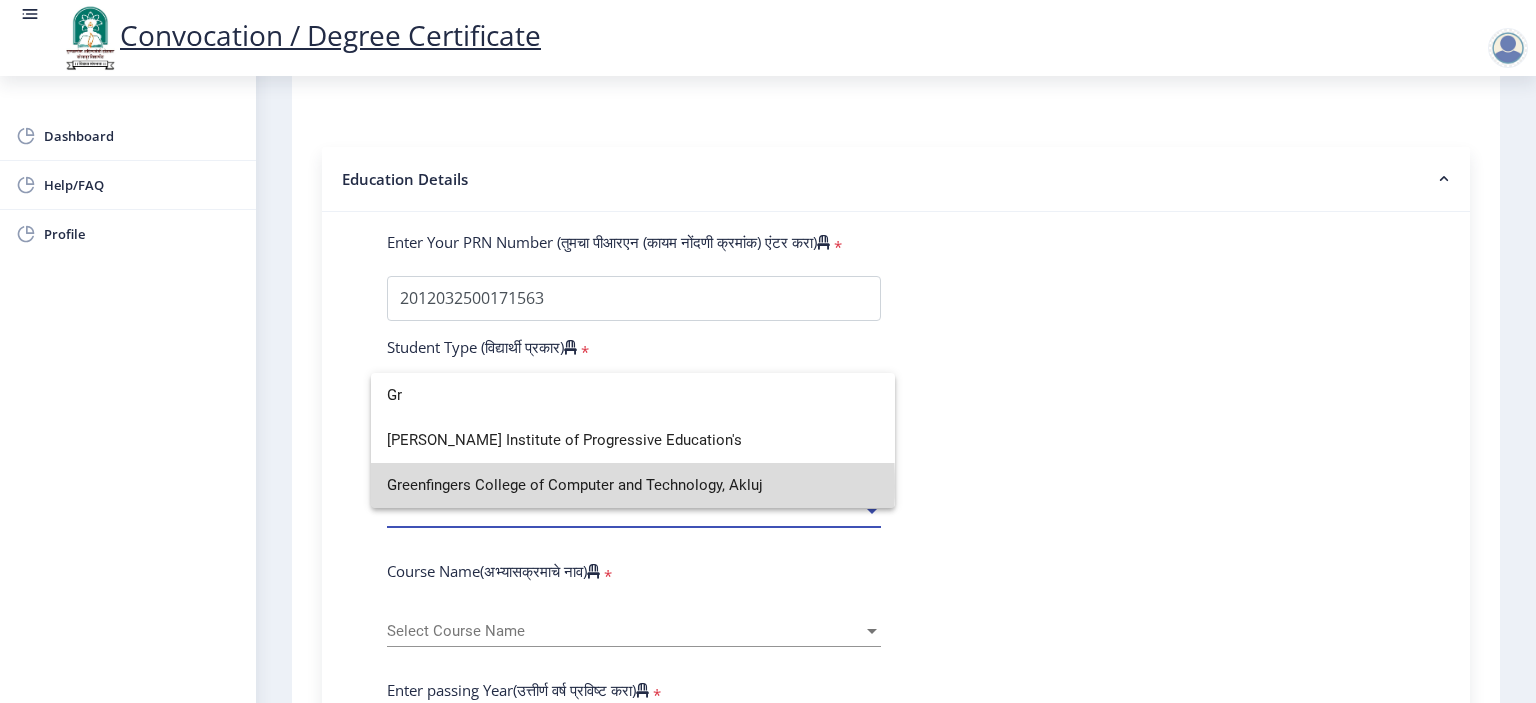 click on "Greenfingers College of Computer and Technology, Akluj" at bounding box center [633, 485] 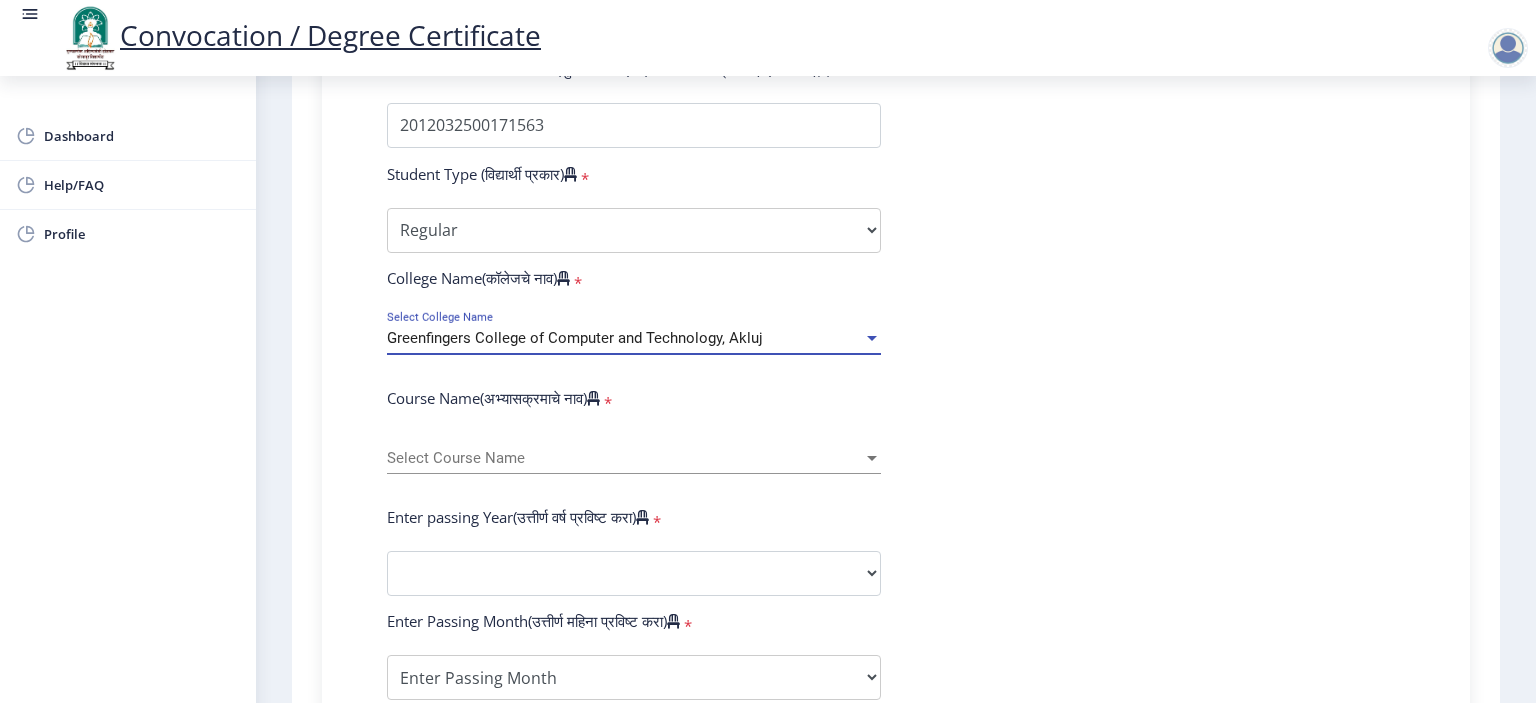 scroll, scrollTop: 600, scrollLeft: 0, axis: vertical 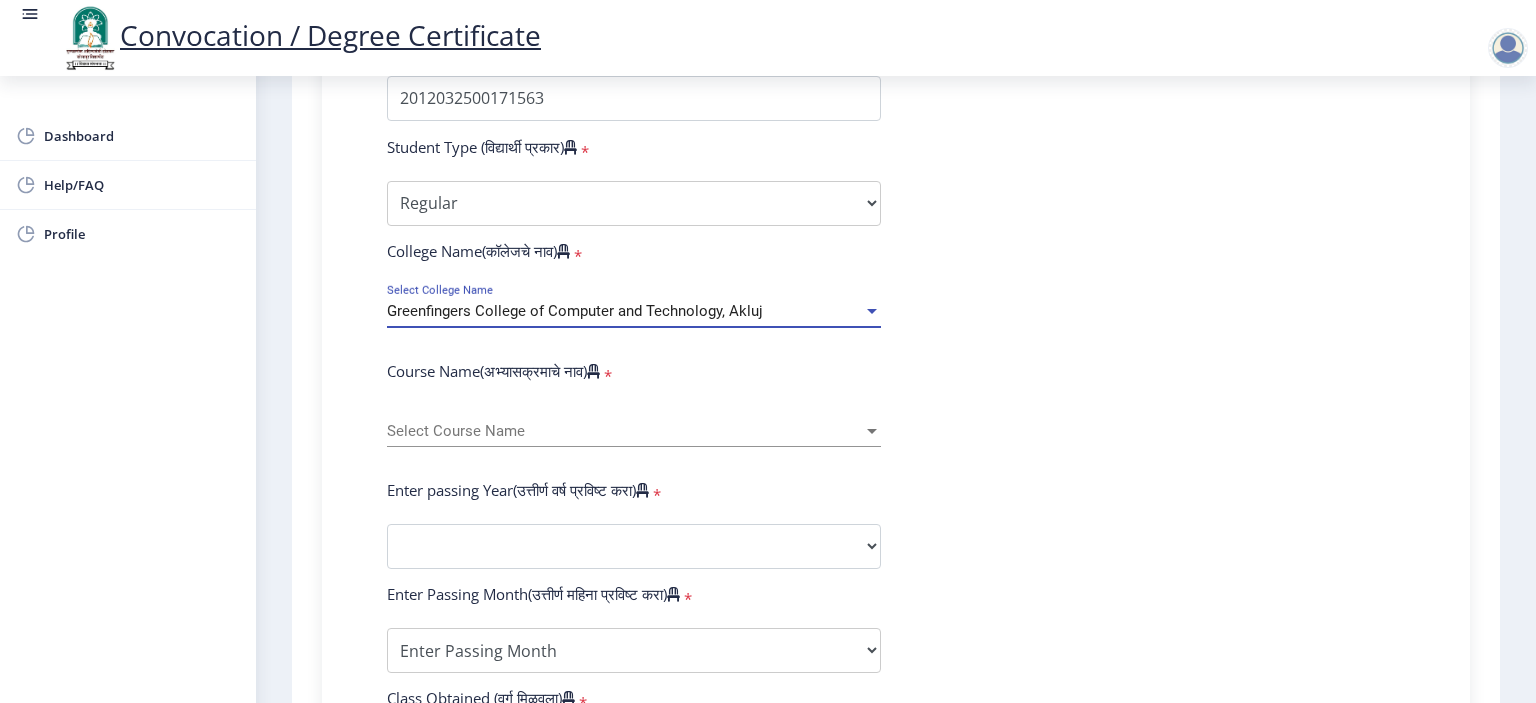 click on "Select Course Name" at bounding box center (625, 431) 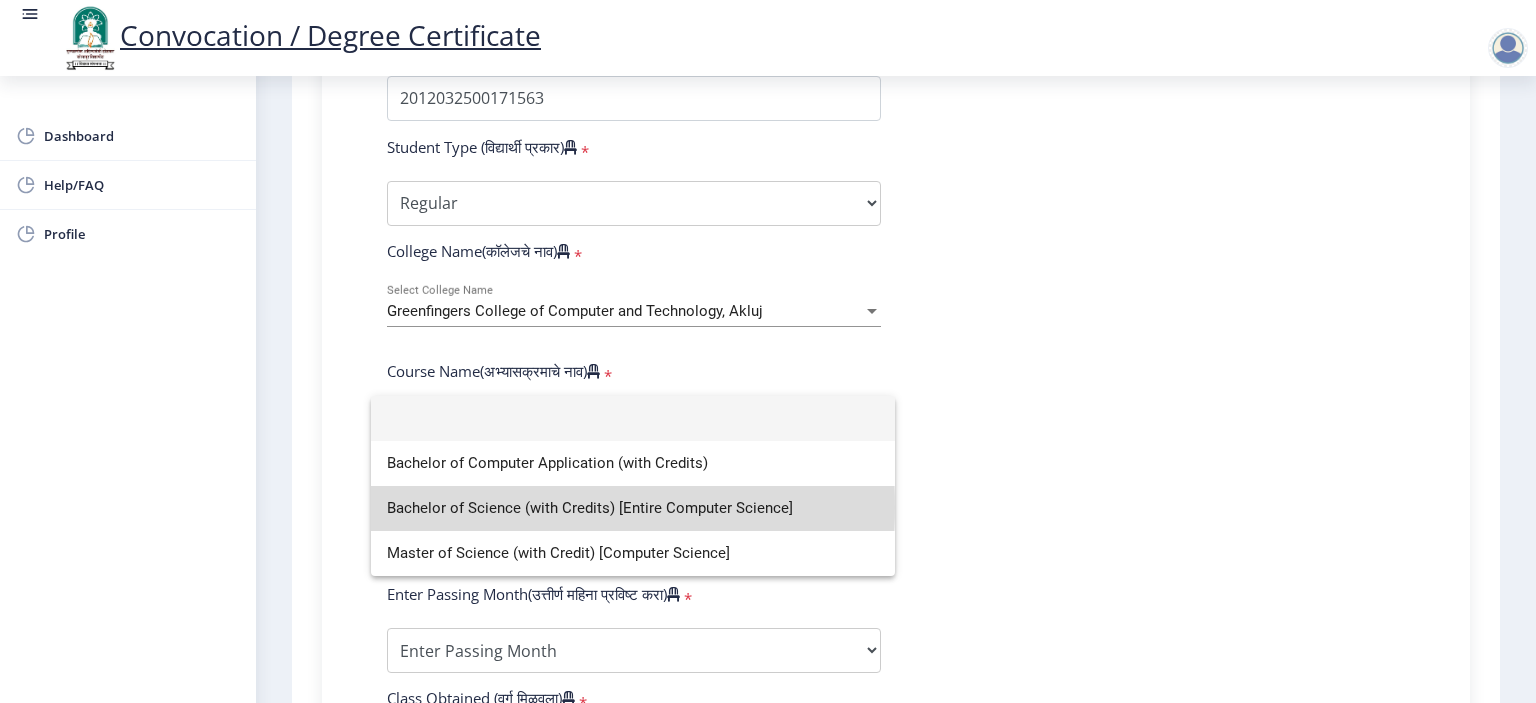click on "Bachelor of Science (with Credits) [Entire Computer Science]" at bounding box center (633, 508) 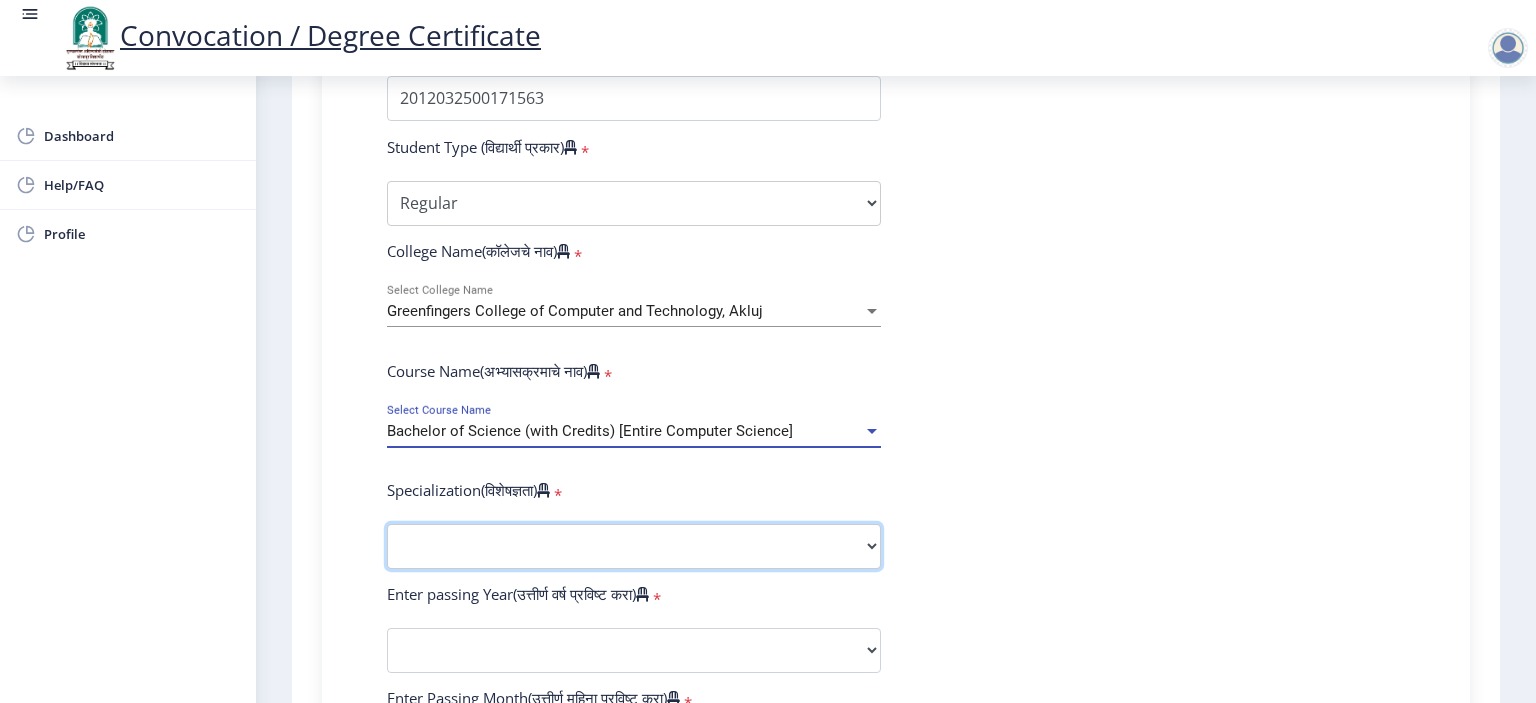 click on "Specialization Botany Chemistry Computer Science Electronics Geology Mathematics Microbiology Physics Statistics Zoology Other" at bounding box center [634, 546] 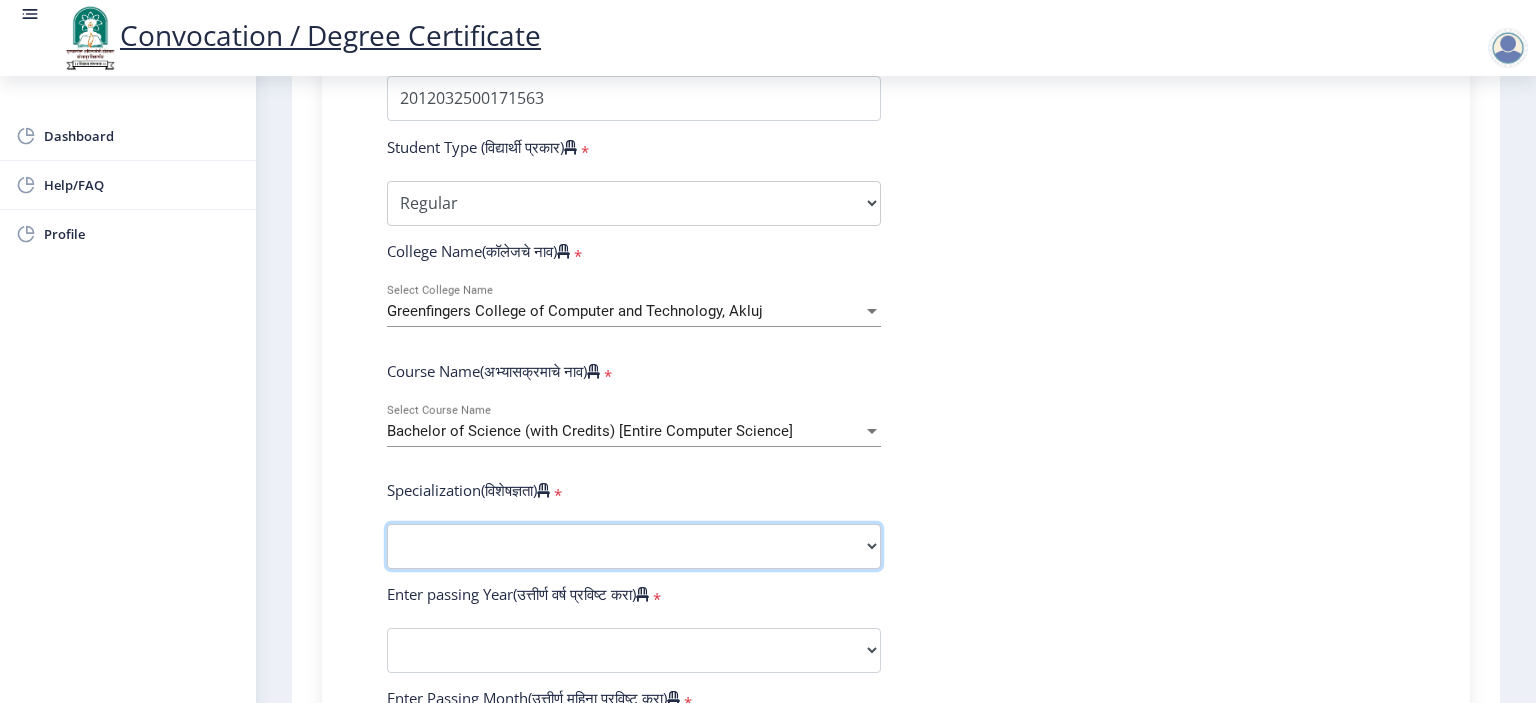 select on "Computer Science" 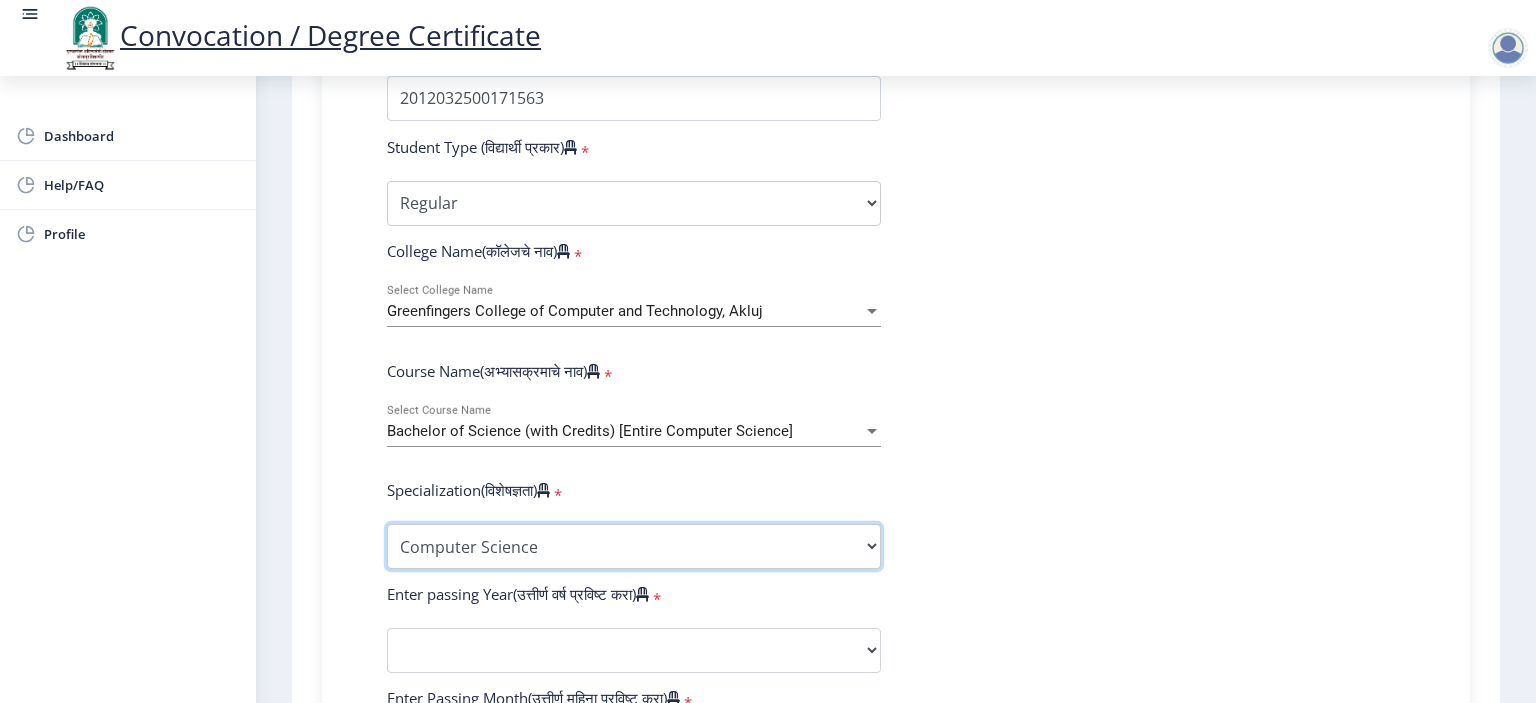 click on "Specialization Botany Chemistry Computer Science Electronics Geology Mathematics Microbiology Physics Statistics Zoology Other" at bounding box center (634, 546) 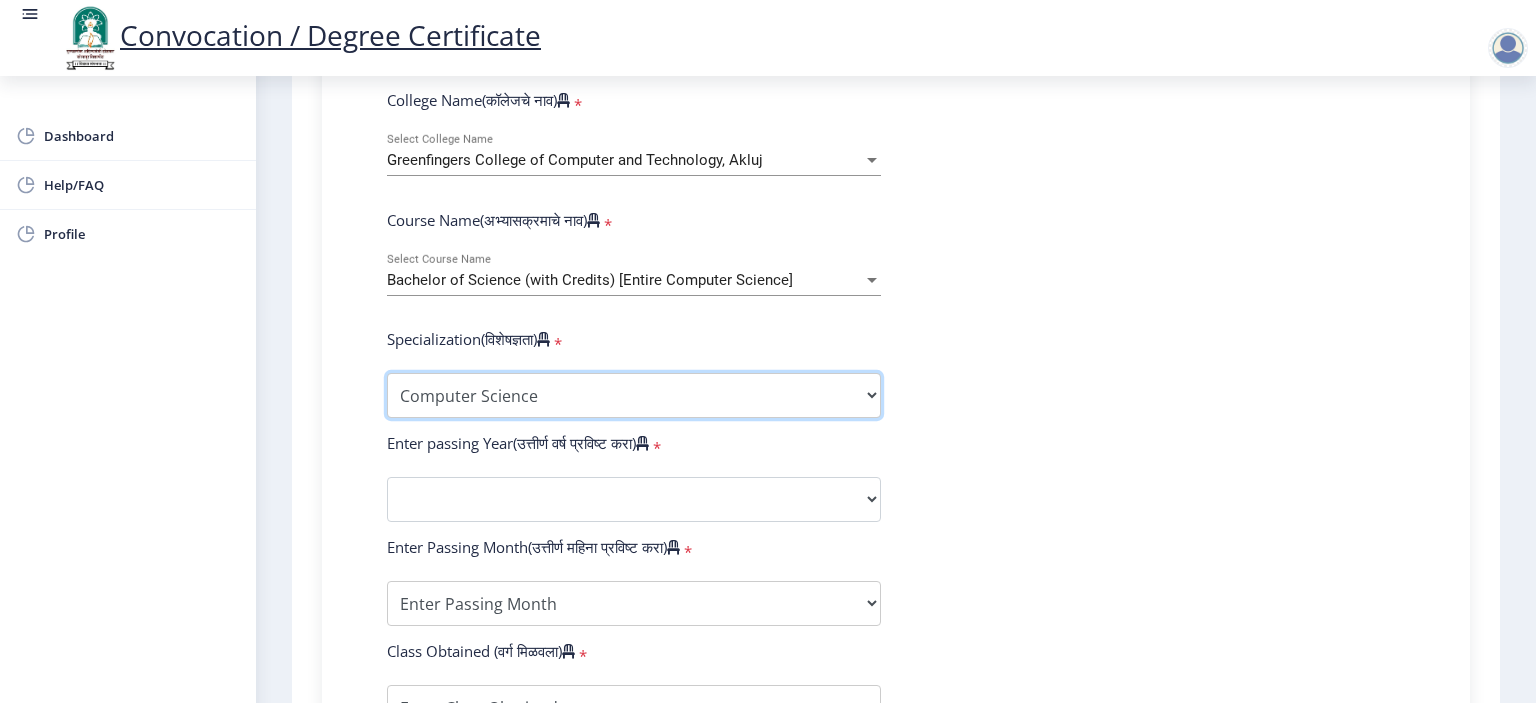 scroll, scrollTop: 800, scrollLeft: 0, axis: vertical 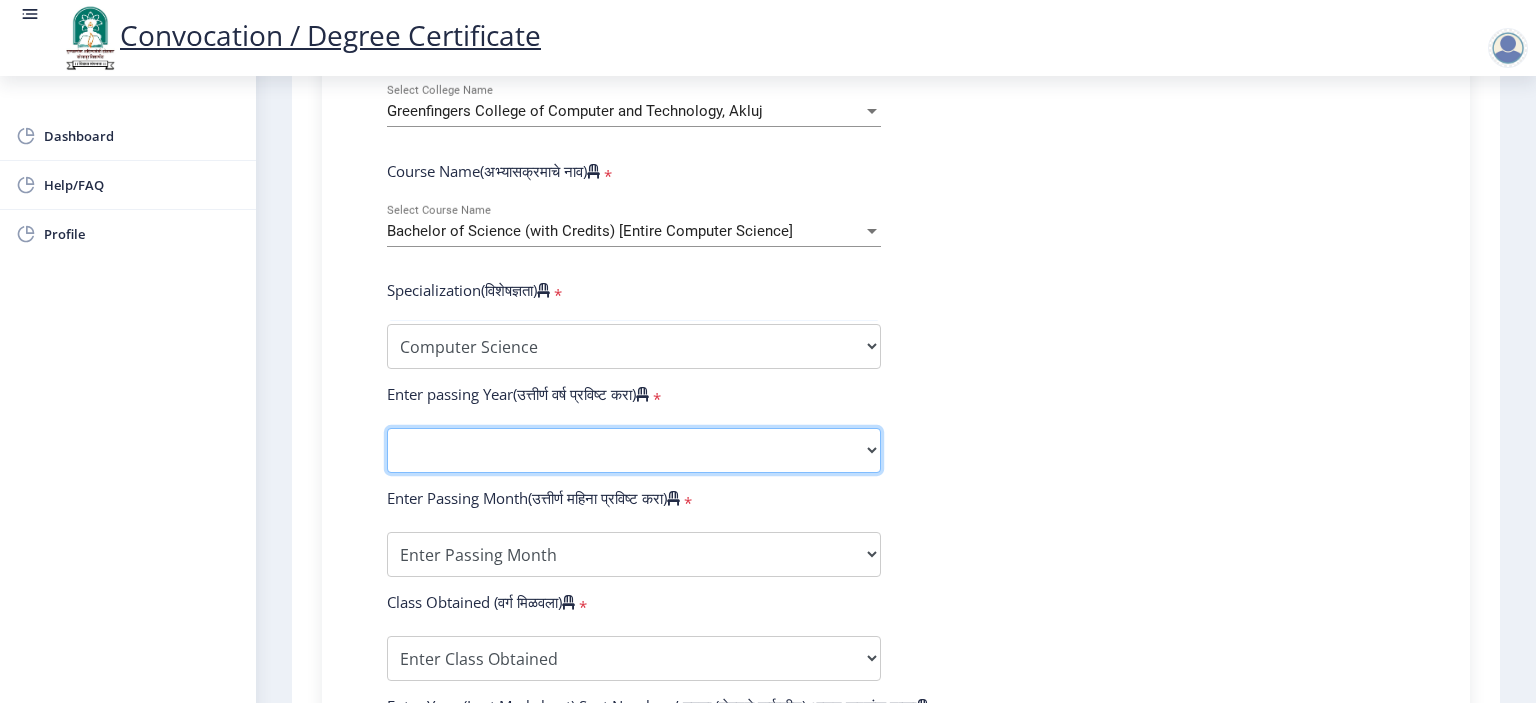 click on "2025   2024   2023   2022   2021   2020   2019   2018   2017   2016   2015   2014   2013   2012   2011   2010   2009   2008   2007   2006   2005   2004   2003   2002   2001   2000   1999   1998   1997   1996   1995   1994   1993   1992   1991   1990   1989   1988   1987   1986   1985   1984   1983   1982   1981   1980   1979   1978   1977   1976" 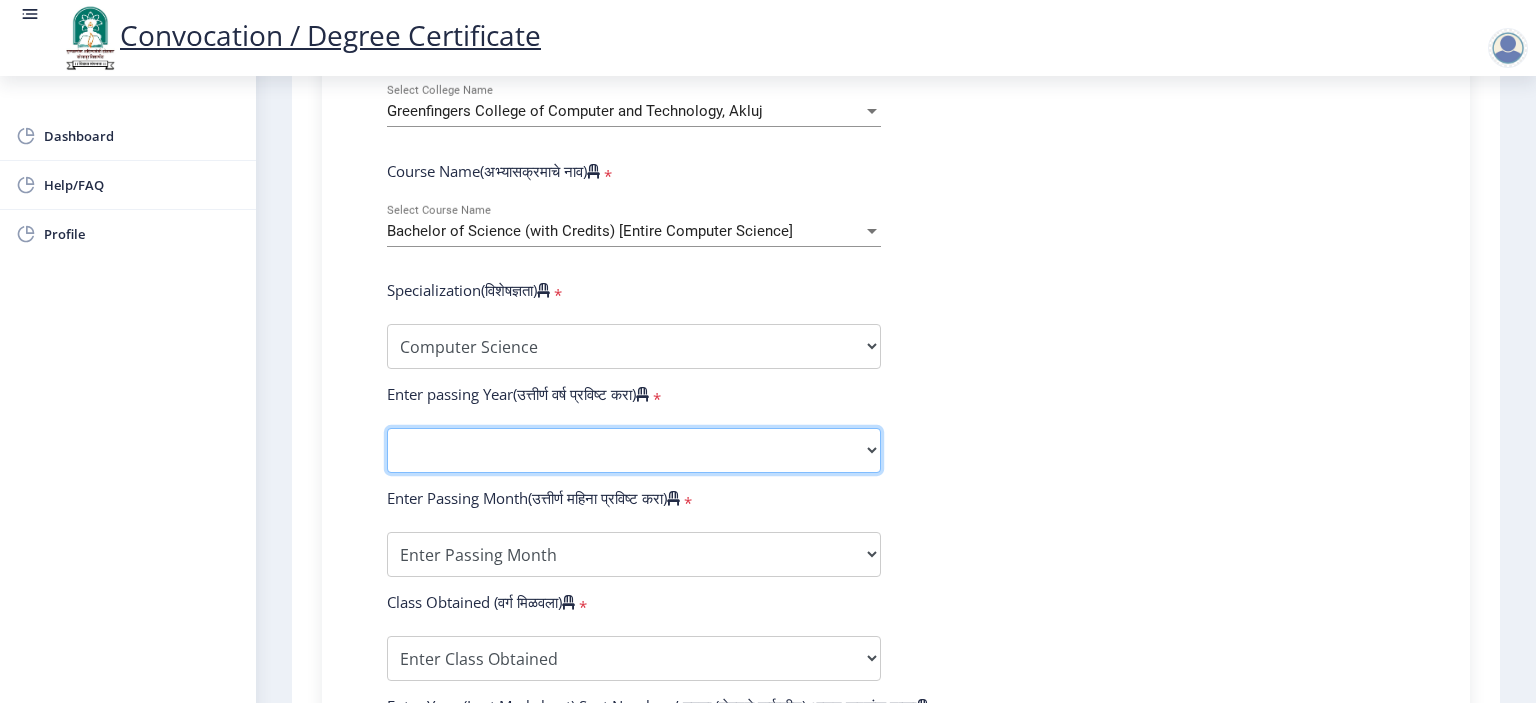 select on "2015" 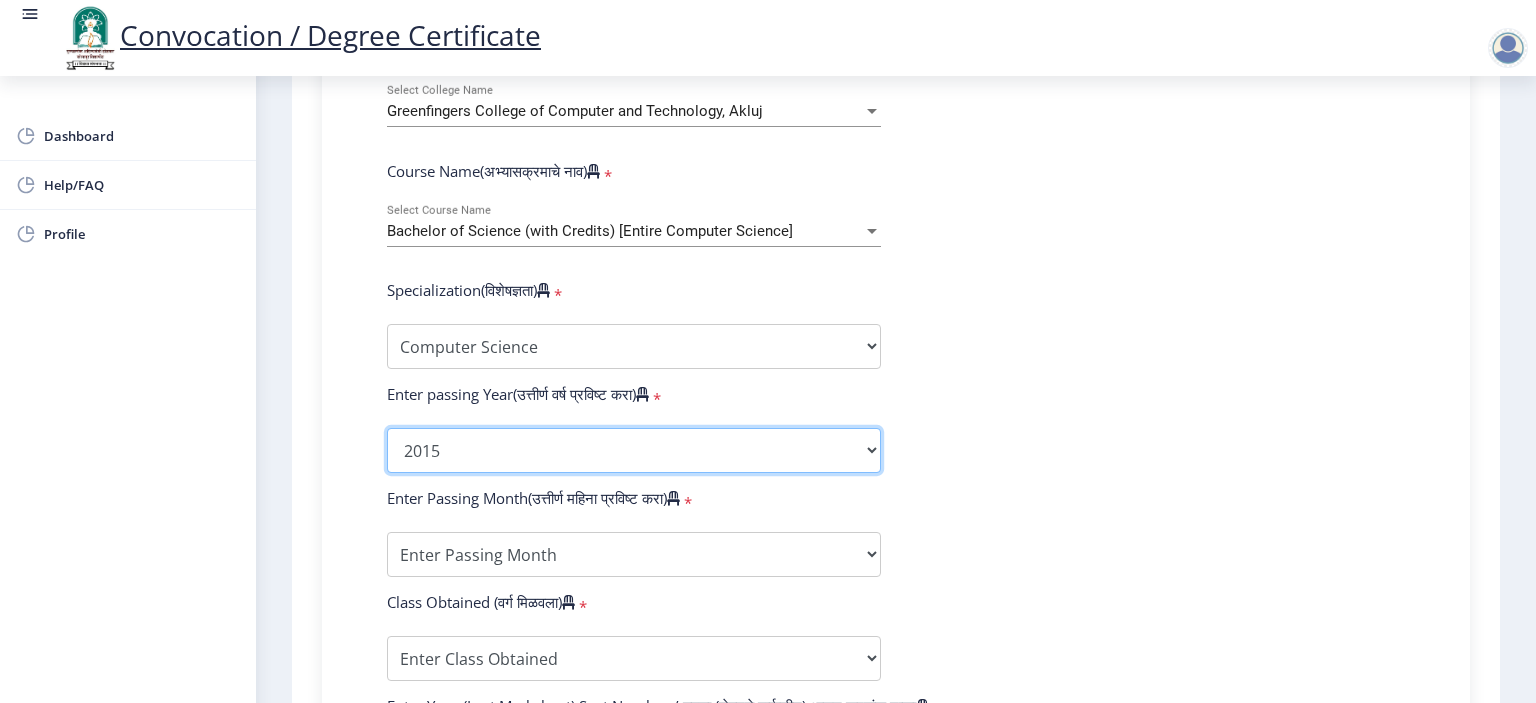 click on "2025   2024   2023   2022   2021   2020   2019   2018   2017   2016   2015   2014   2013   2012   2011   2010   2009   2008   2007   2006   2005   2004   2003   2002   2001   2000   1999   1998   1997   1996   1995   1994   1993   1992   1991   1990   1989   1988   1987   1986   1985   1984   1983   1982   1981   1980   1979   1978   1977   1976" 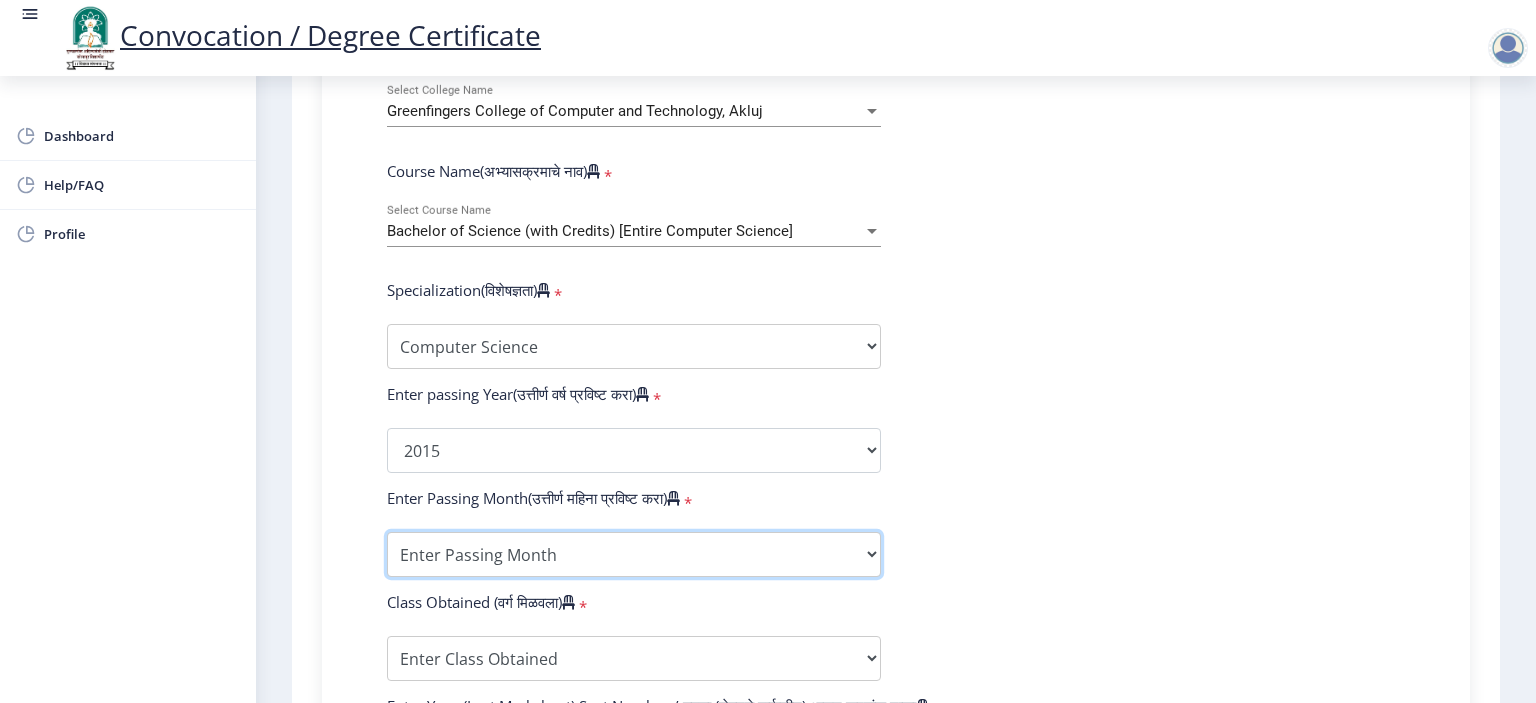click on "Enter Passing Month March April May October November December" at bounding box center [634, 554] 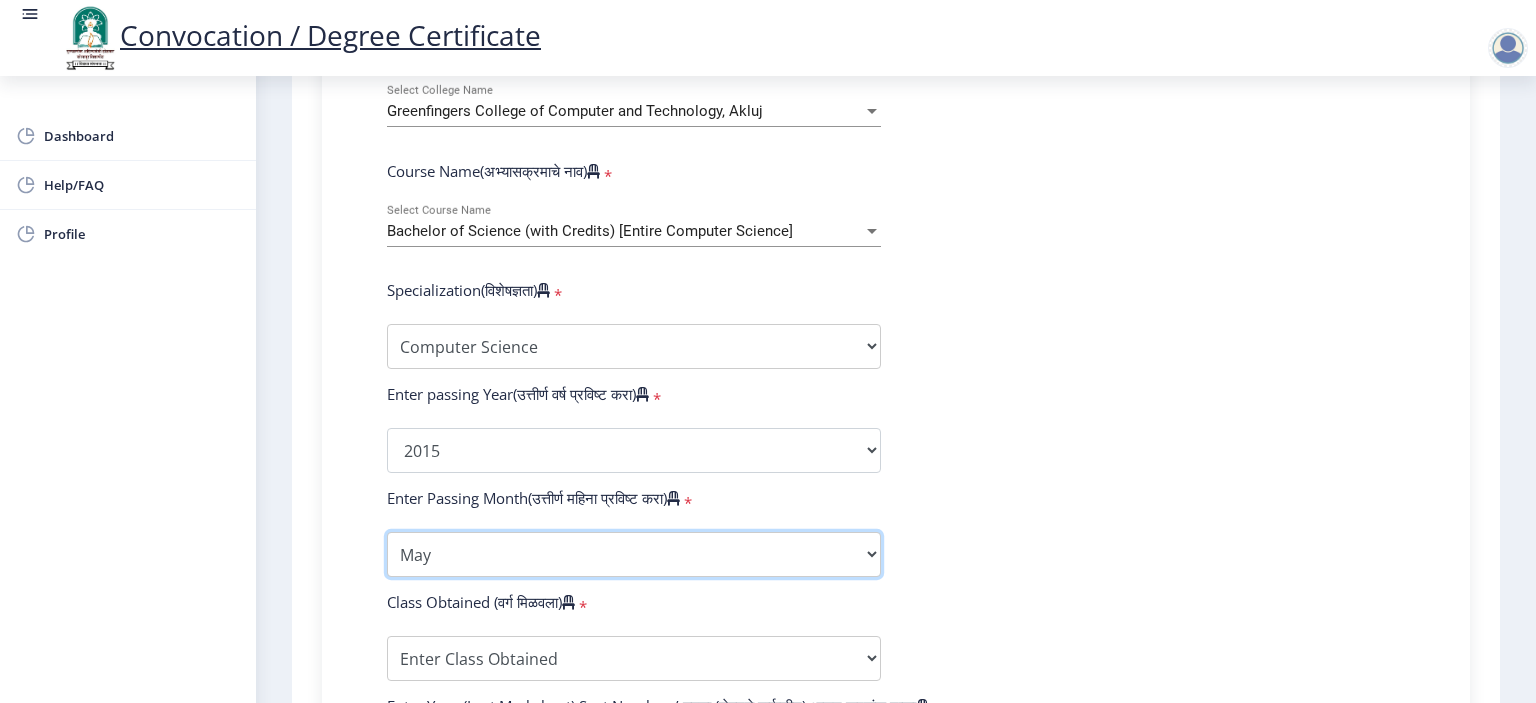 click on "Enter Passing Month March April May October November December" at bounding box center (634, 554) 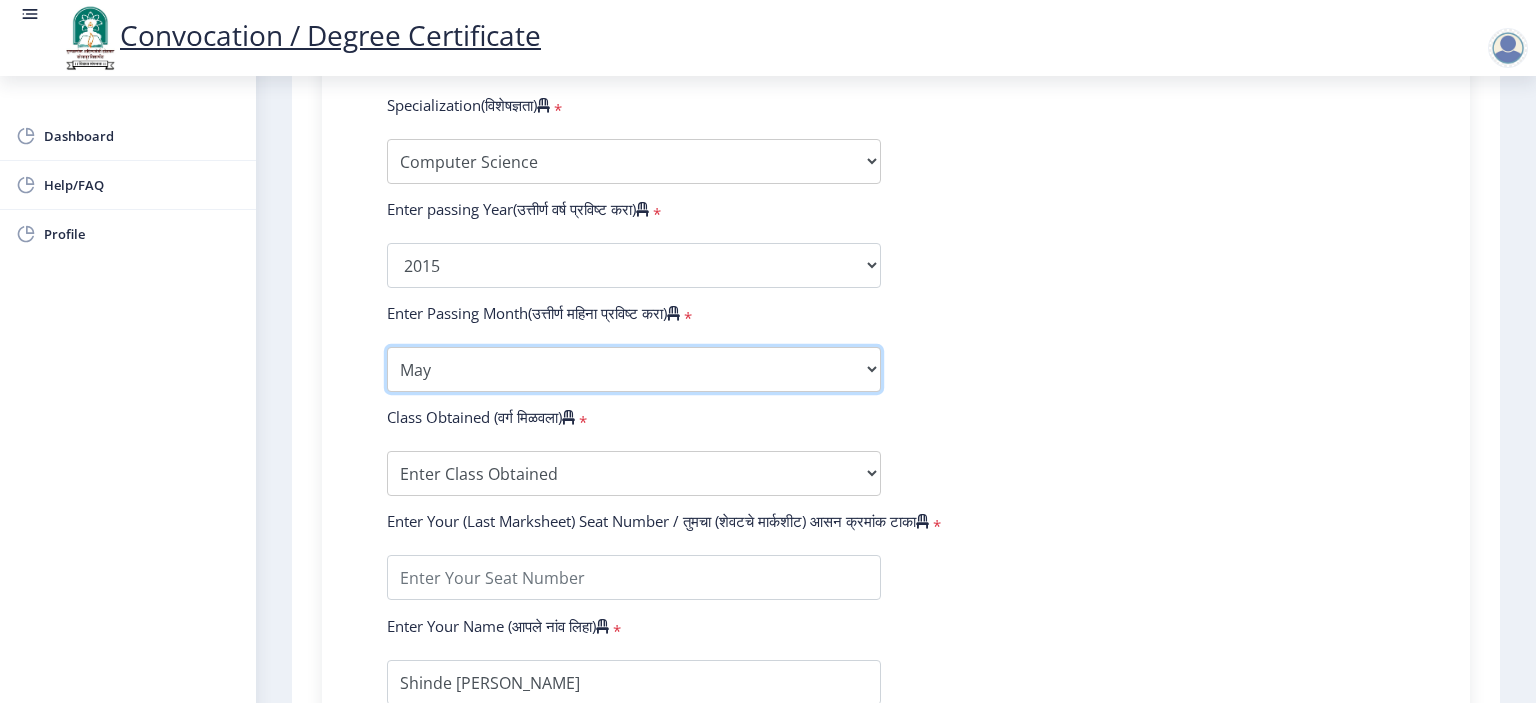 scroll, scrollTop: 1000, scrollLeft: 0, axis: vertical 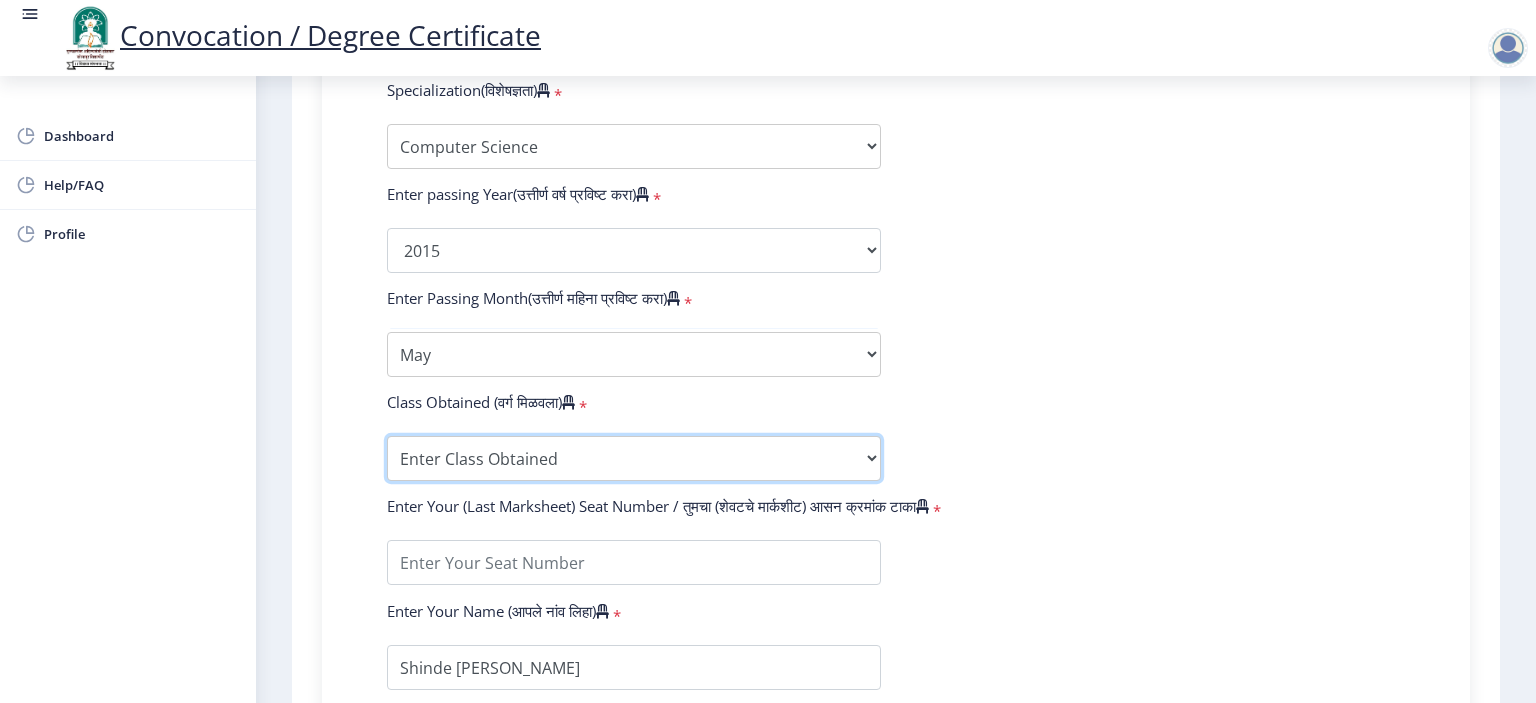 click on "Enter Class Obtained FIRST CLASS WITH DISTINCTION FIRST CLASS HIGHER SECOND CLASS SECOND CLASS PASS CLASS Grade O Grade A+ Grade A Grade B+ Grade B Grade C+ Grade C Grade D Grade E" at bounding box center [634, 458] 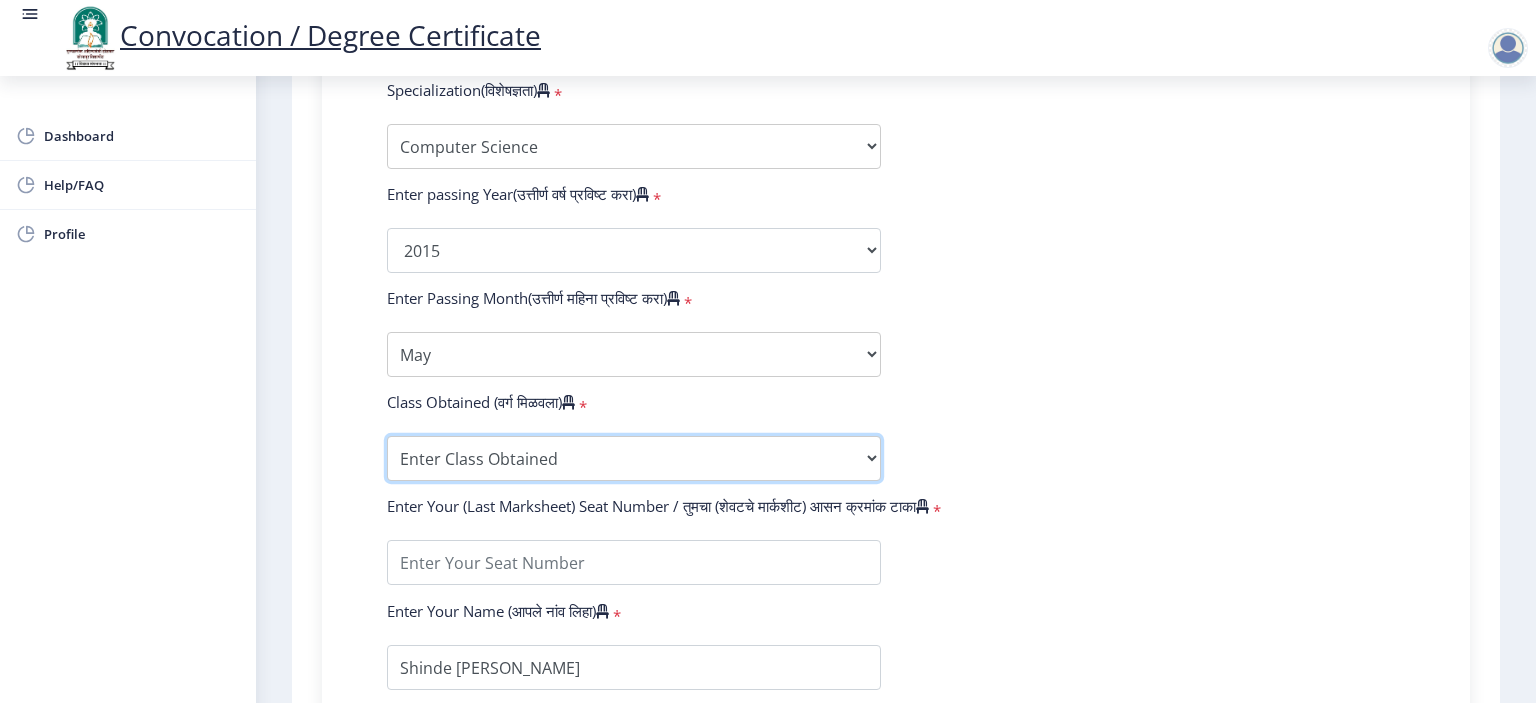 select on "FIRST CLASS WITH DISTINCTION" 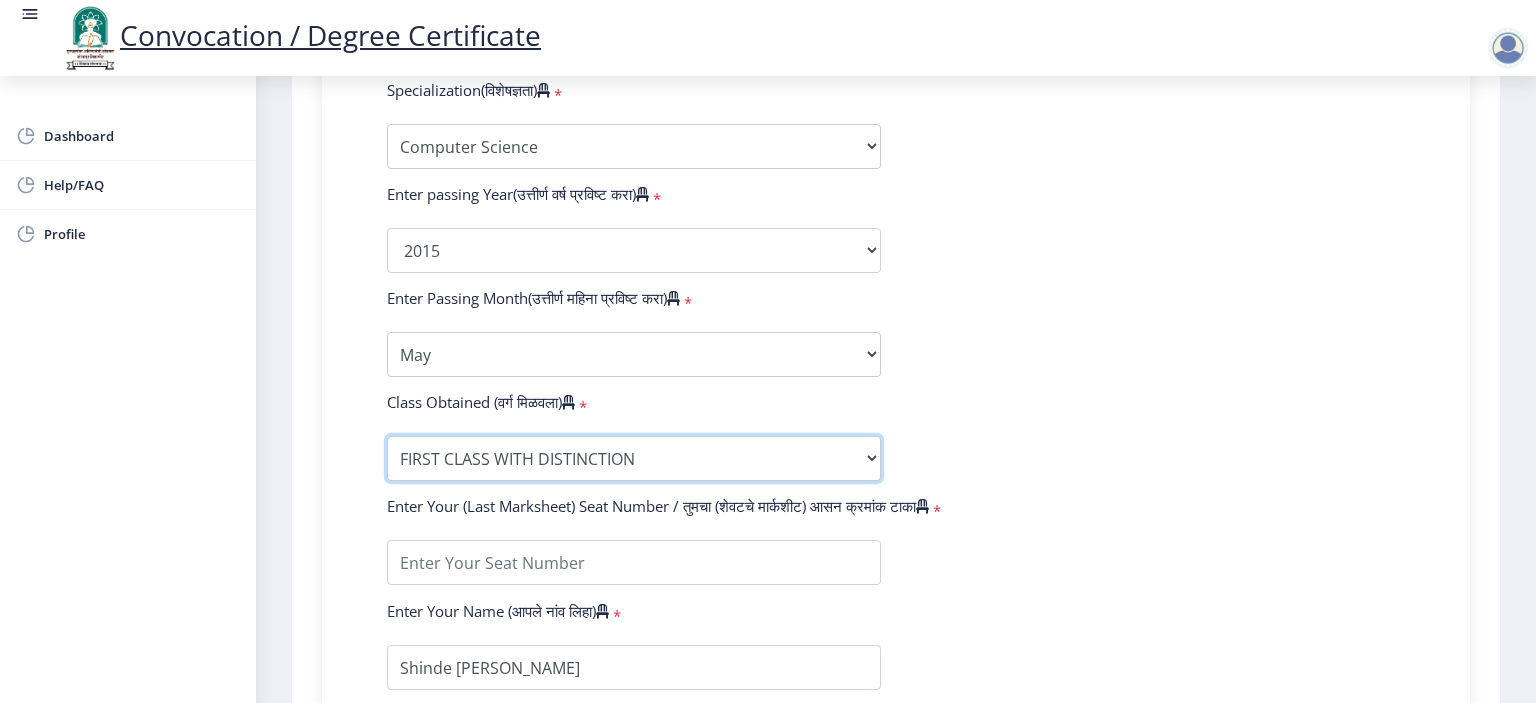 click on "Enter Class Obtained FIRST CLASS WITH DISTINCTION FIRST CLASS HIGHER SECOND CLASS SECOND CLASS PASS CLASS Grade O Grade A+ Grade A Grade B+ Grade B Grade C+ Grade C Grade D Grade E" at bounding box center [634, 458] 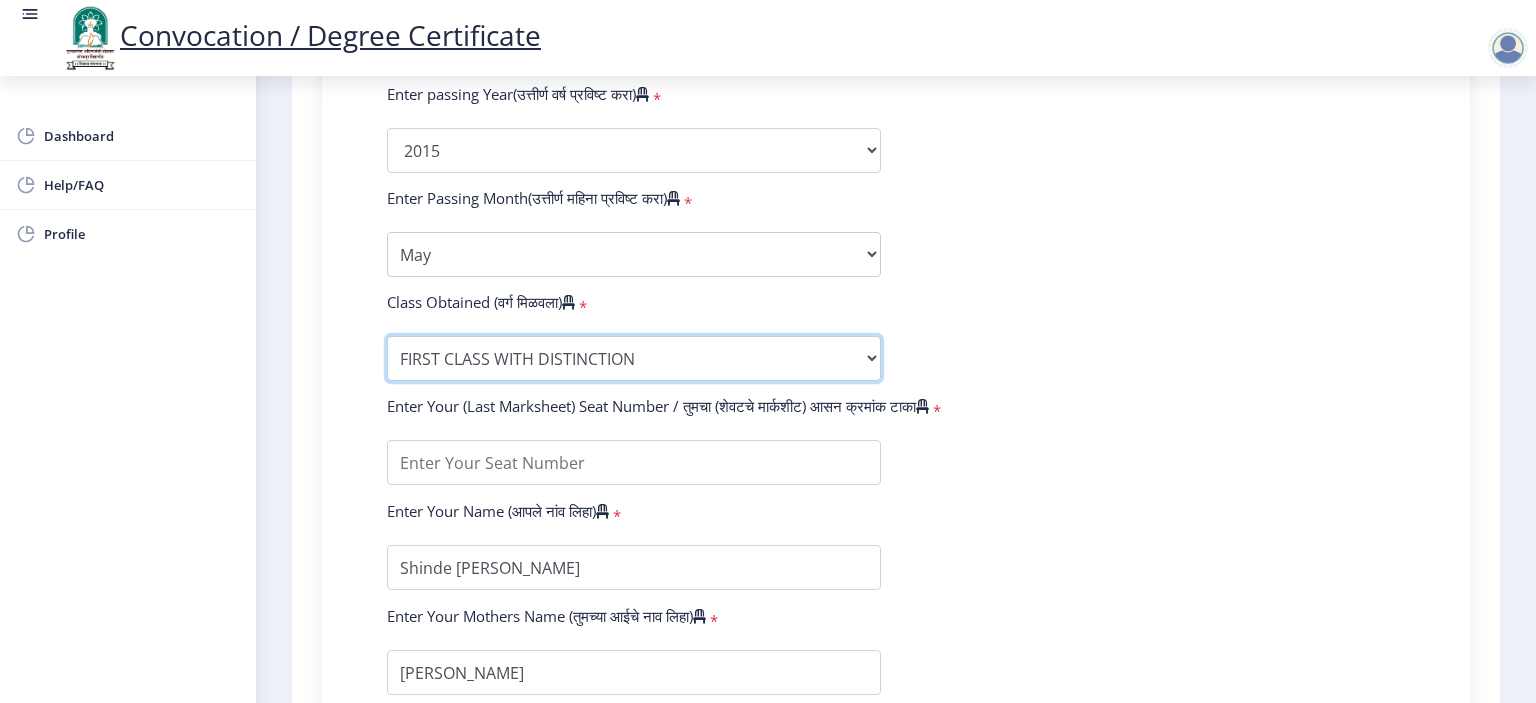 scroll, scrollTop: 1200, scrollLeft: 0, axis: vertical 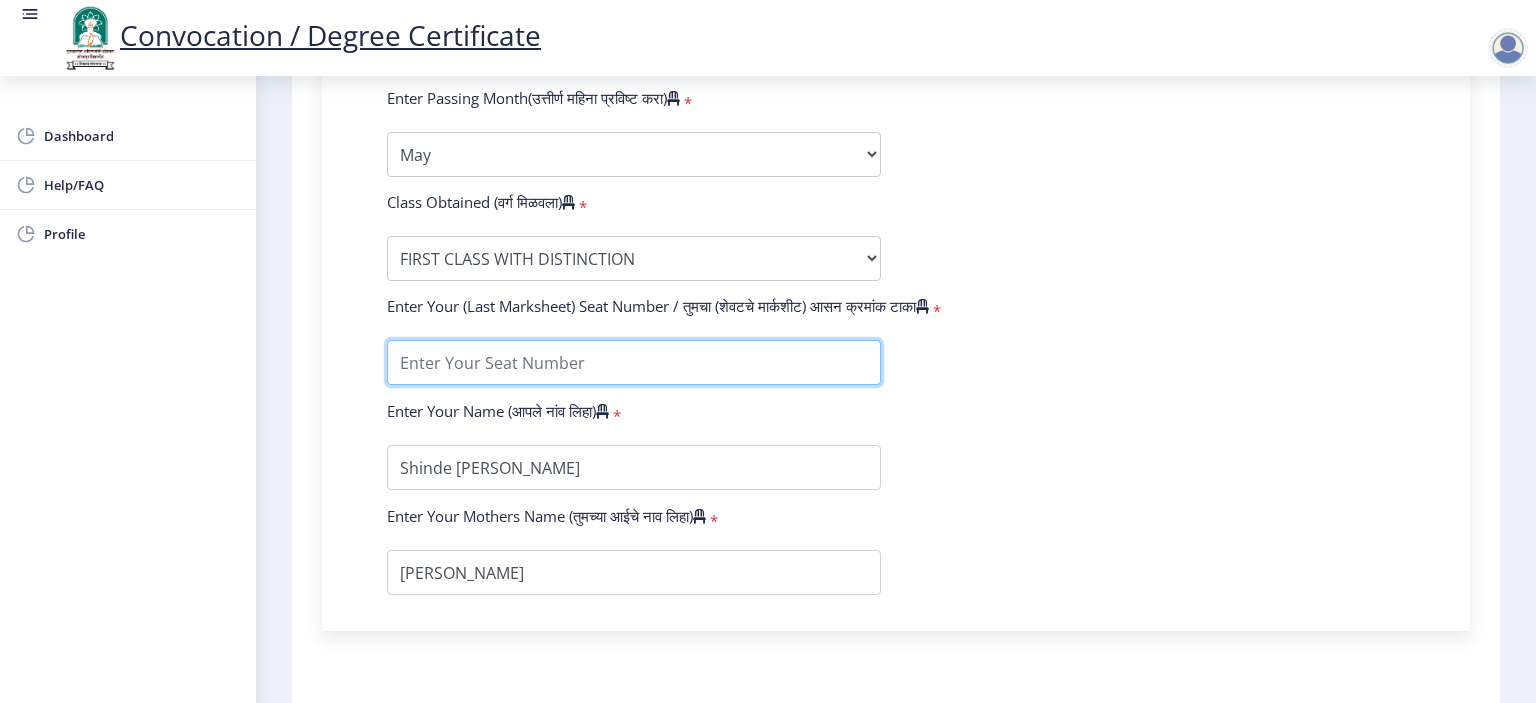 click at bounding box center (634, 362) 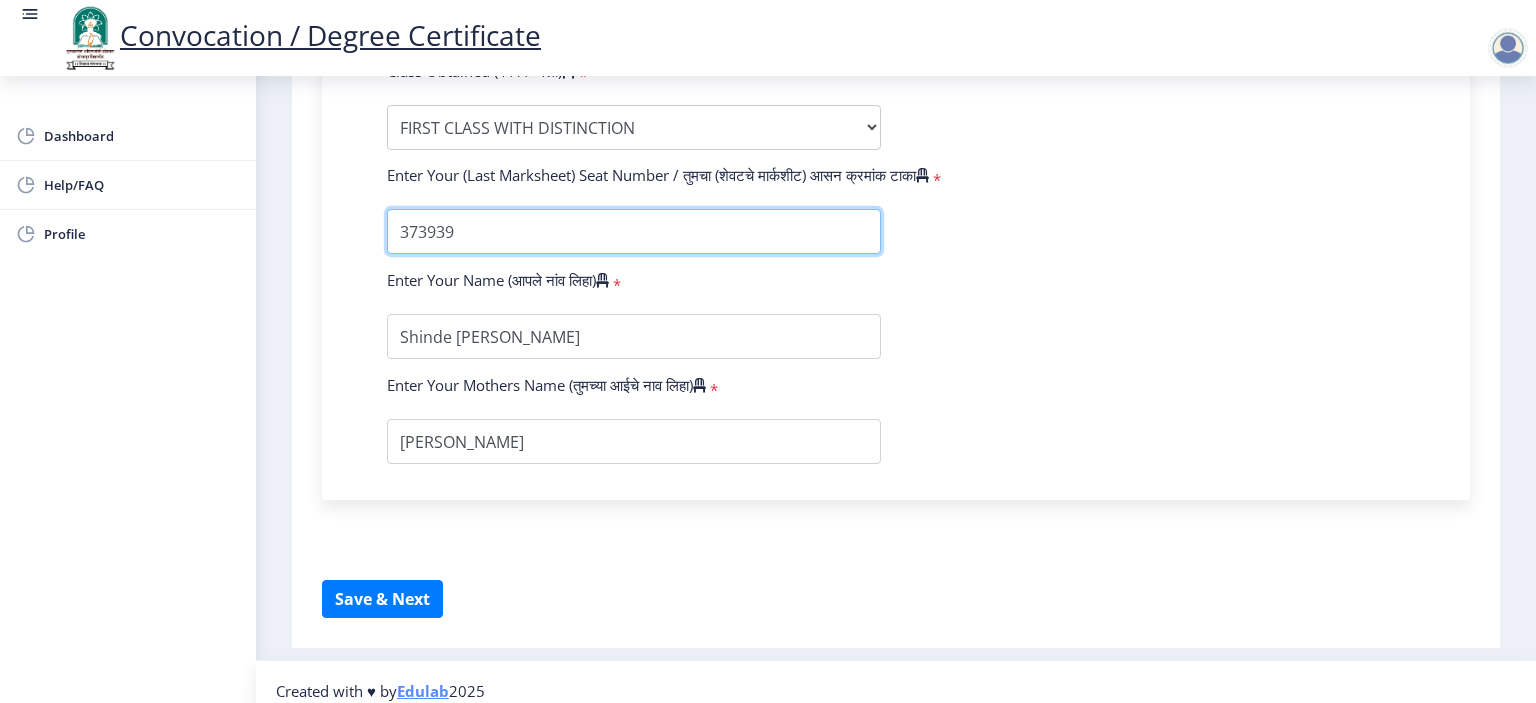scroll, scrollTop: 1336, scrollLeft: 0, axis: vertical 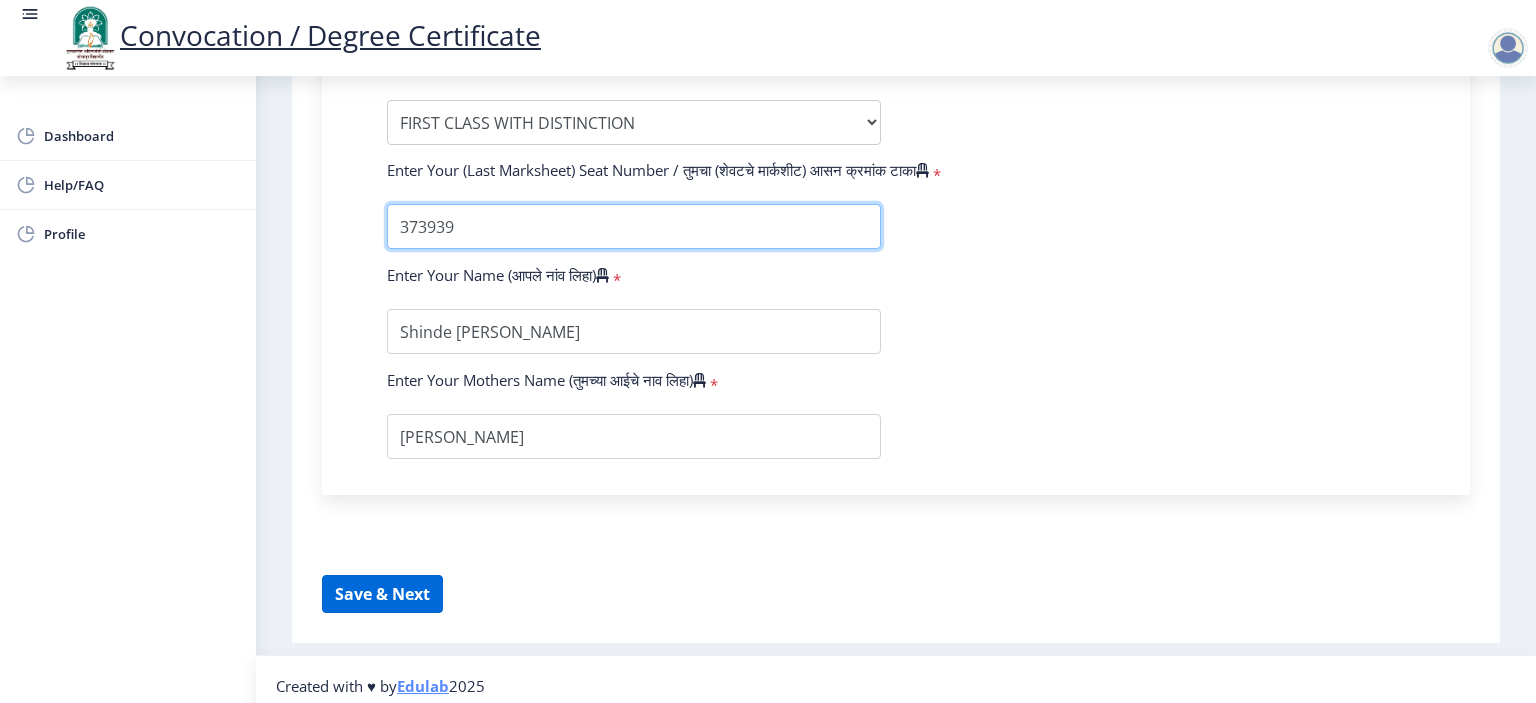 type on "373939" 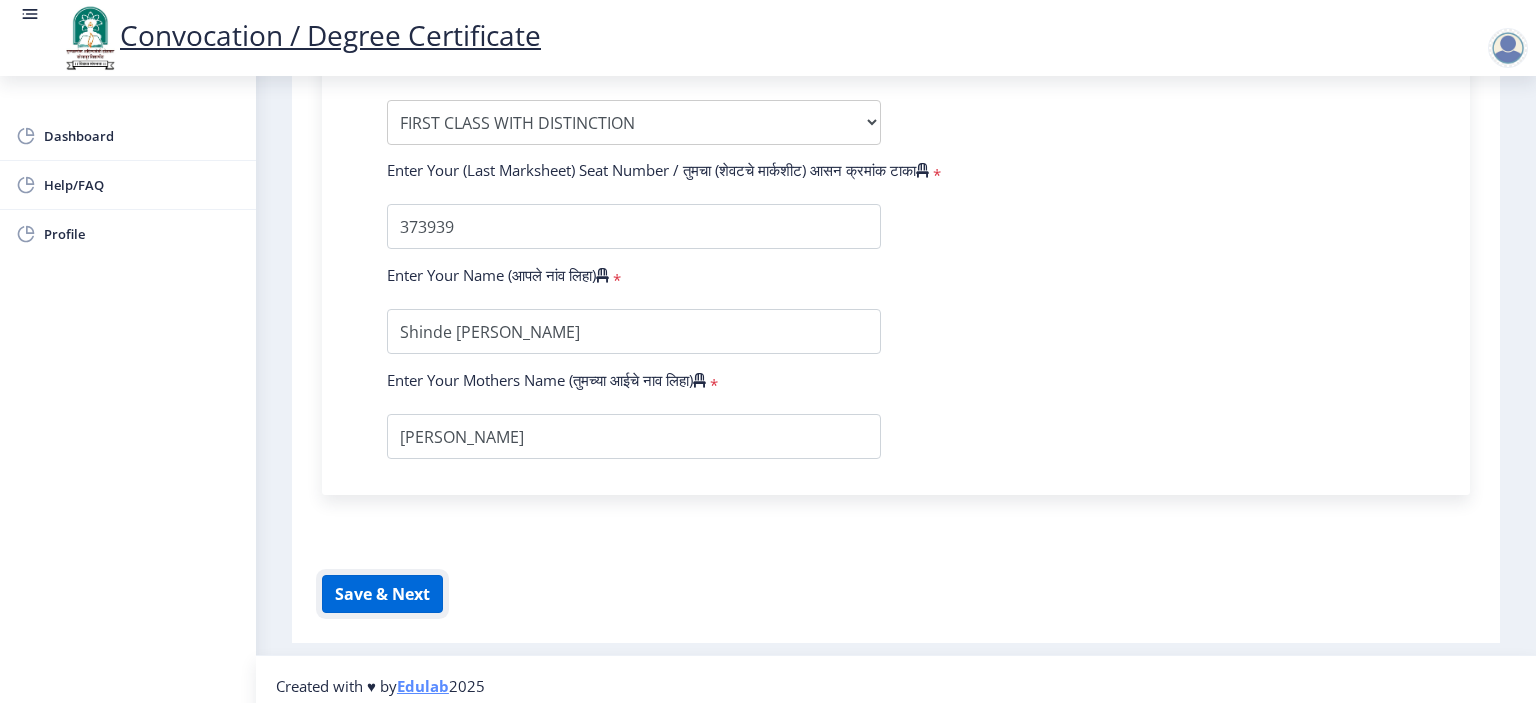 click on "Save & Next" 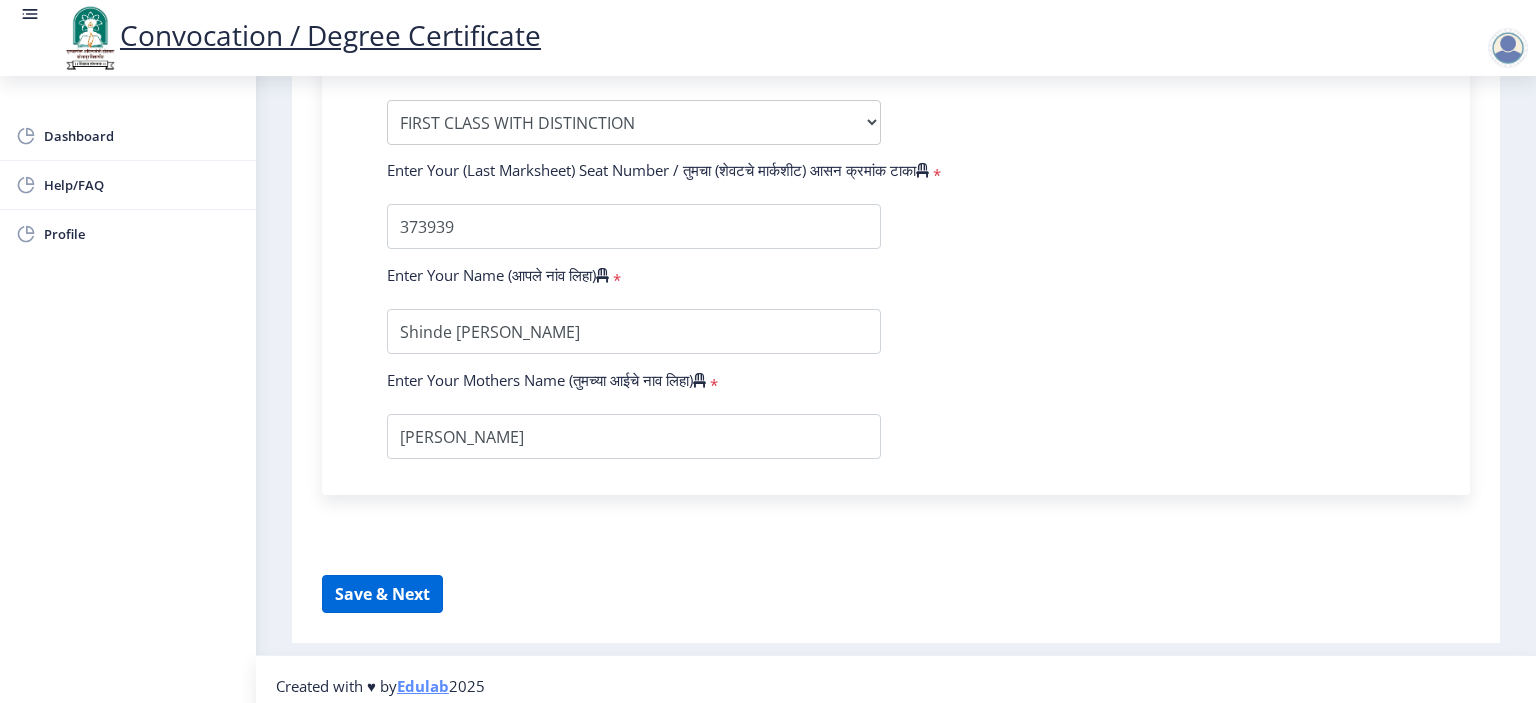 select 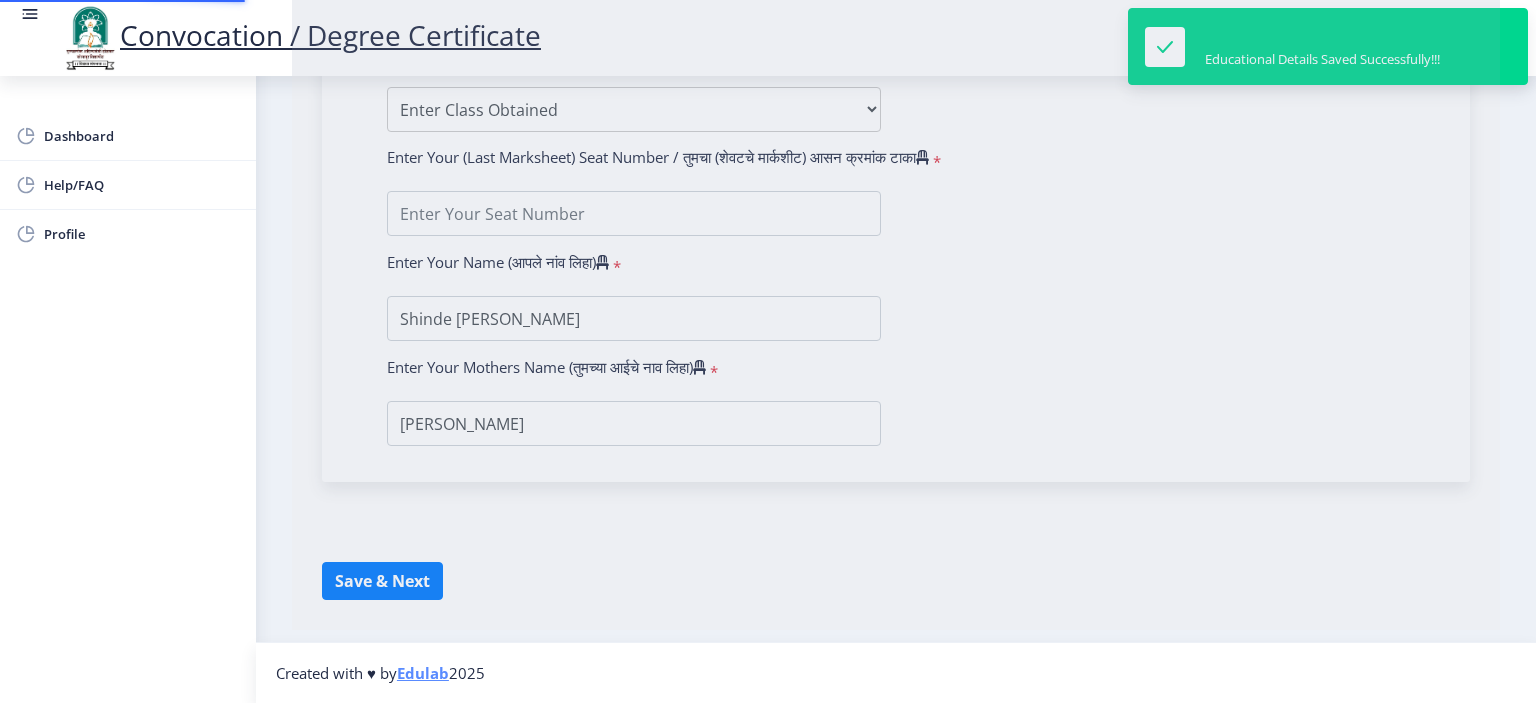 scroll, scrollTop: 0, scrollLeft: 0, axis: both 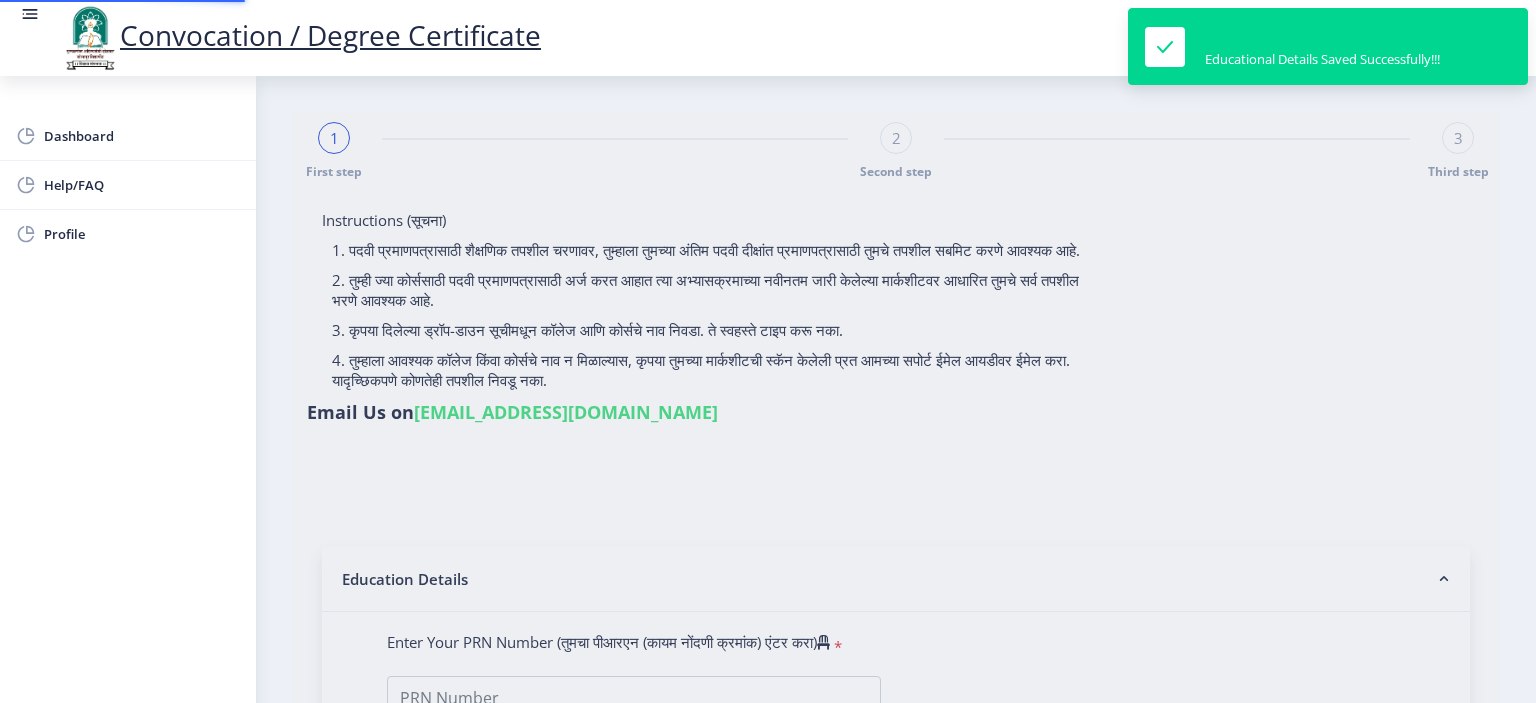 type on "2012032500171563" 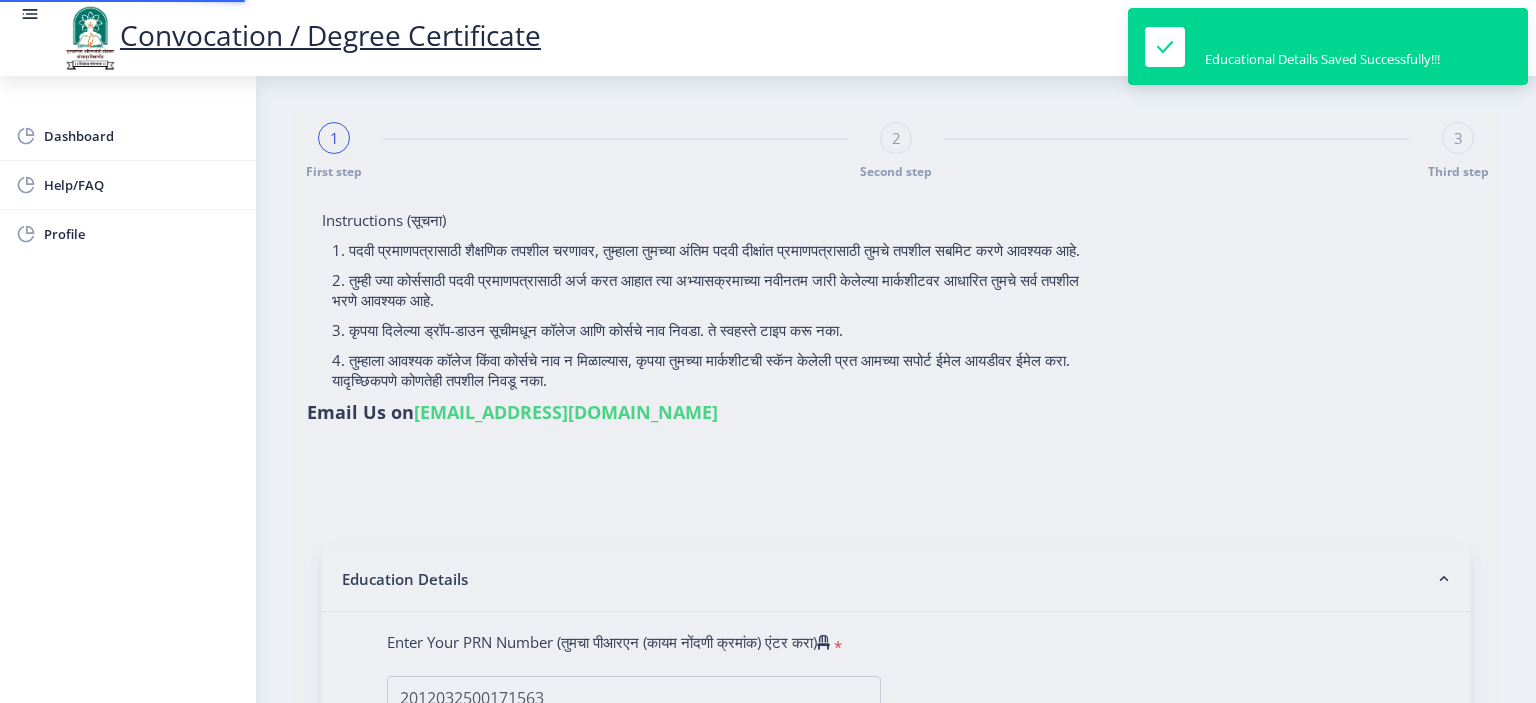 select on "Computer Science" 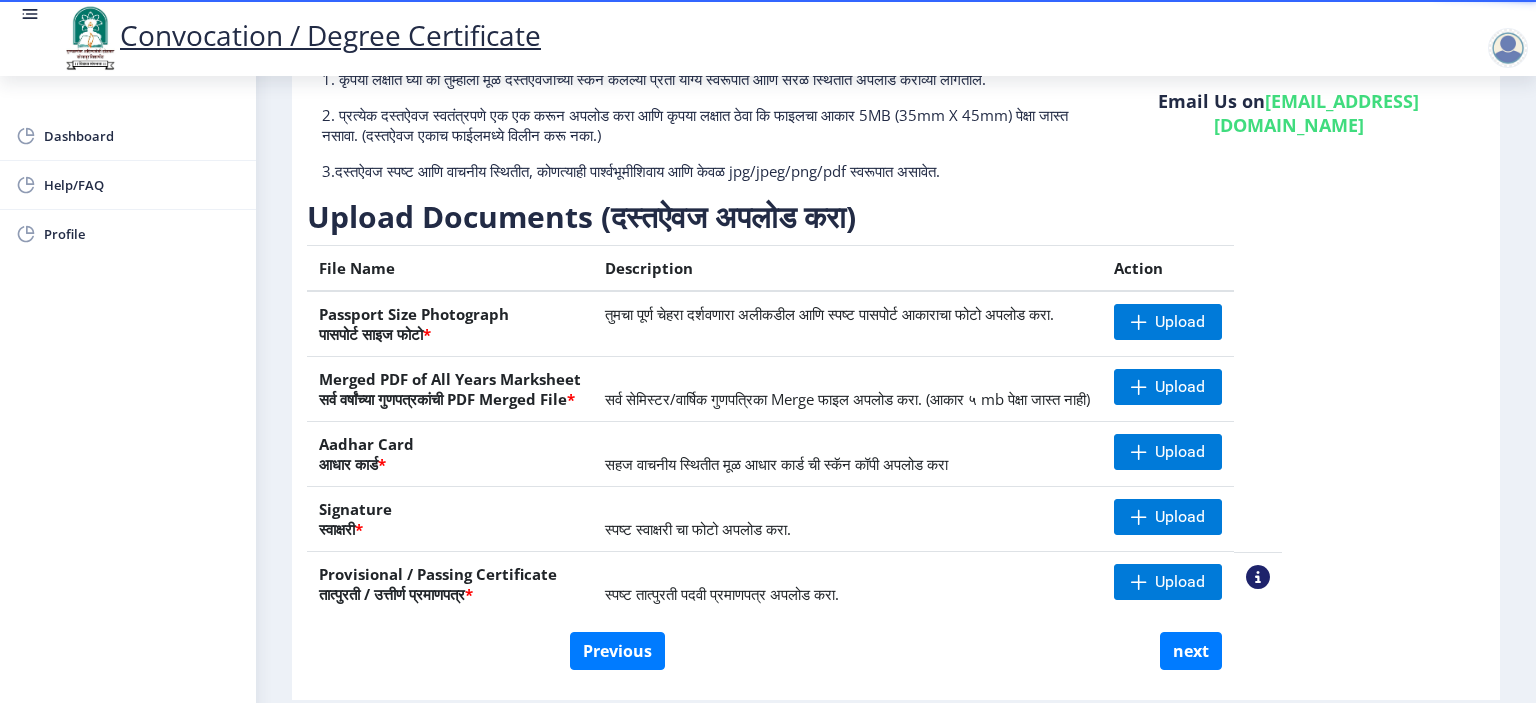 scroll, scrollTop: 200, scrollLeft: 0, axis: vertical 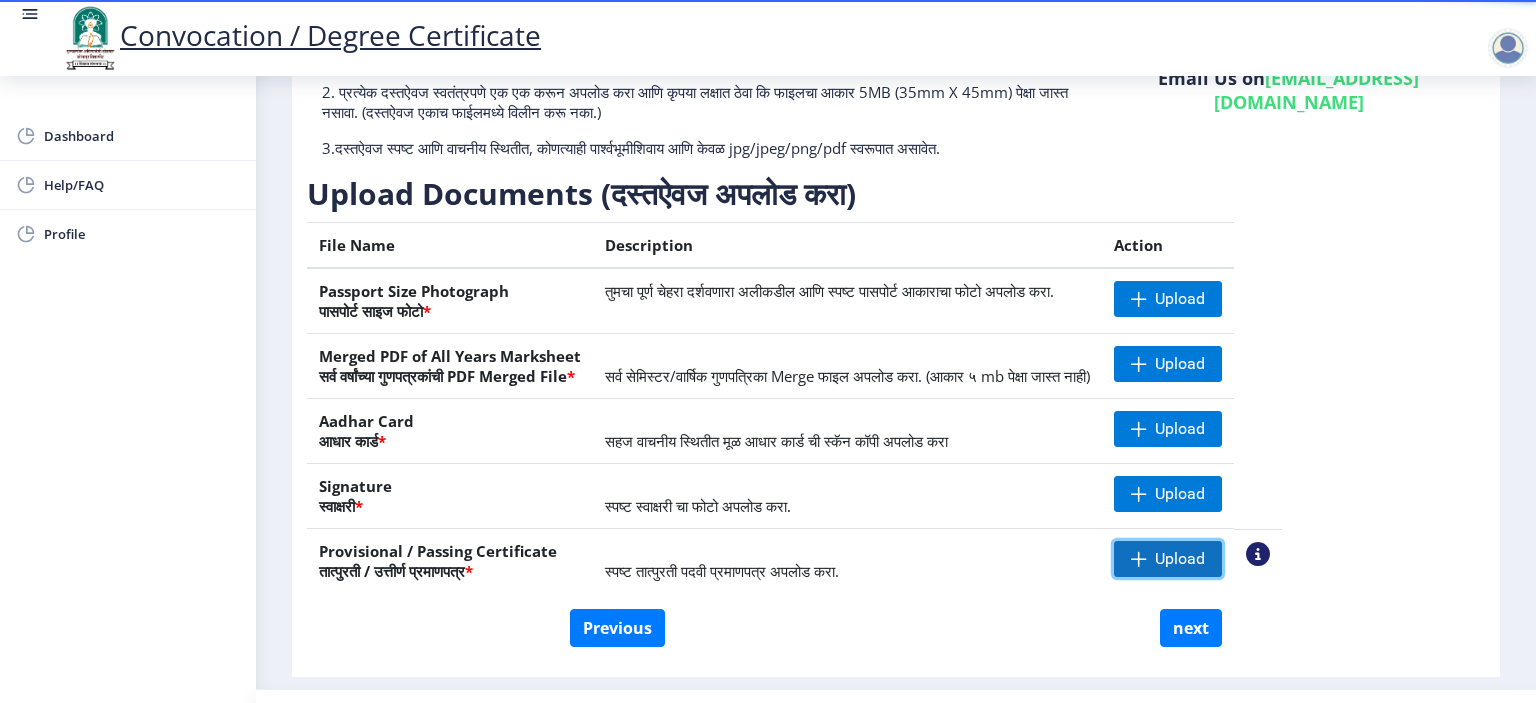 click on "Upload" 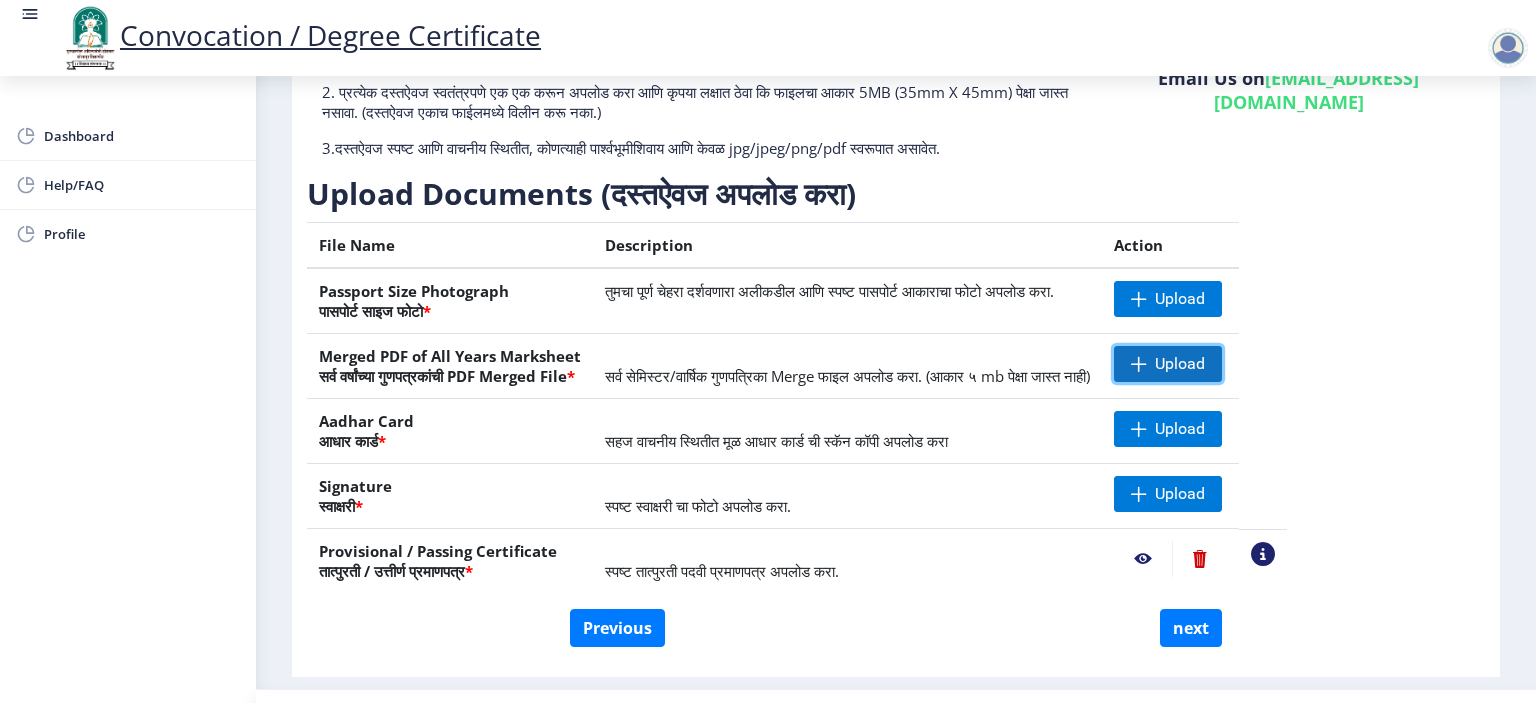 click on "Upload" 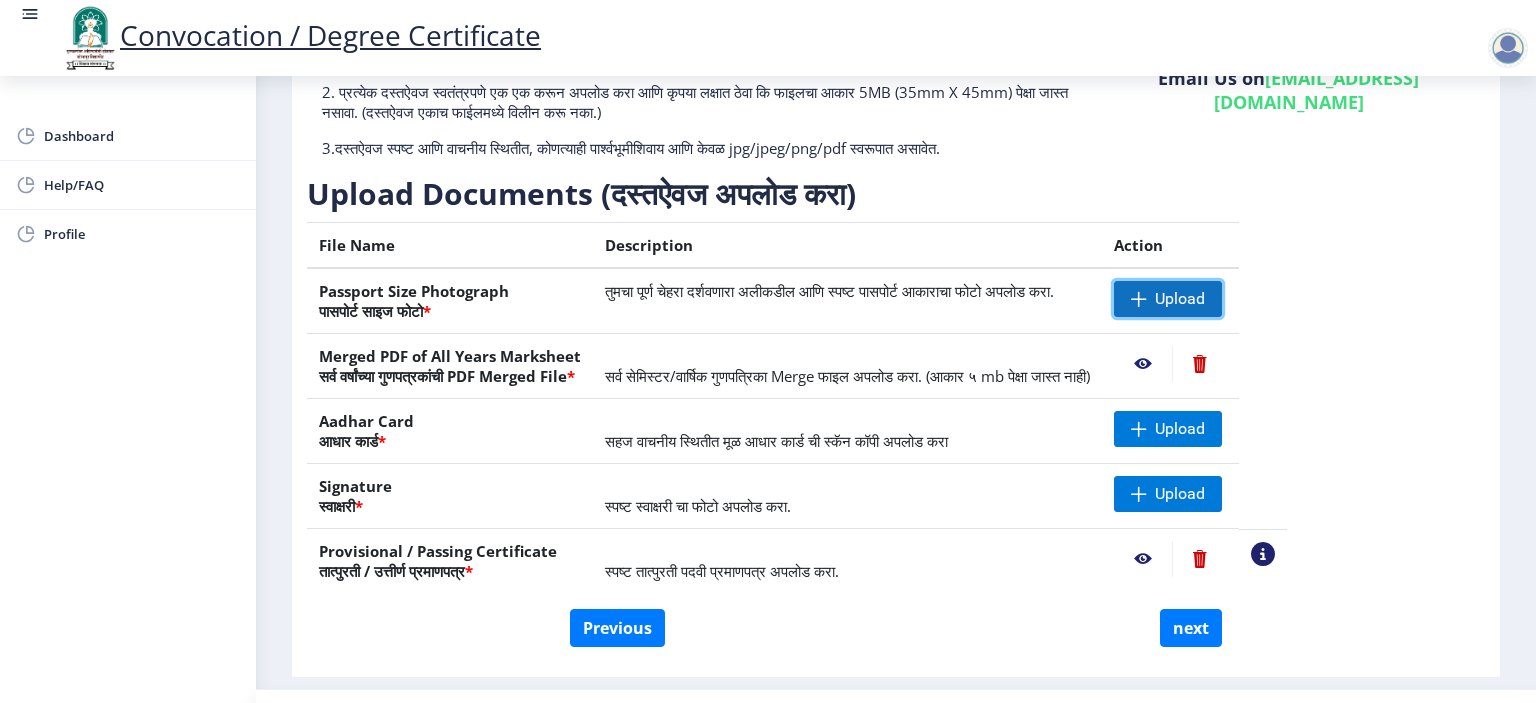click 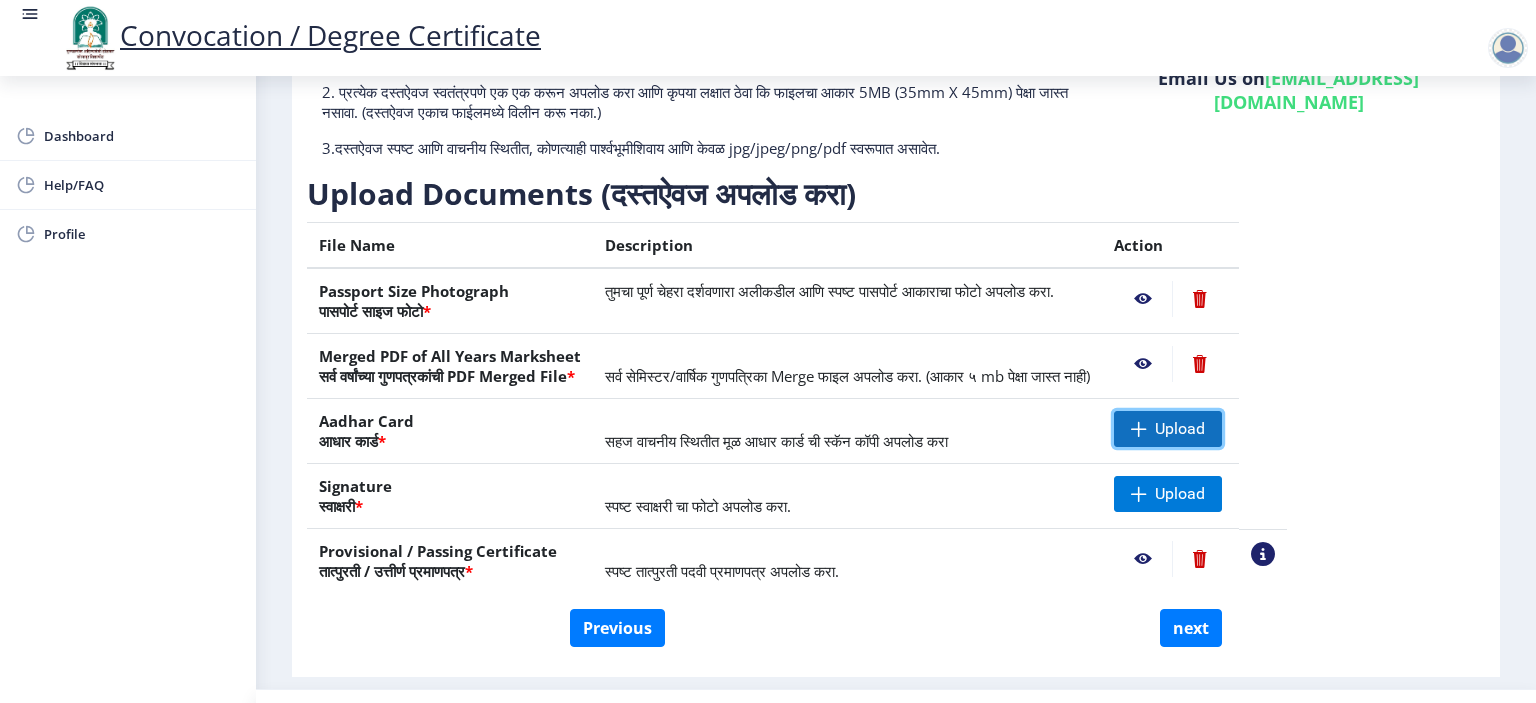 click 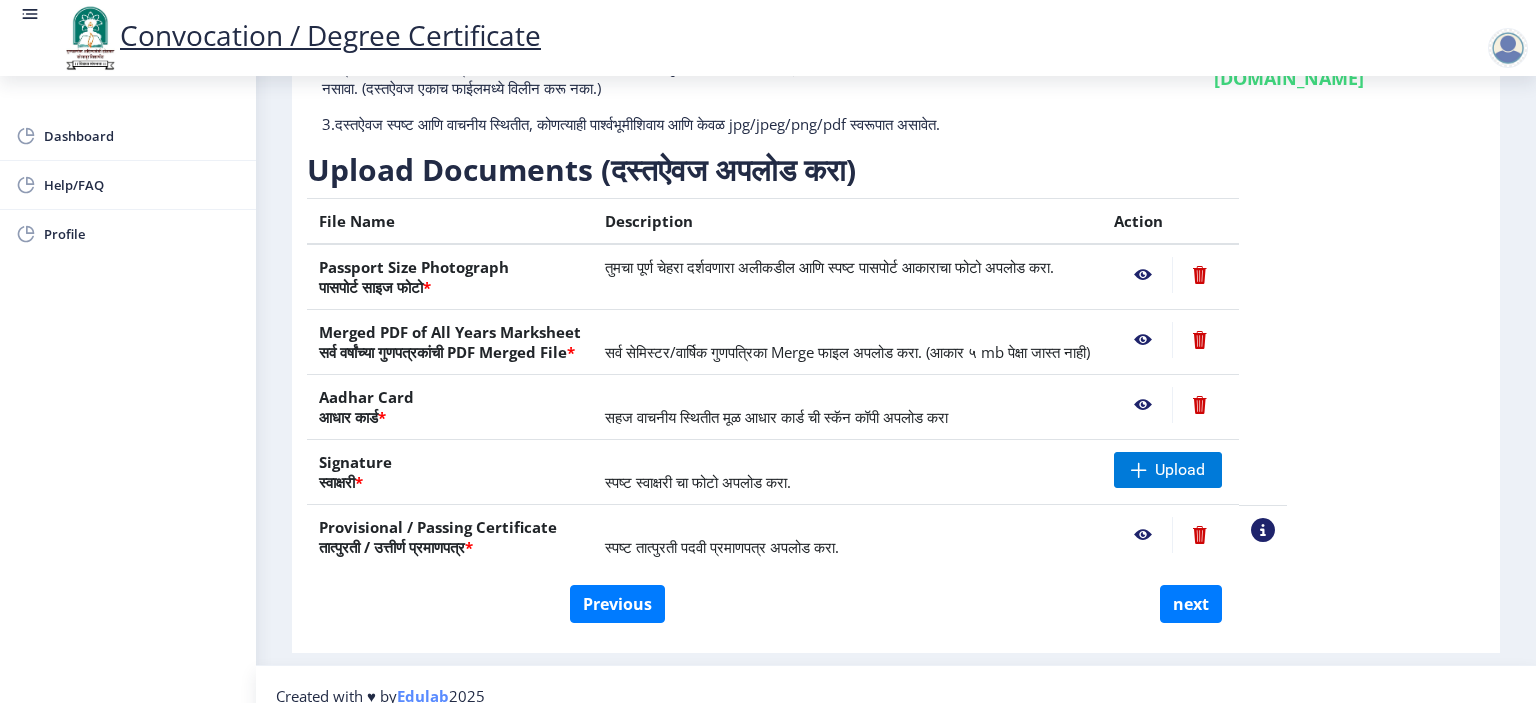 scroll, scrollTop: 244, scrollLeft: 0, axis: vertical 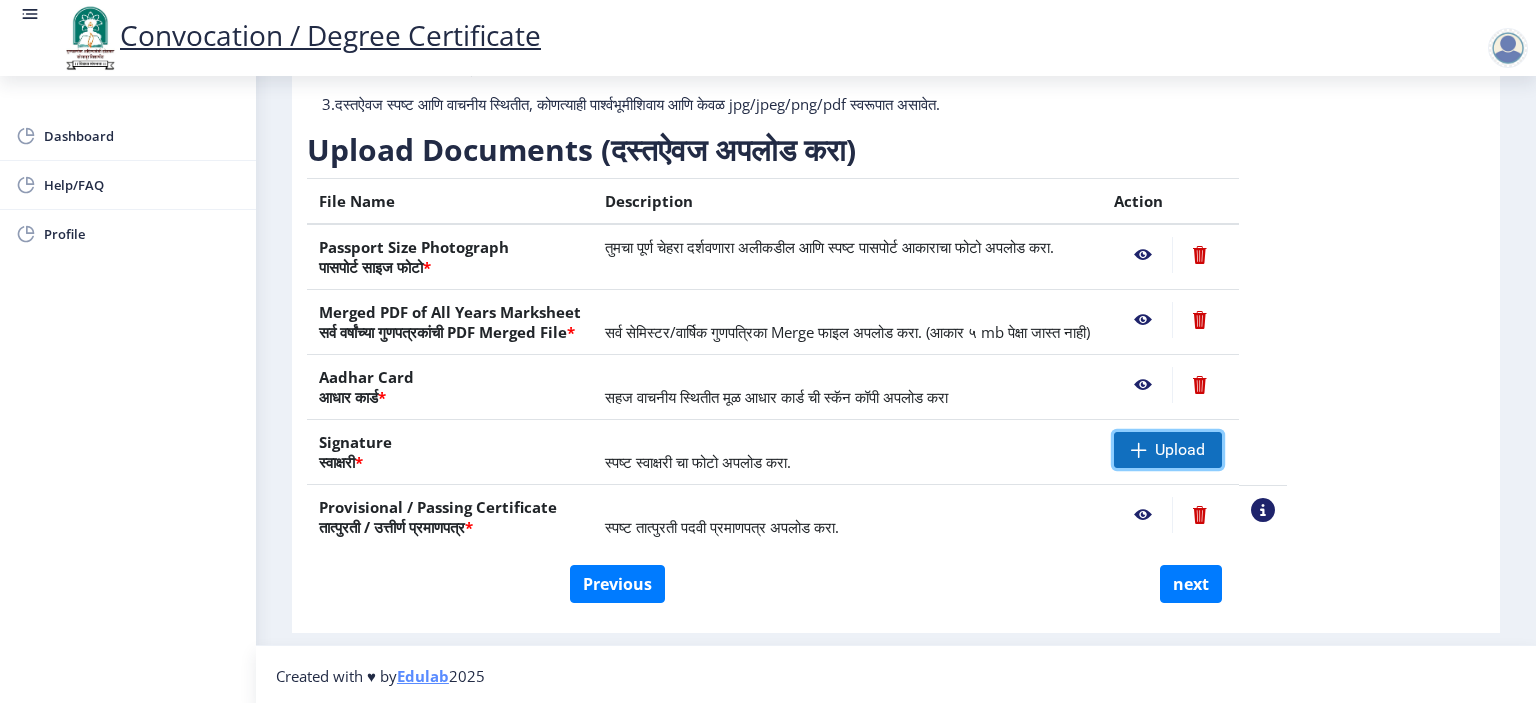 click 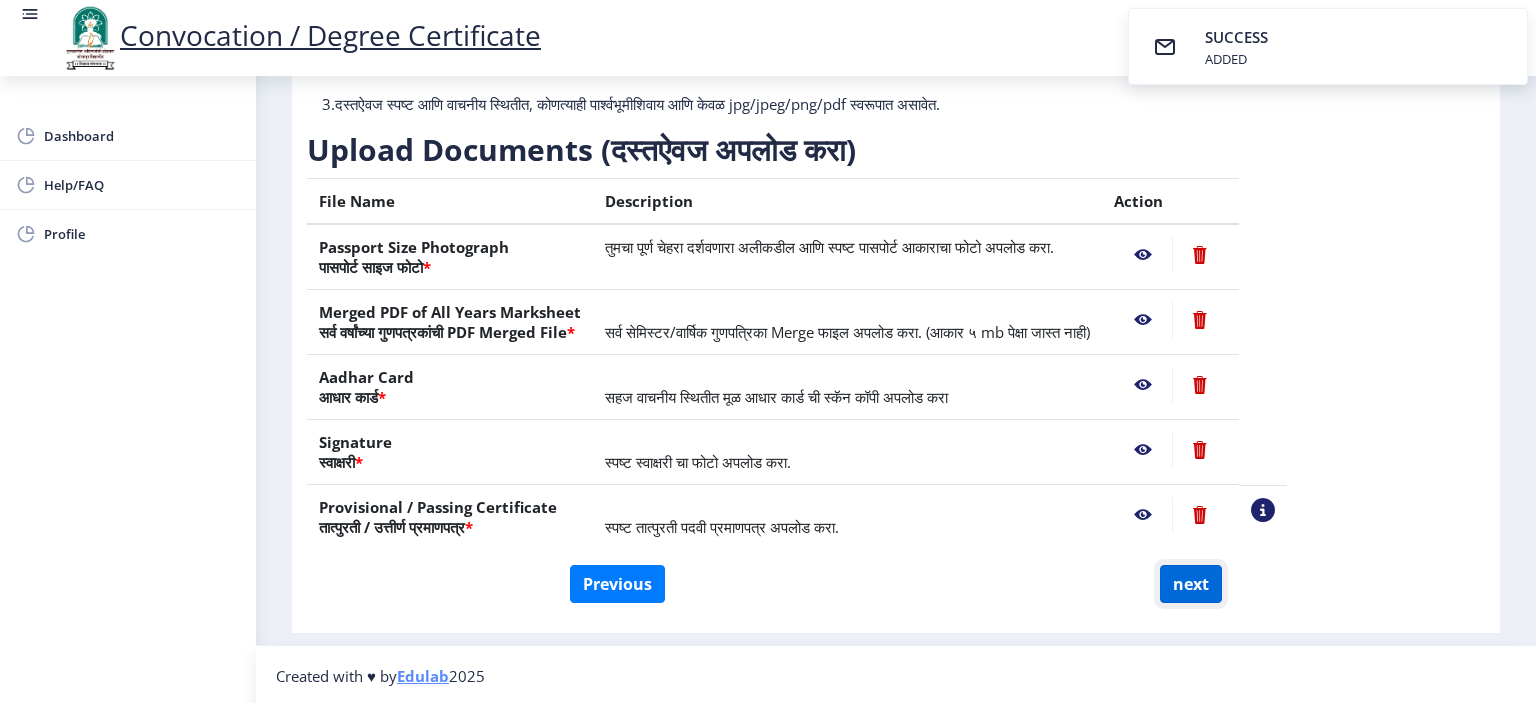 click on "next" 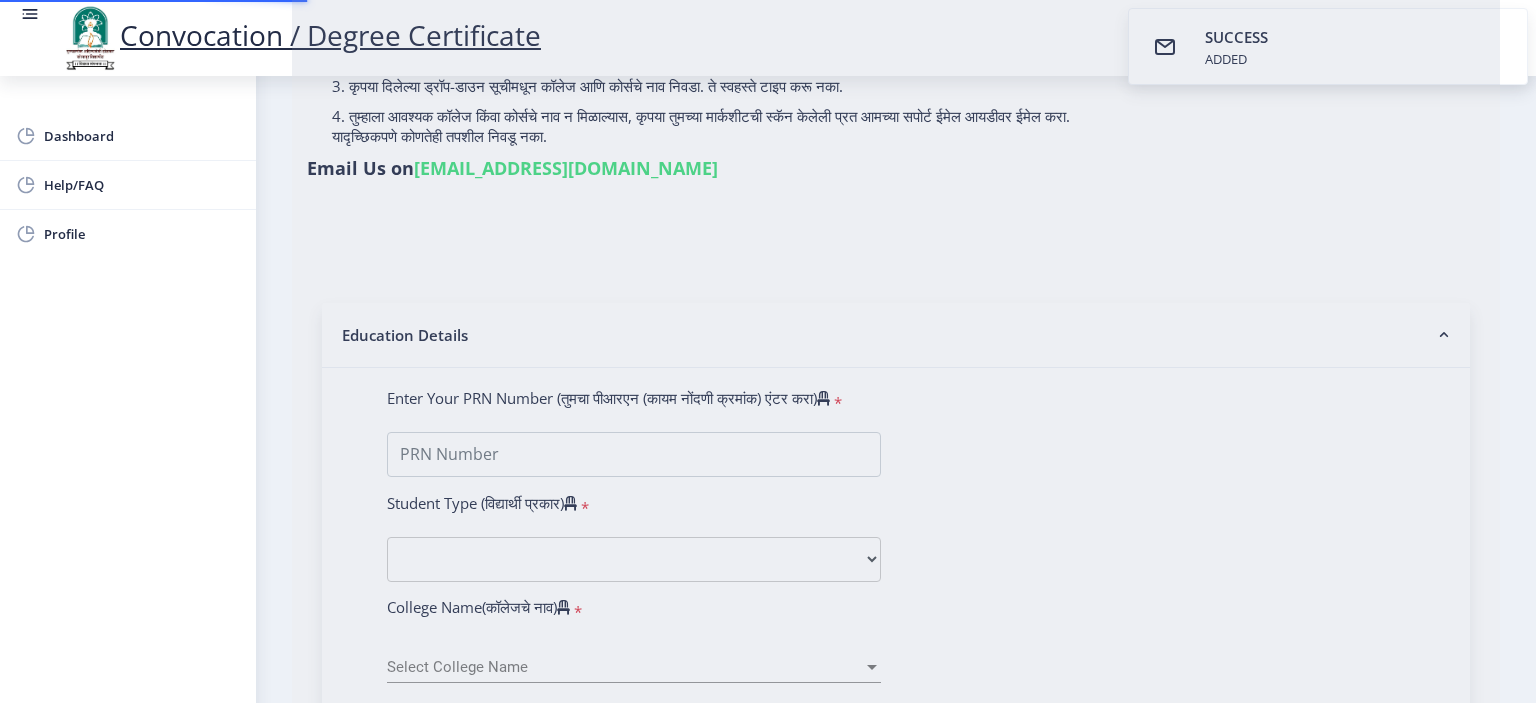select 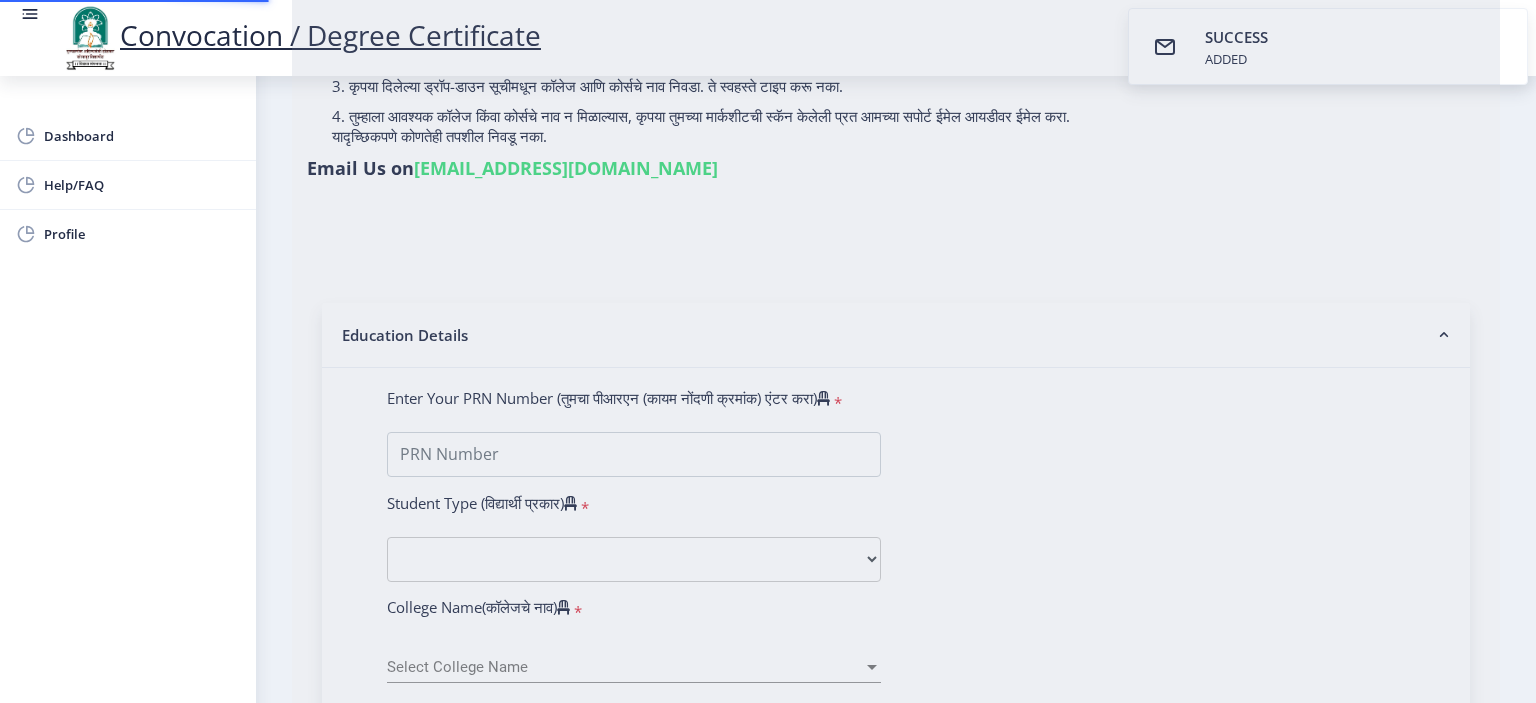 type on "Shinde Amruta Shankar" 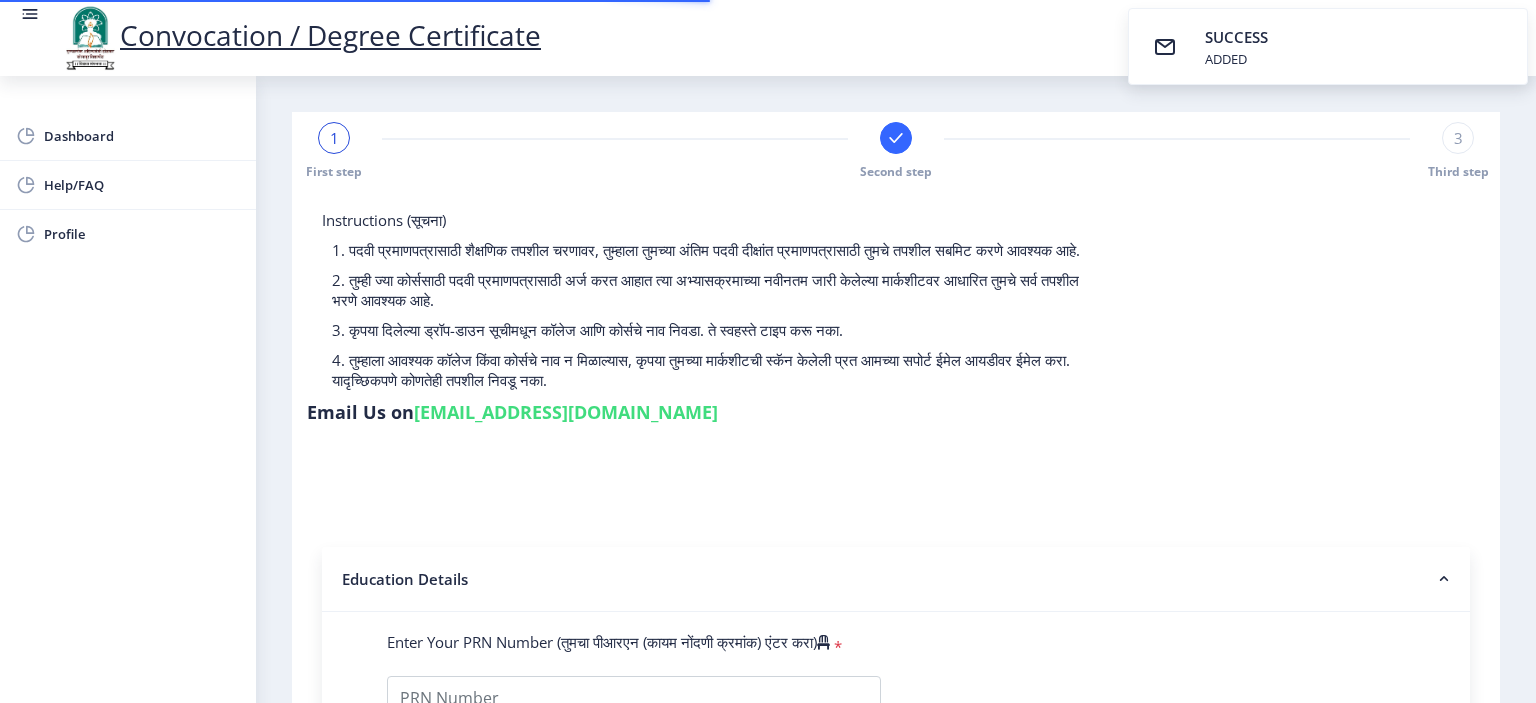 type on "2012032500171563" 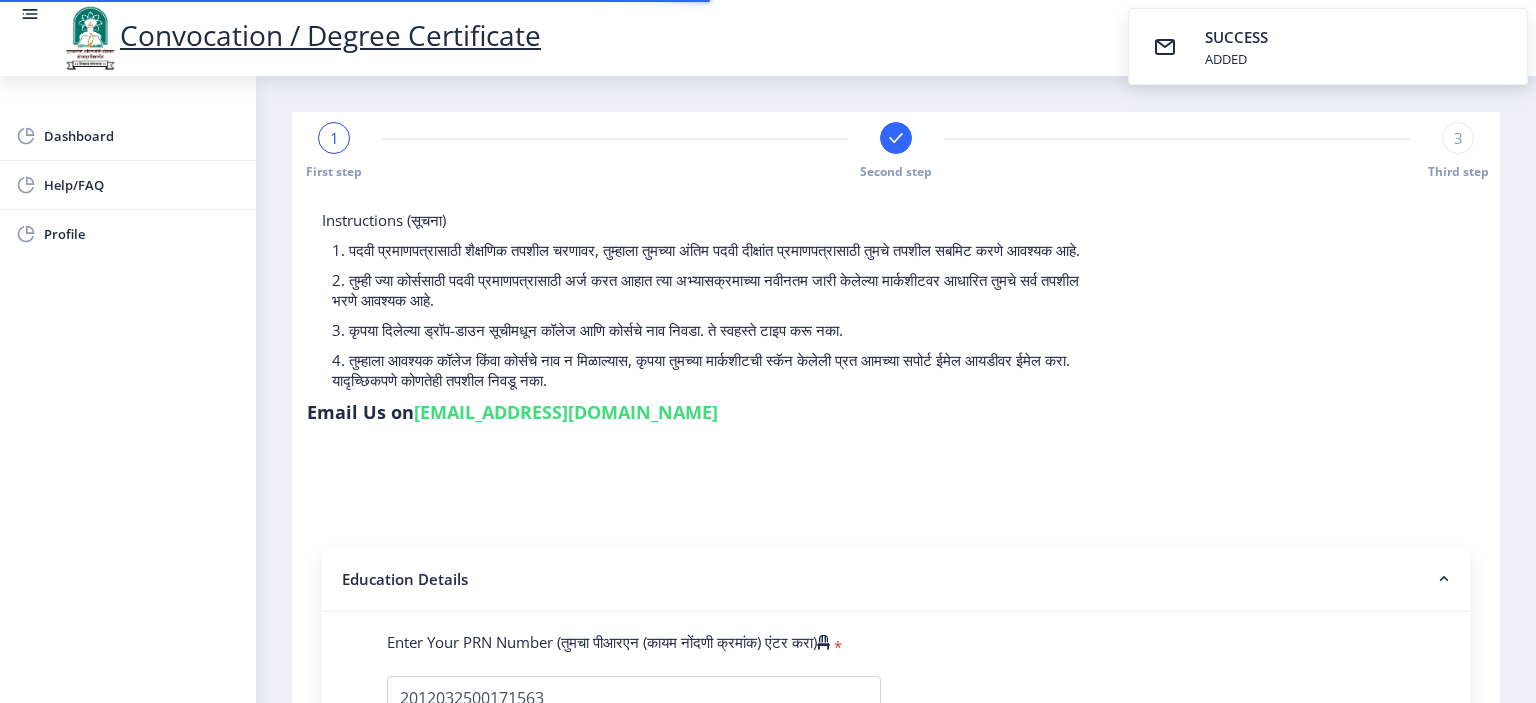 select on "FIRST CLASS WITH DISTINCTION" 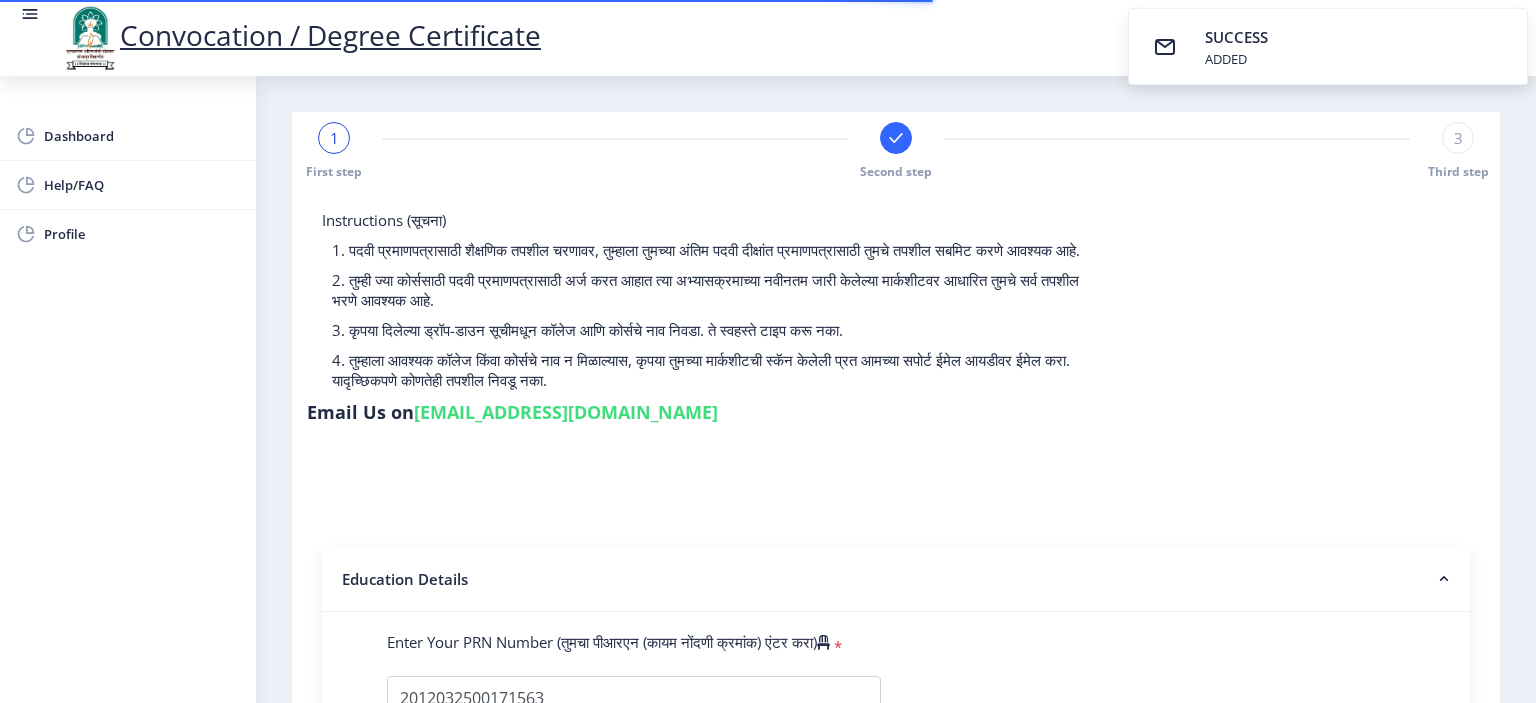 select 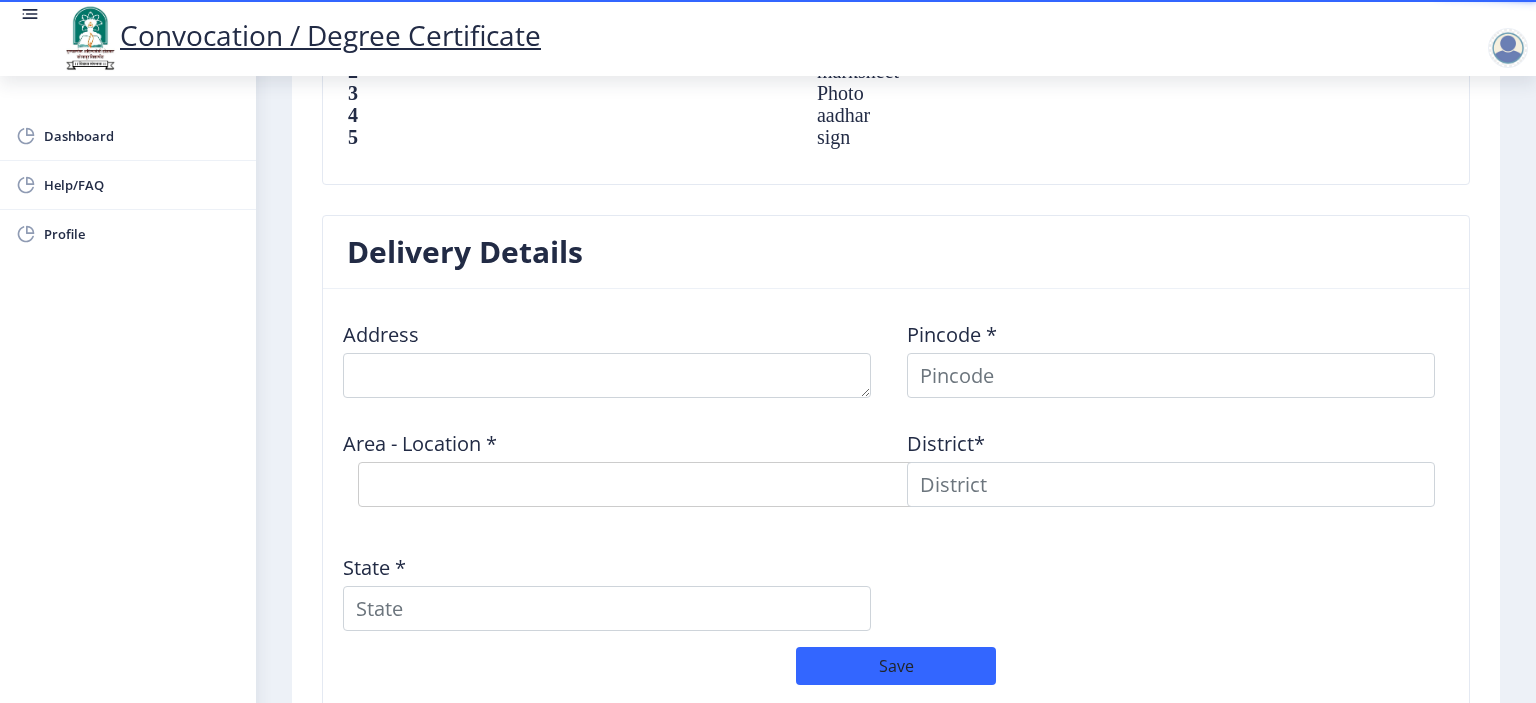 scroll, scrollTop: 1500, scrollLeft: 0, axis: vertical 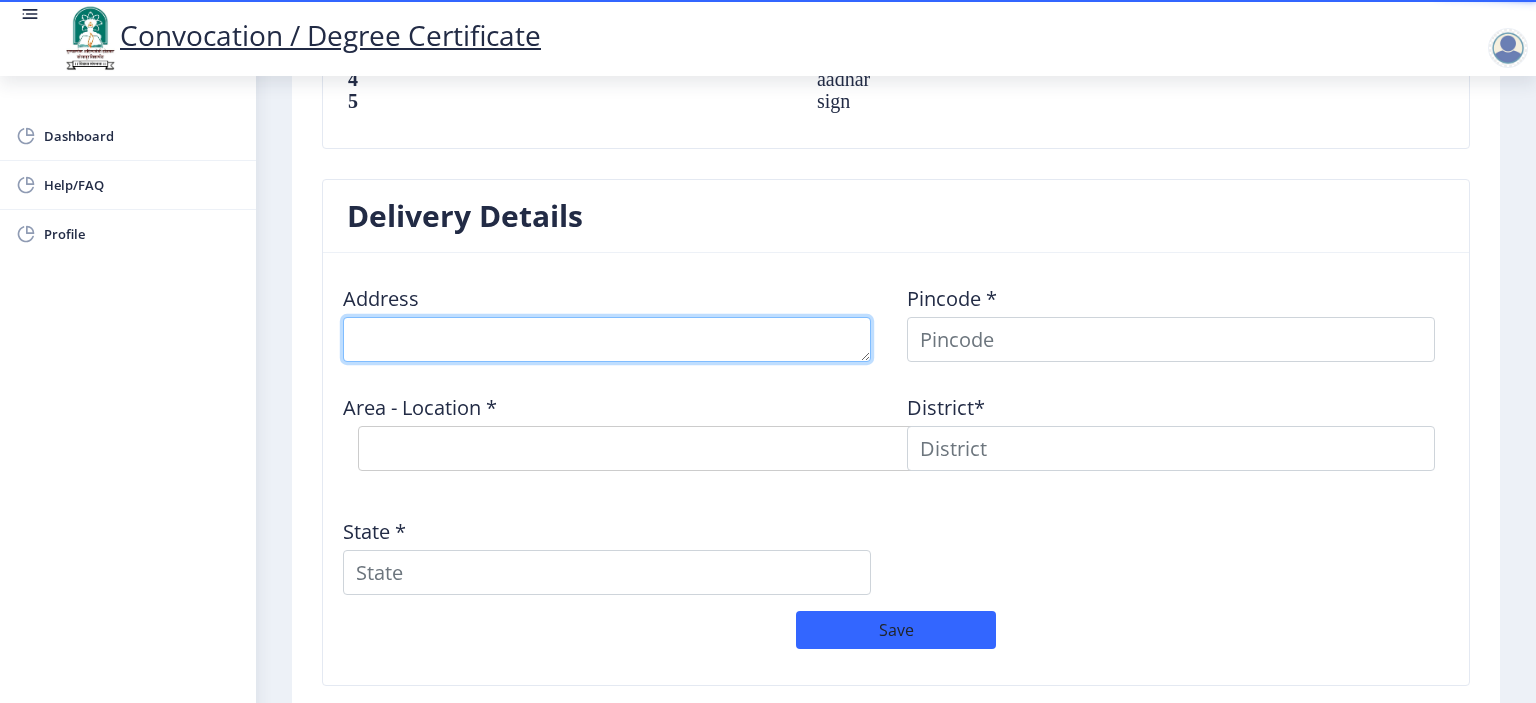 click at bounding box center (607, 339) 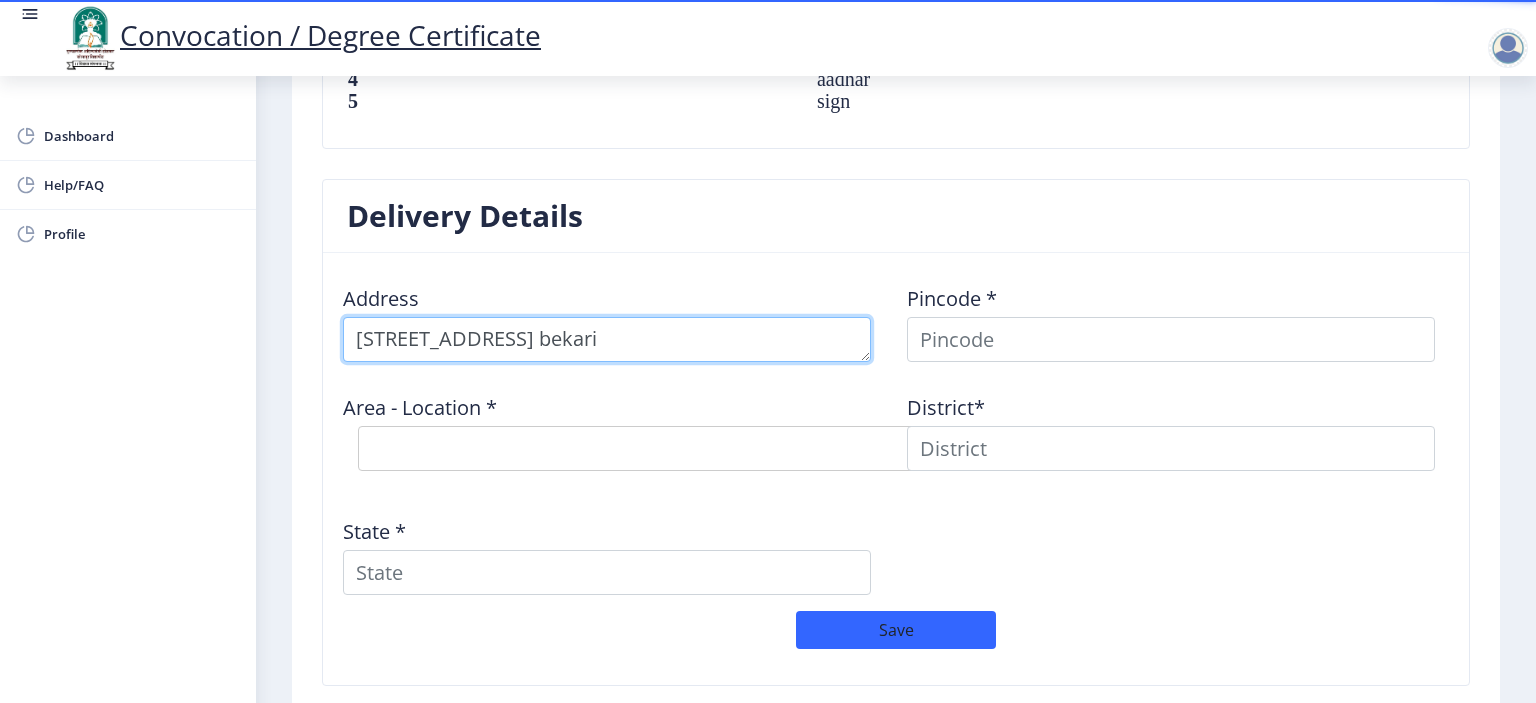 click at bounding box center [607, 339] 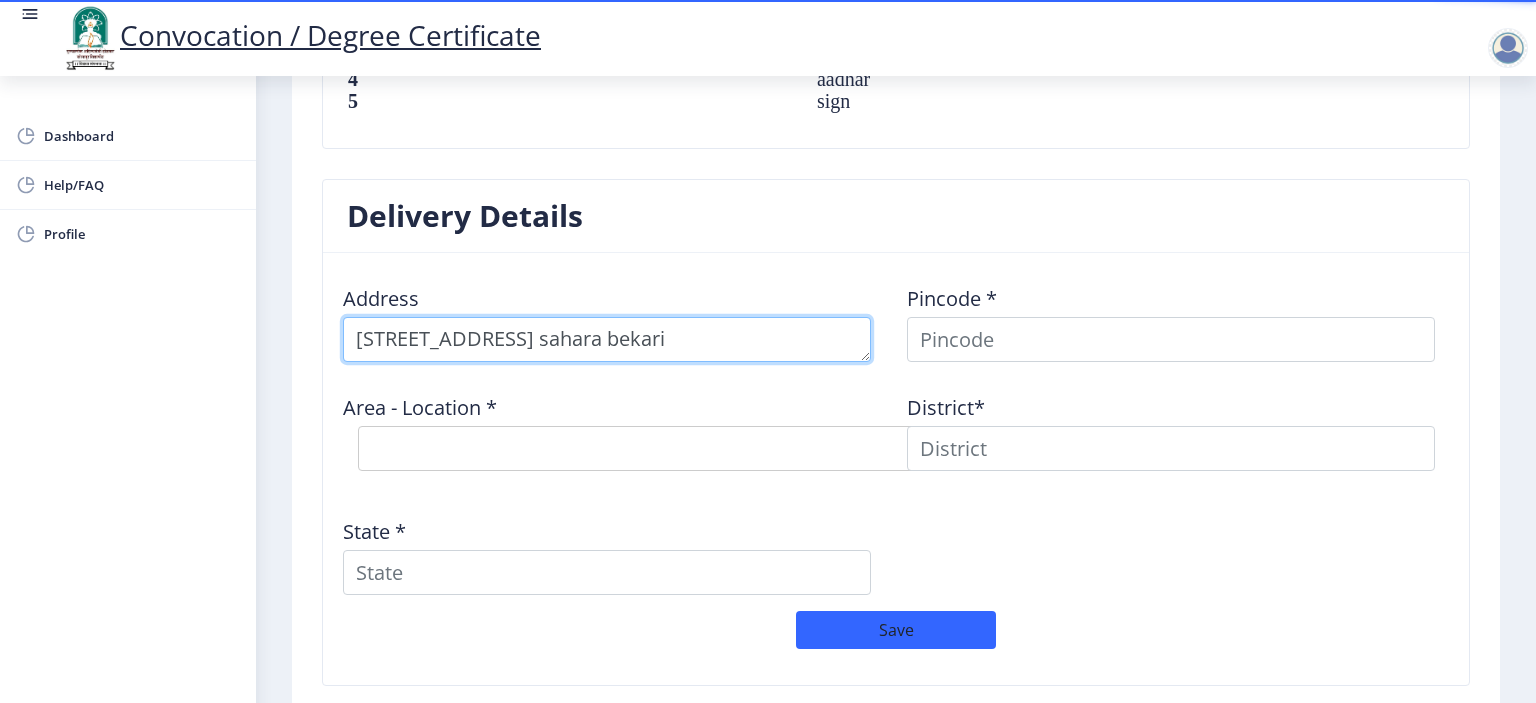 type on "Sr.no.42, Lane no.2, Beside sahara bekari" 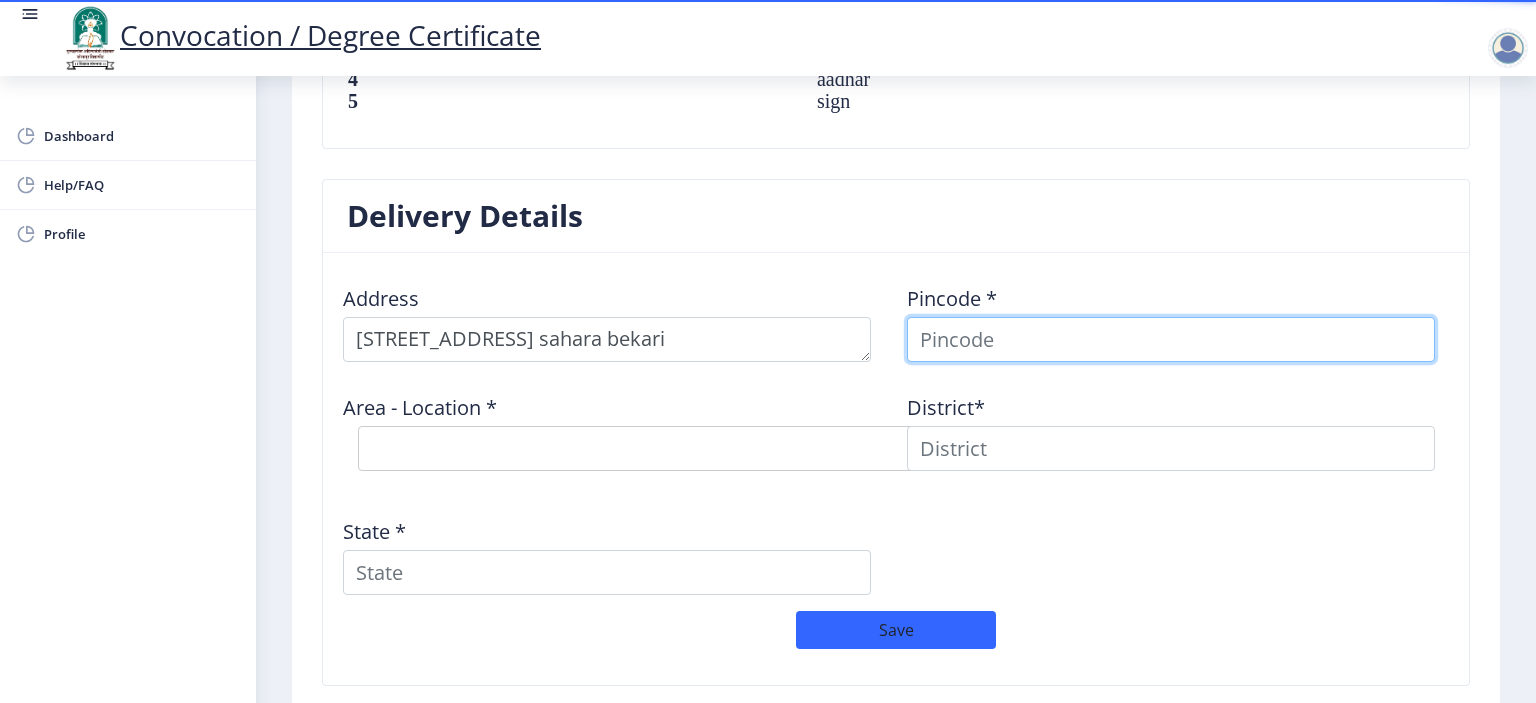click at bounding box center (1171, 339) 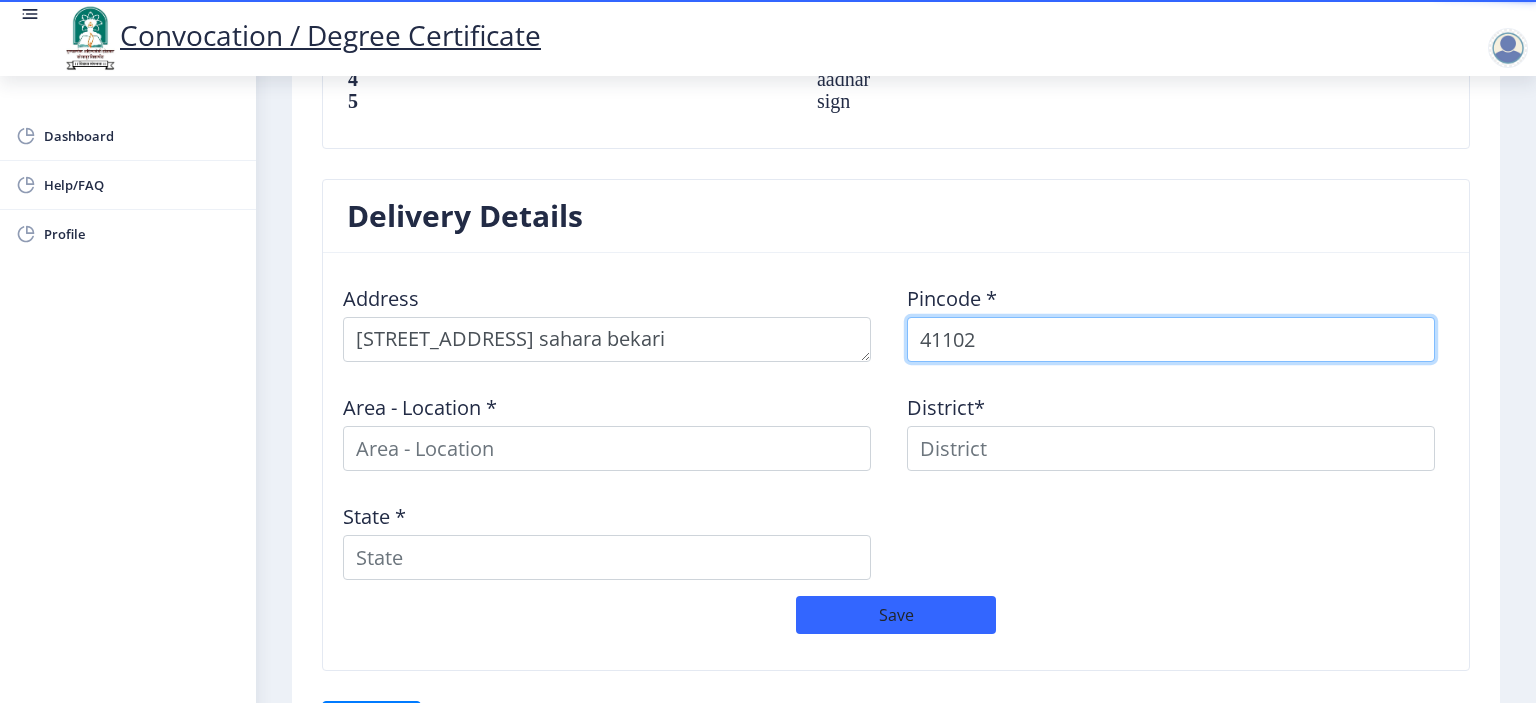 type on "411028" 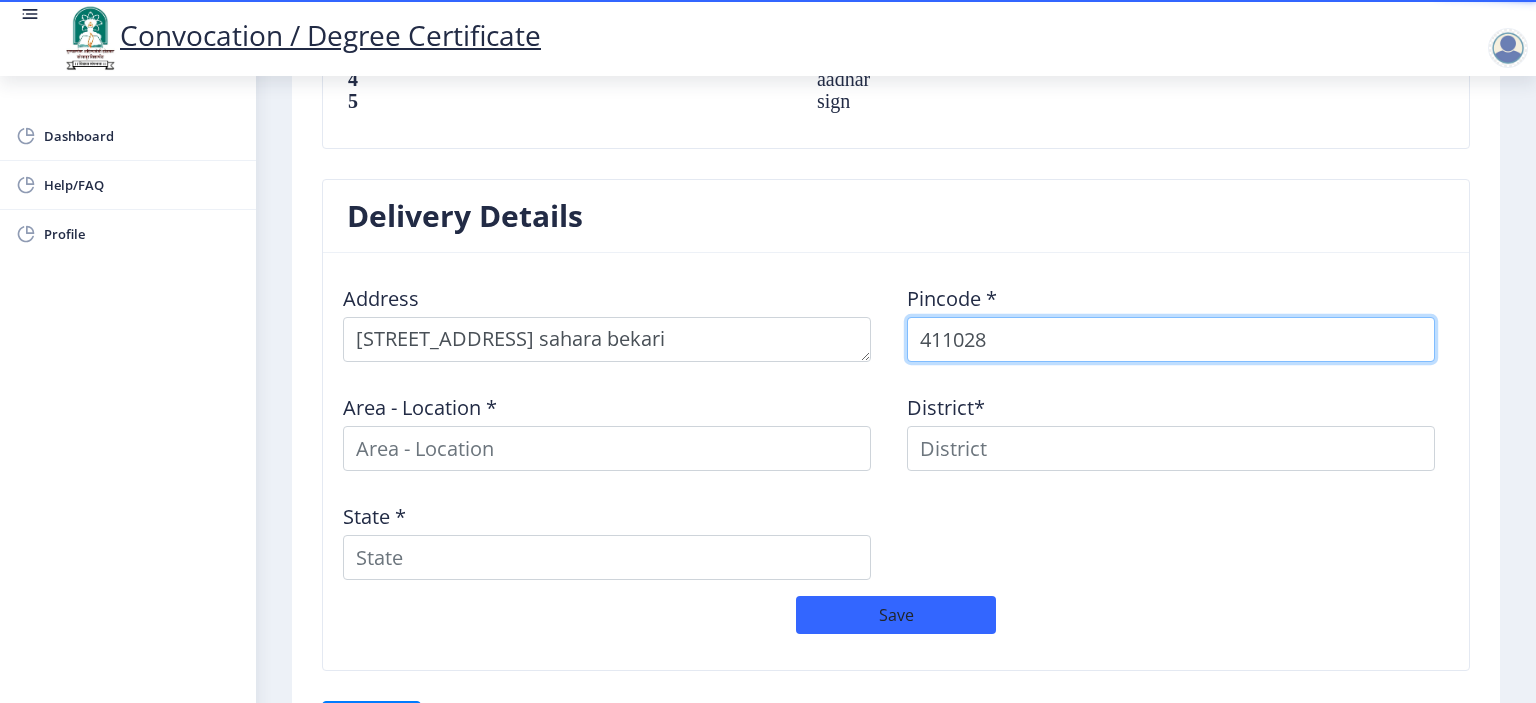 select 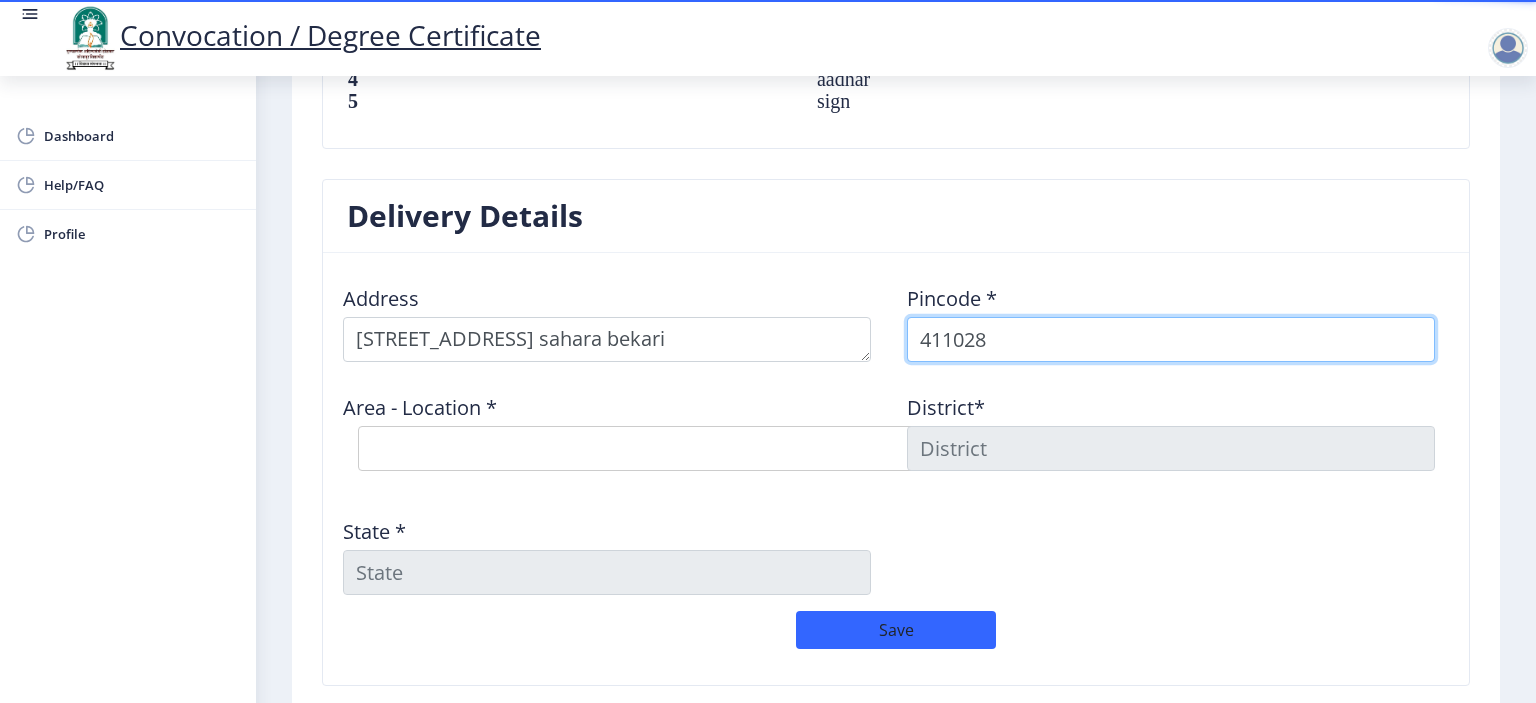 type on "411028" 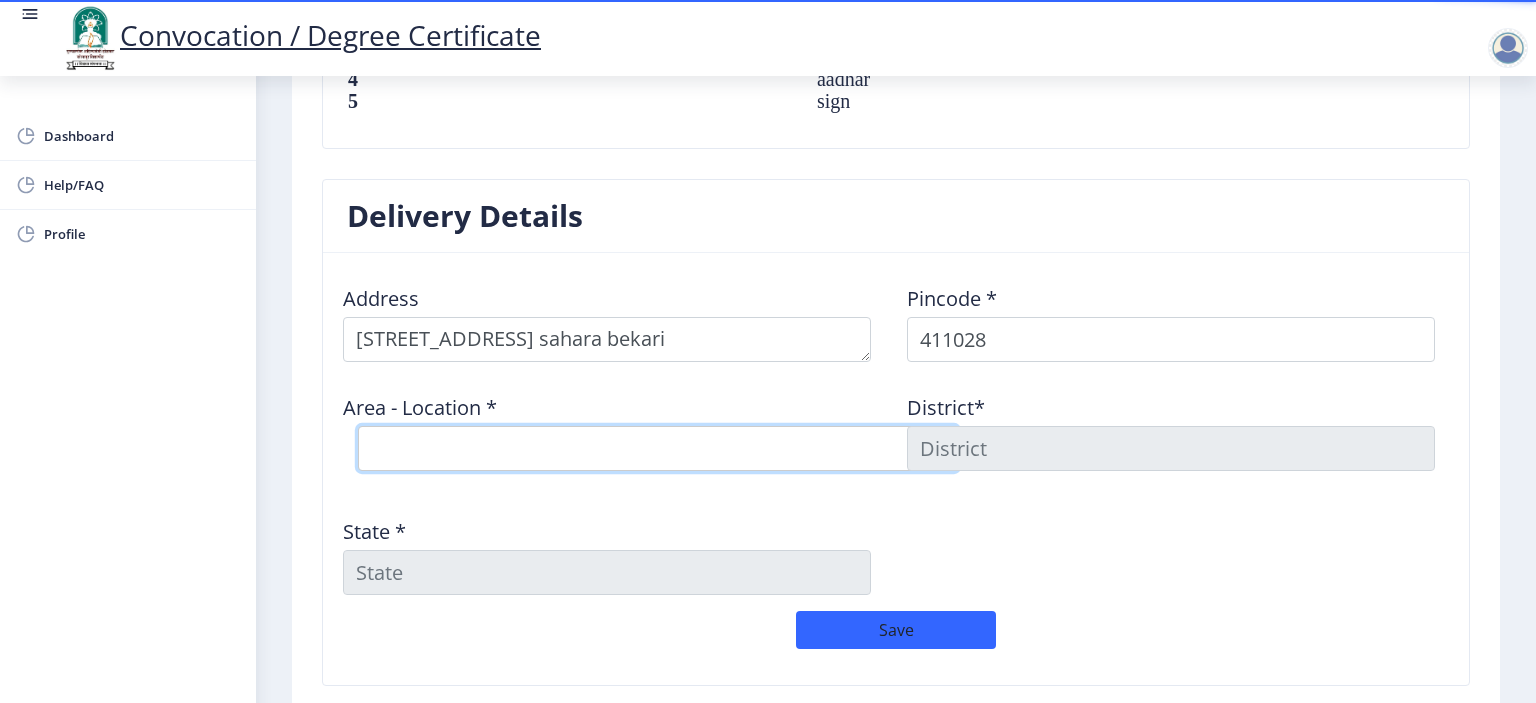 click on "Select Area Location Gondhale Nagar S.O Hadapsar S.O Sasanenagar S.O" at bounding box center [658, 448] 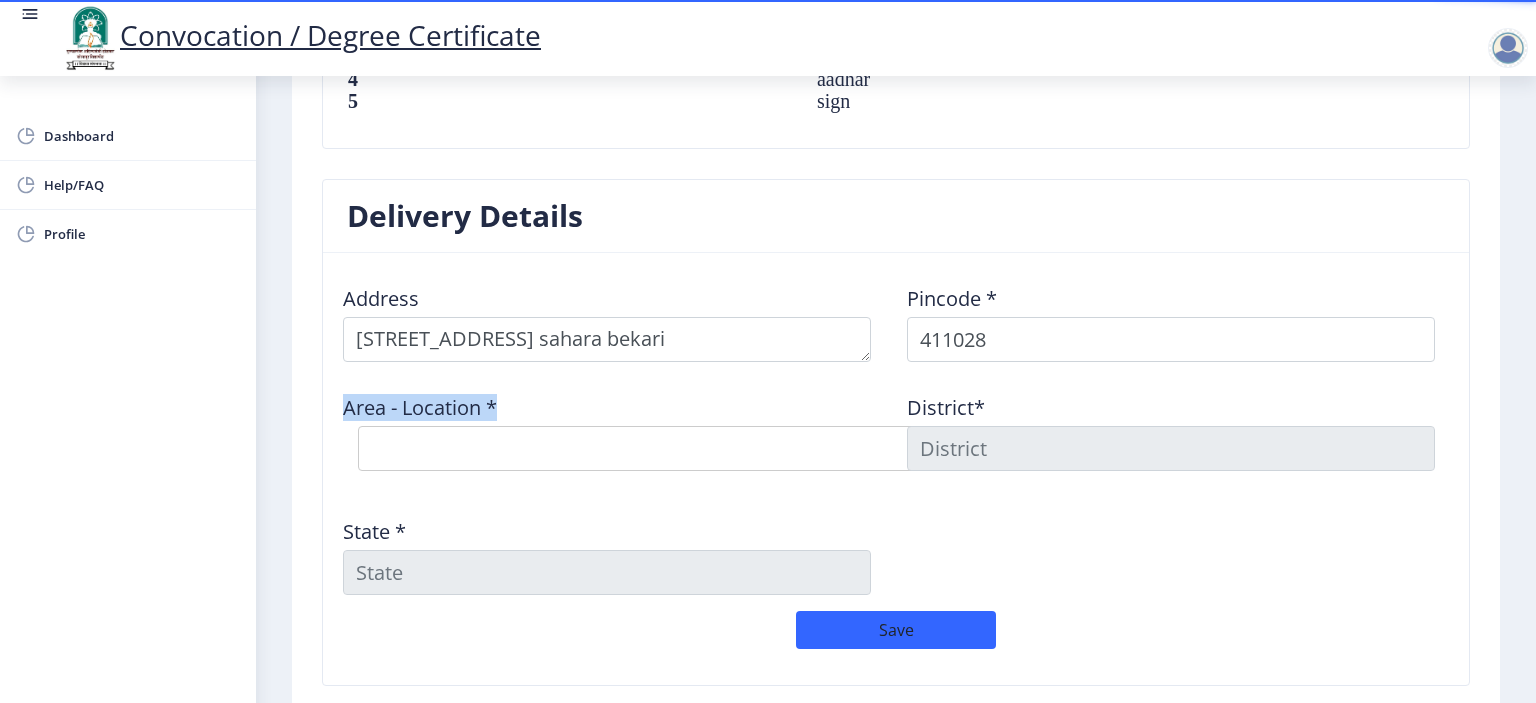 drag, startPoint x: 341, startPoint y: 406, endPoint x: 504, endPoint y: 399, distance: 163.15024 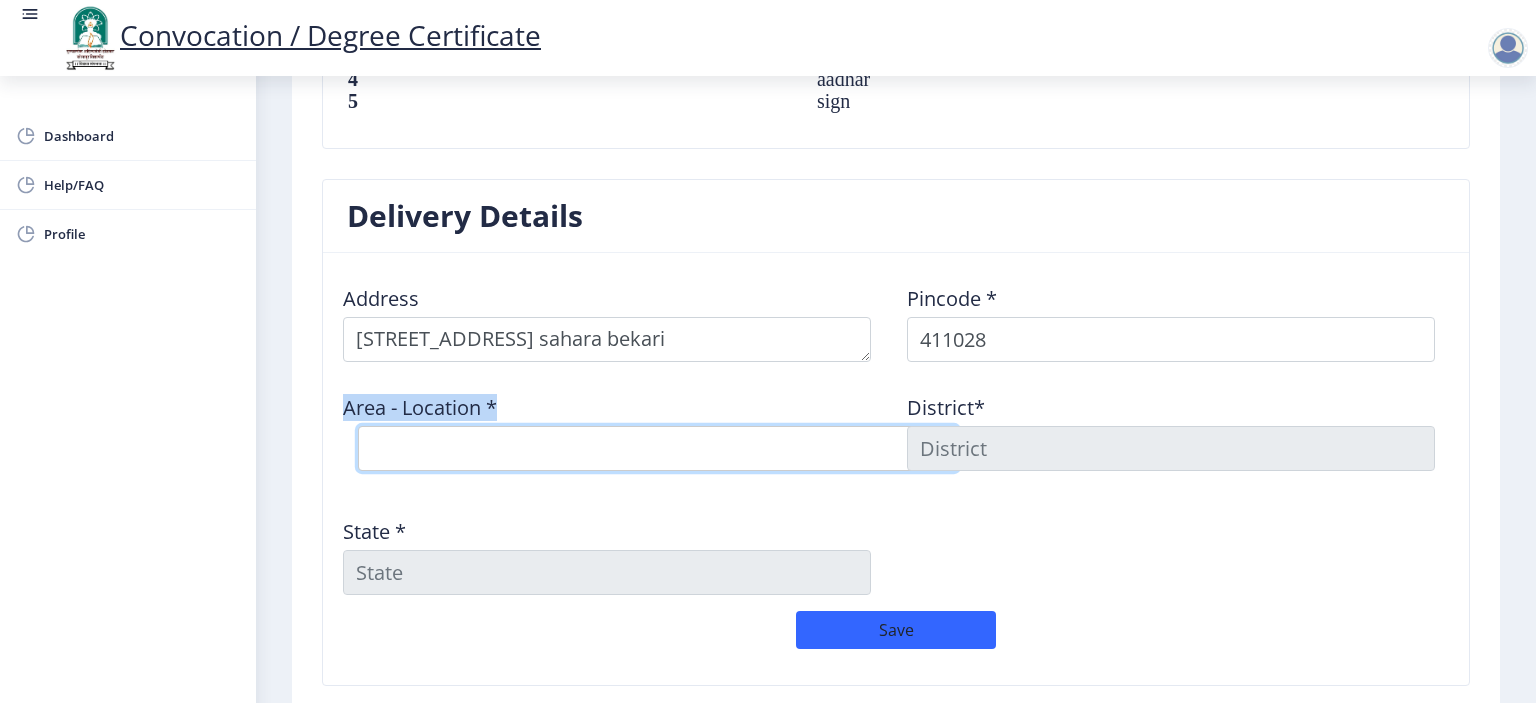 click on "Select Area Location Gondhale Nagar S.O Hadapsar S.O Sasanenagar S.O" at bounding box center [658, 448] 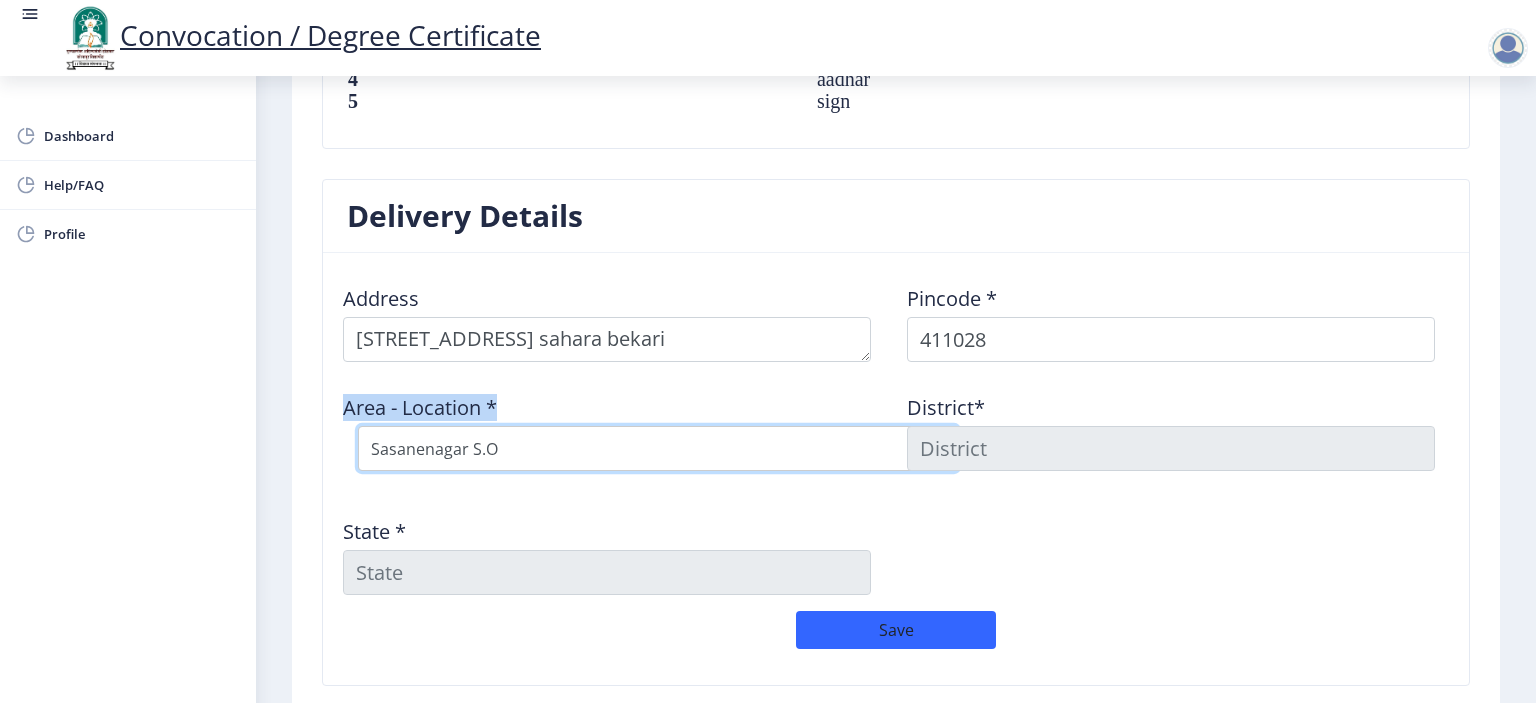 click on "Select Area Location Gondhale Nagar S.O Hadapsar S.O Sasanenagar S.O" at bounding box center [658, 448] 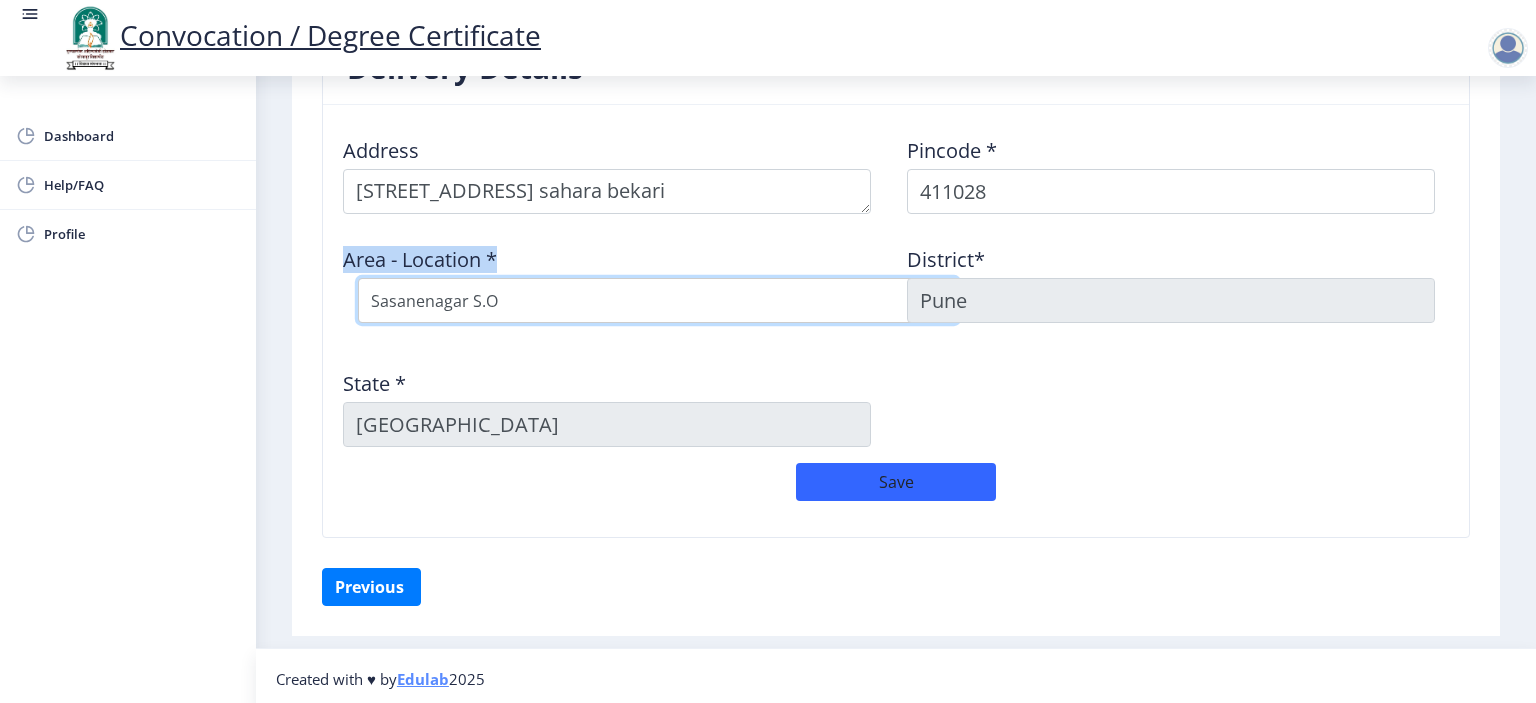 scroll, scrollTop: 1648, scrollLeft: 0, axis: vertical 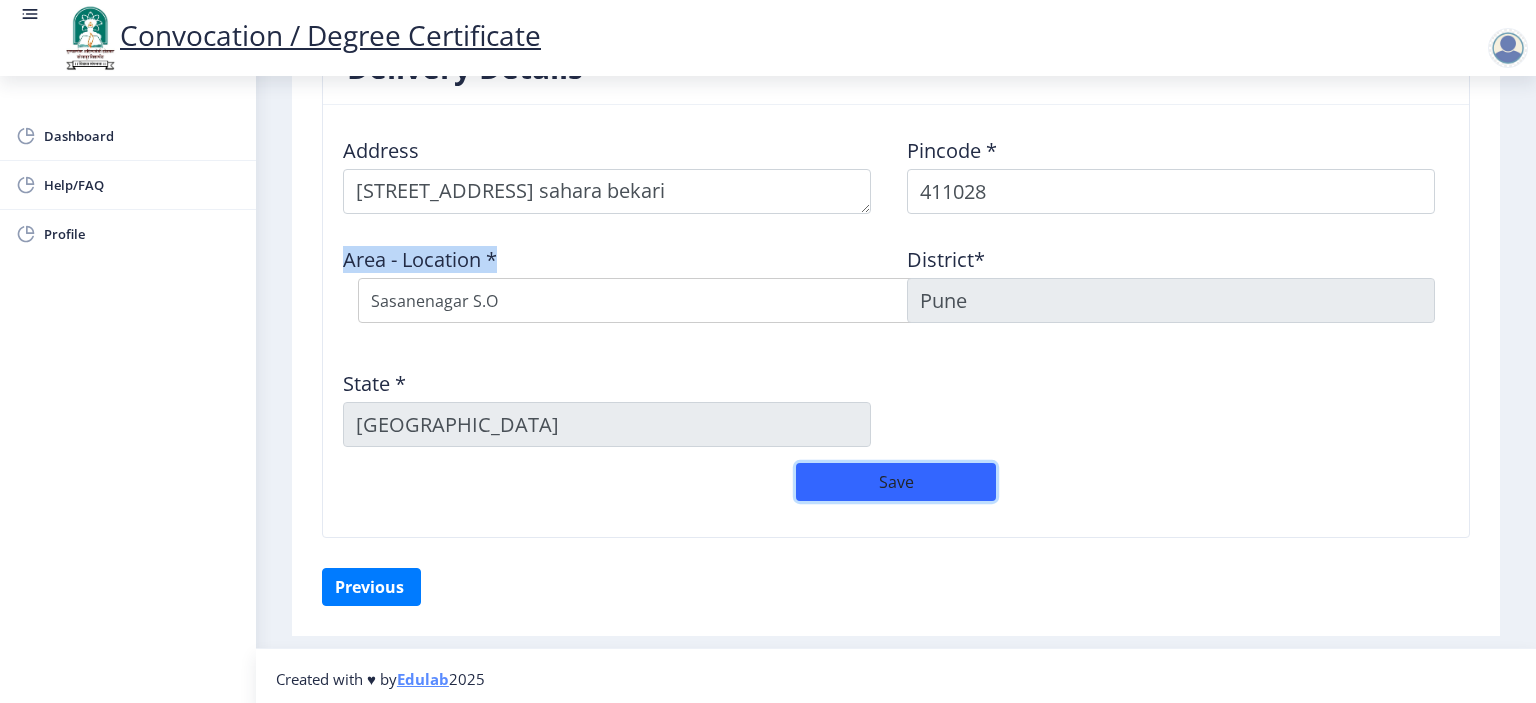 click on "Save" 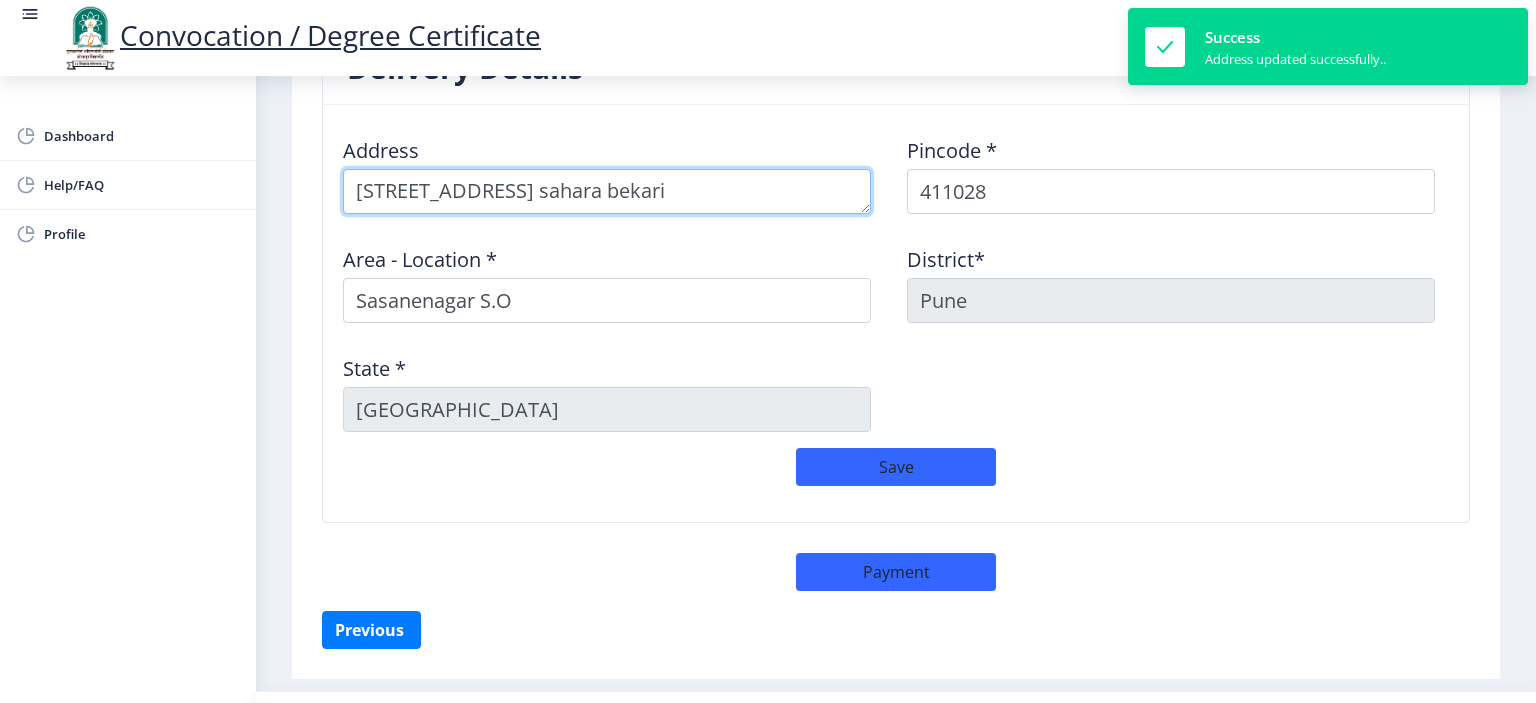 click at bounding box center [607, 191] 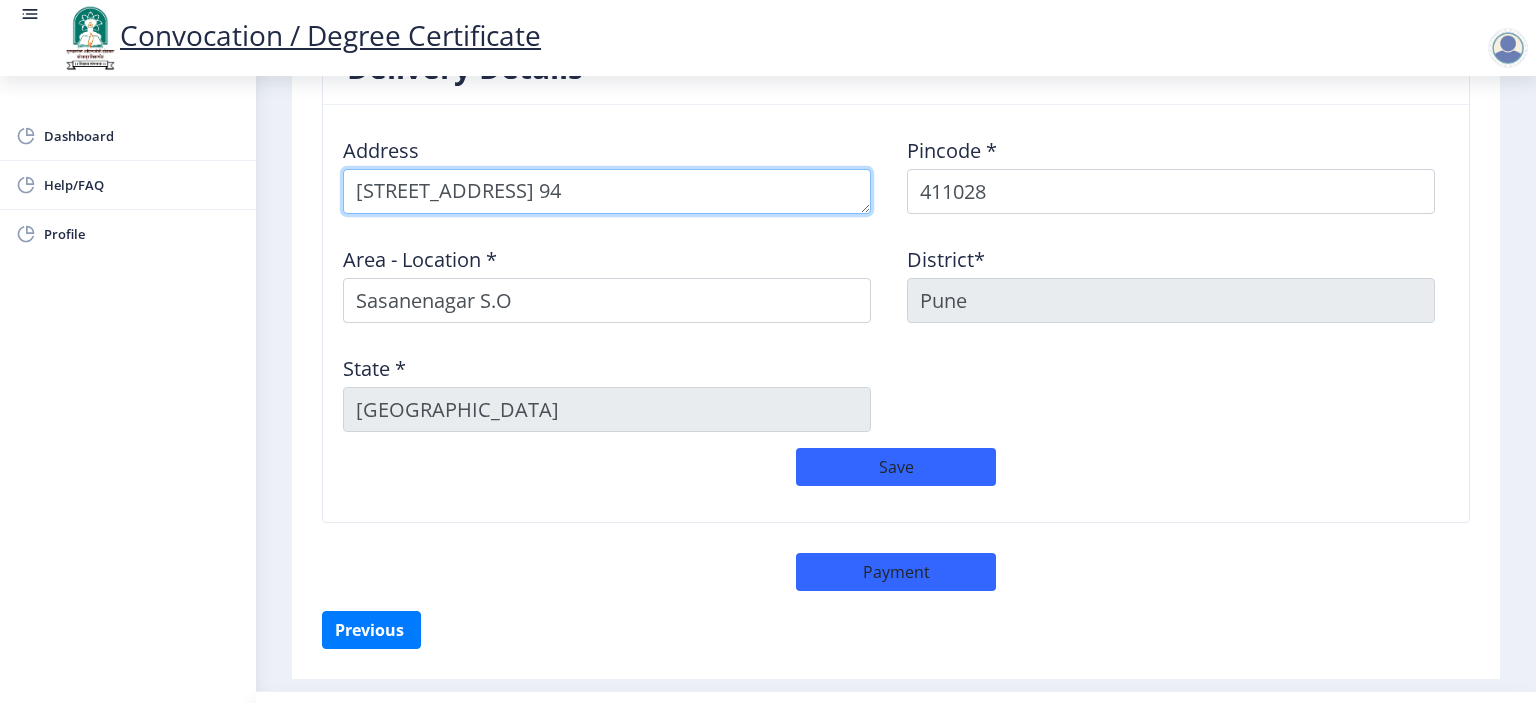 scroll, scrollTop: 20, scrollLeft: 0, axis: vertical 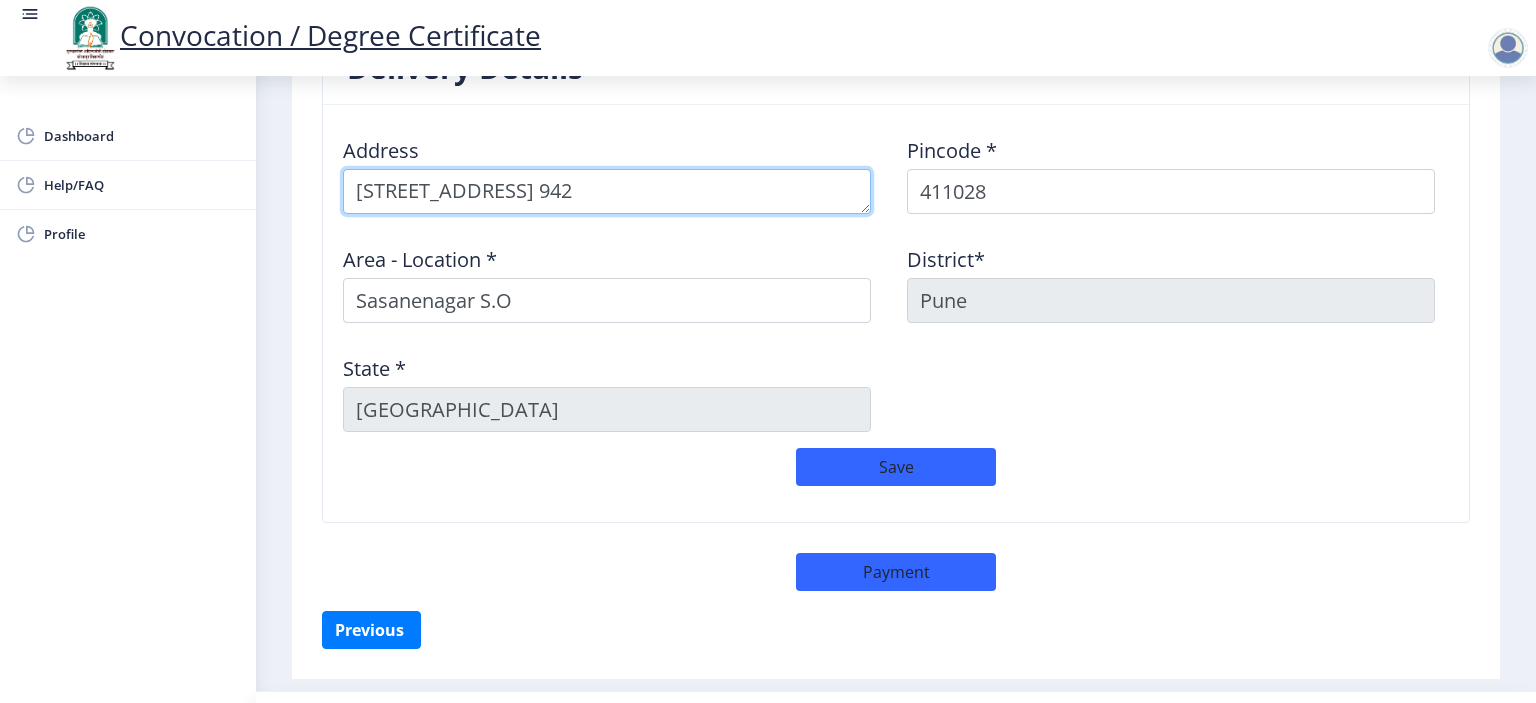 type on "Sr.no.42, Lane no.2, Beside sahara bekari, Ghar no. 942" 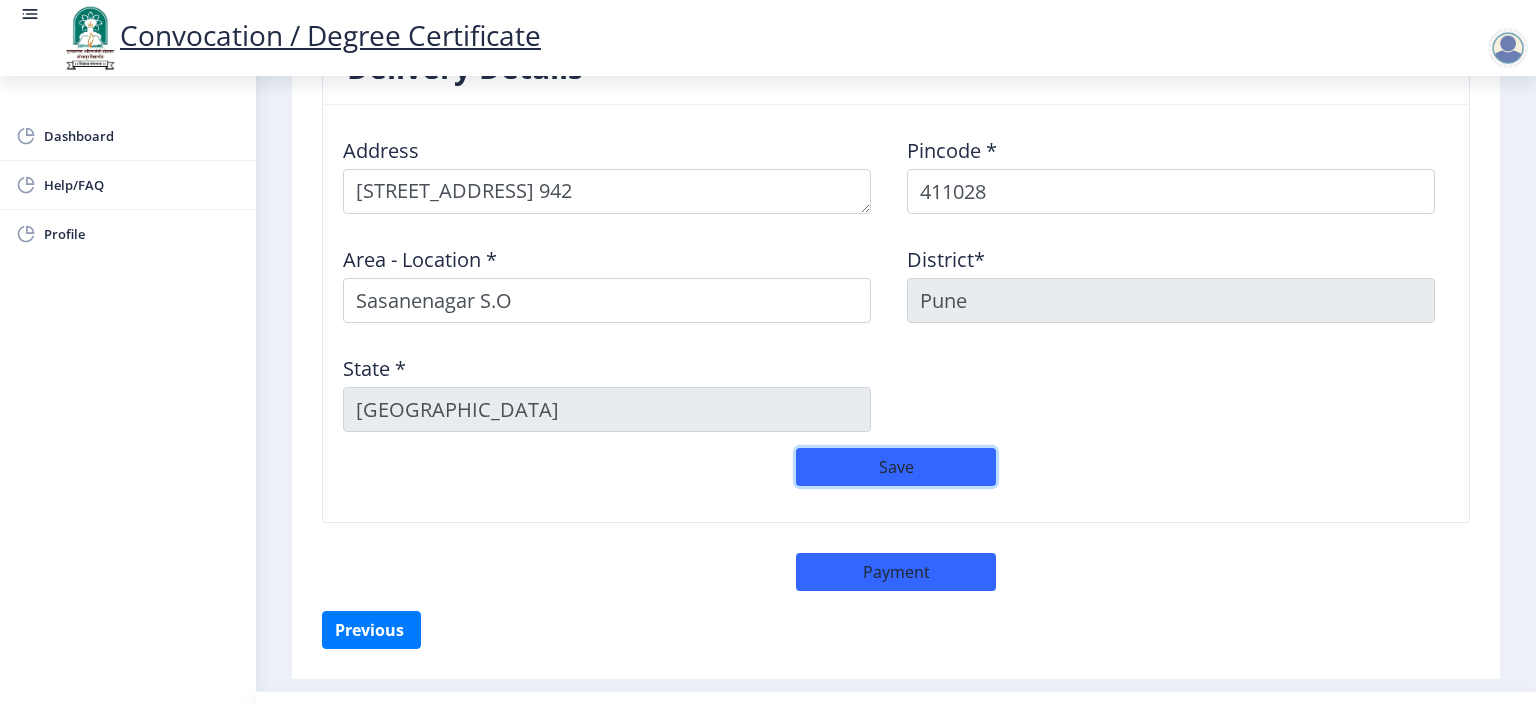 click on "Save" 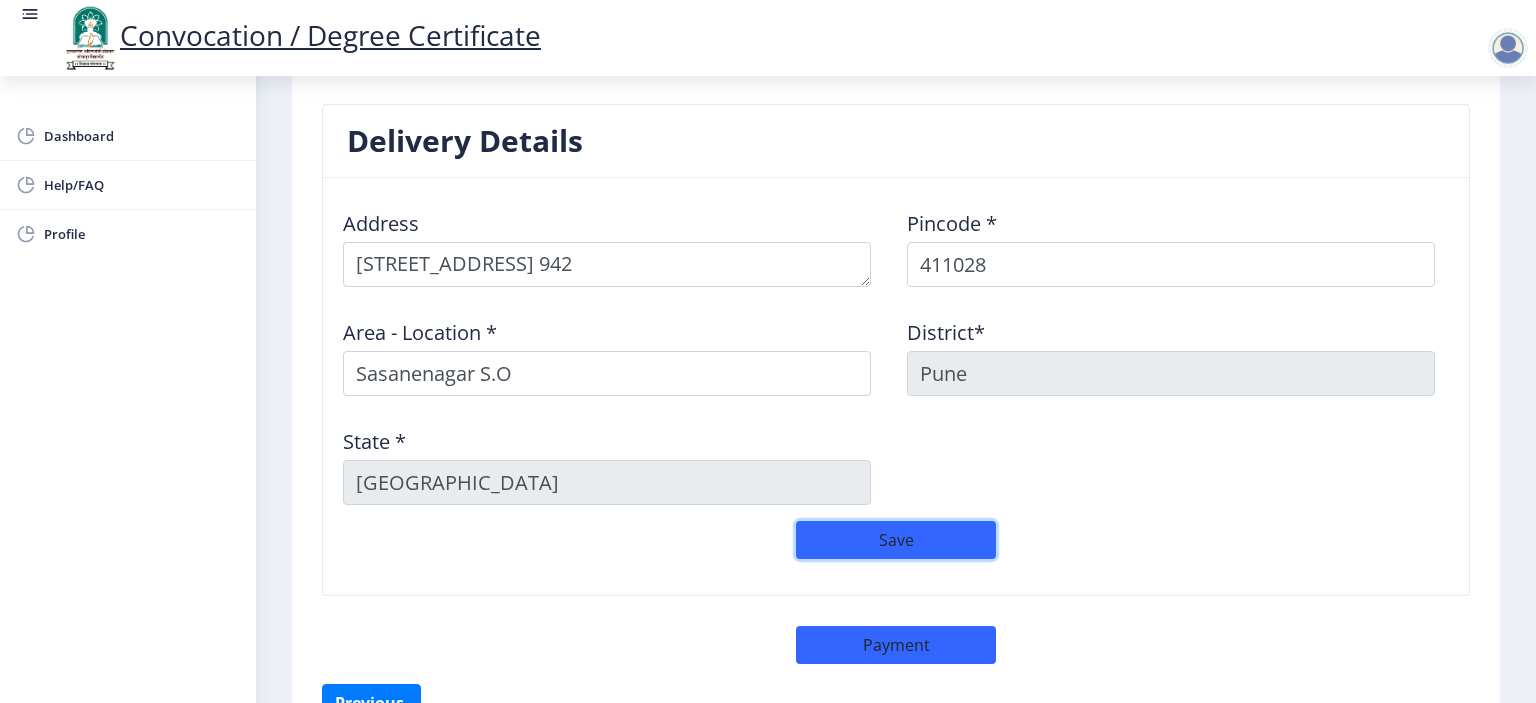 scroll, scrollTop: 1691, scrollLeft: 0, axis: vertical 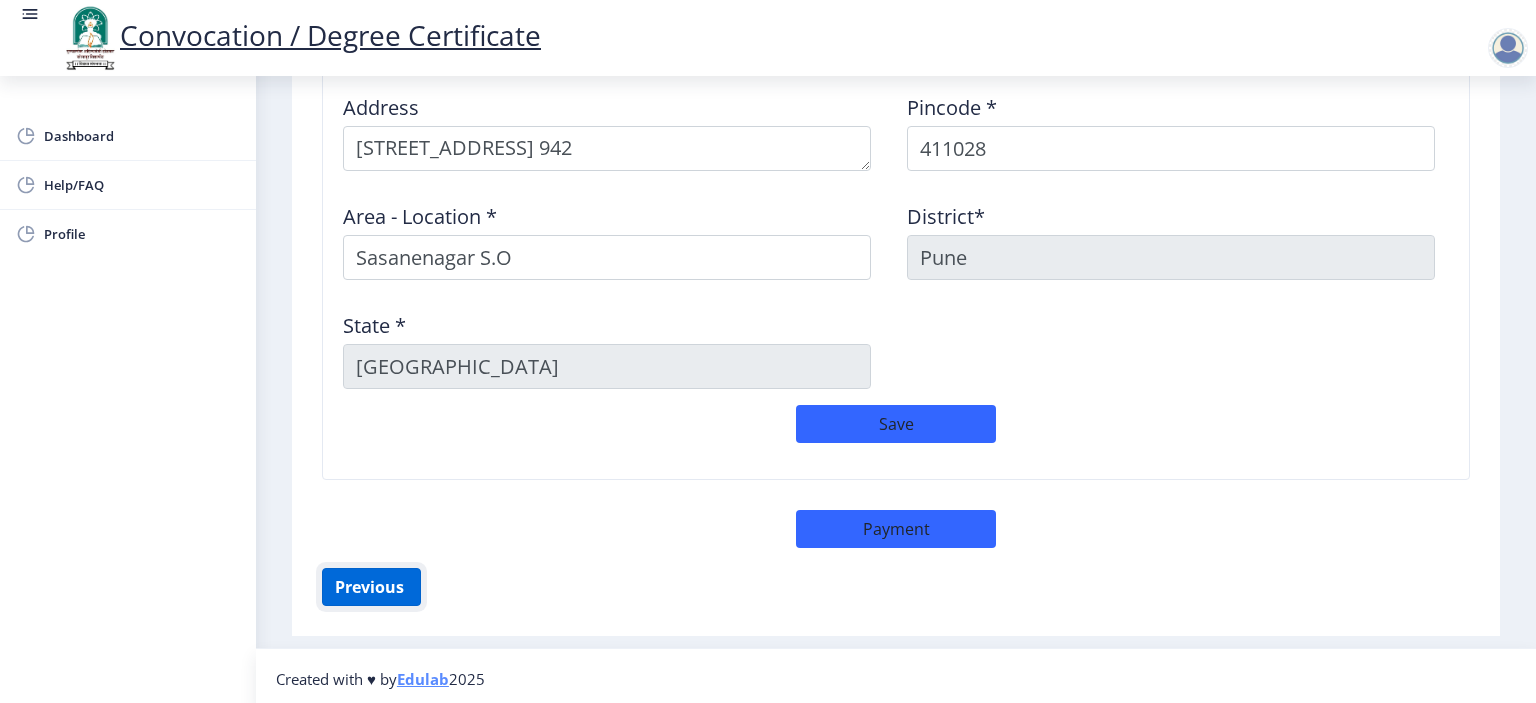 click on "Previous ‍" 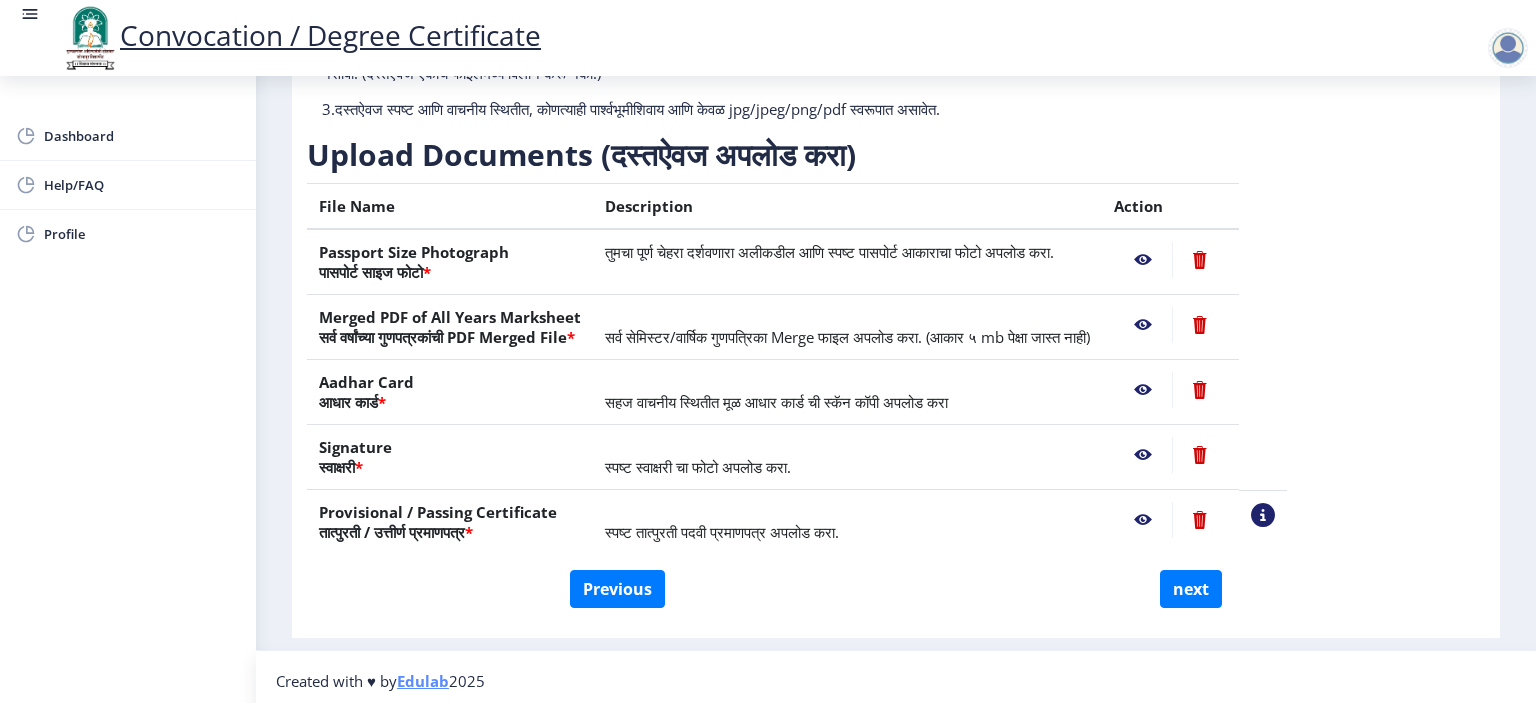scroll, scrollTop: 244, scrollLeft: 0, axis: vertical 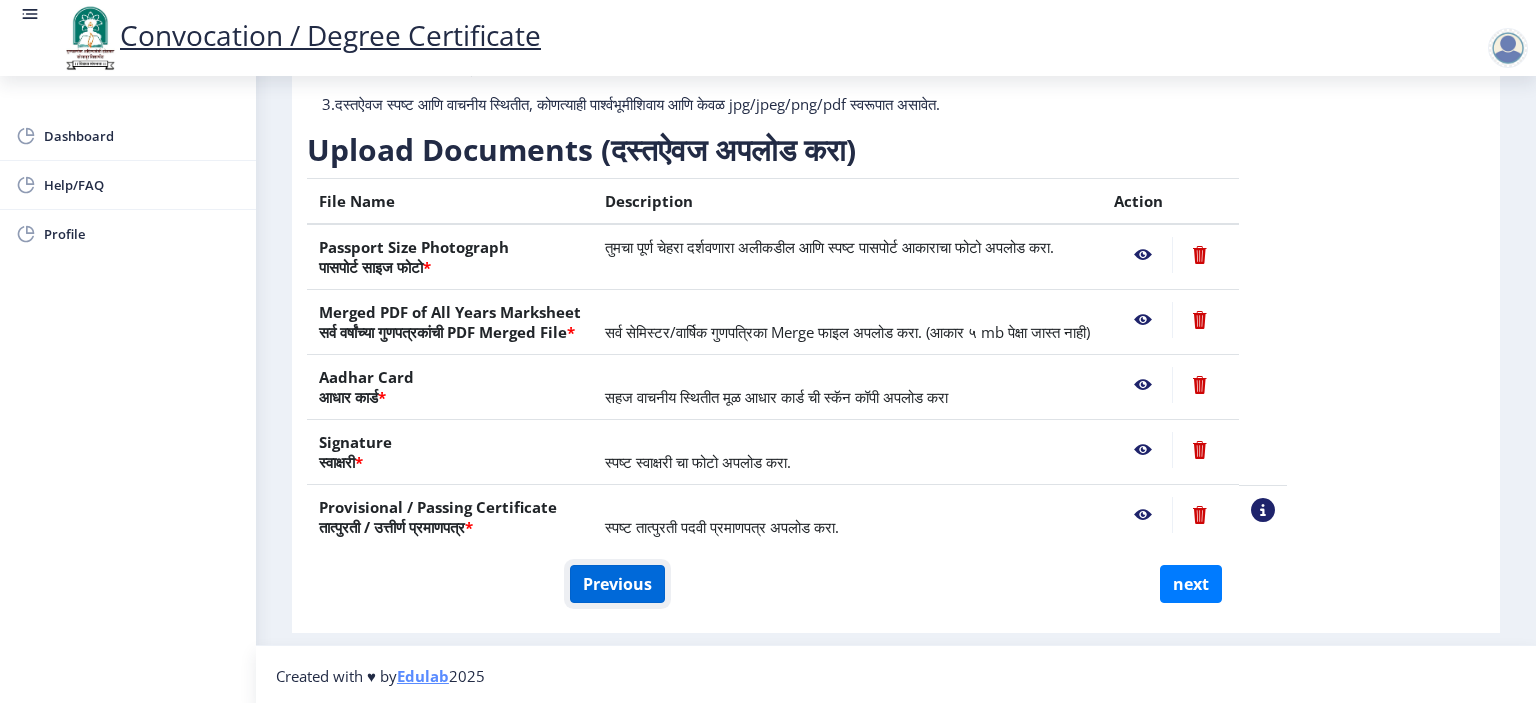 click on "Previous" 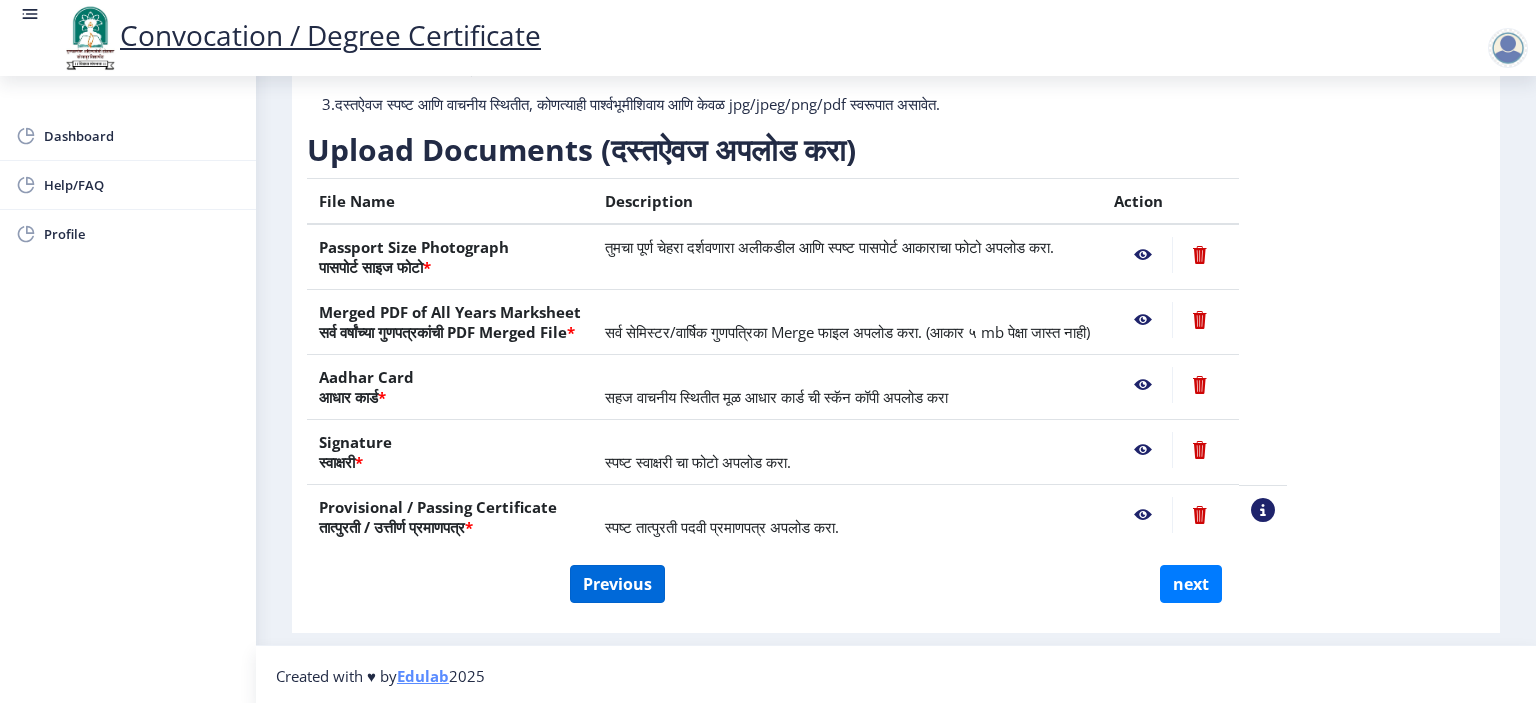 select on "Regular" 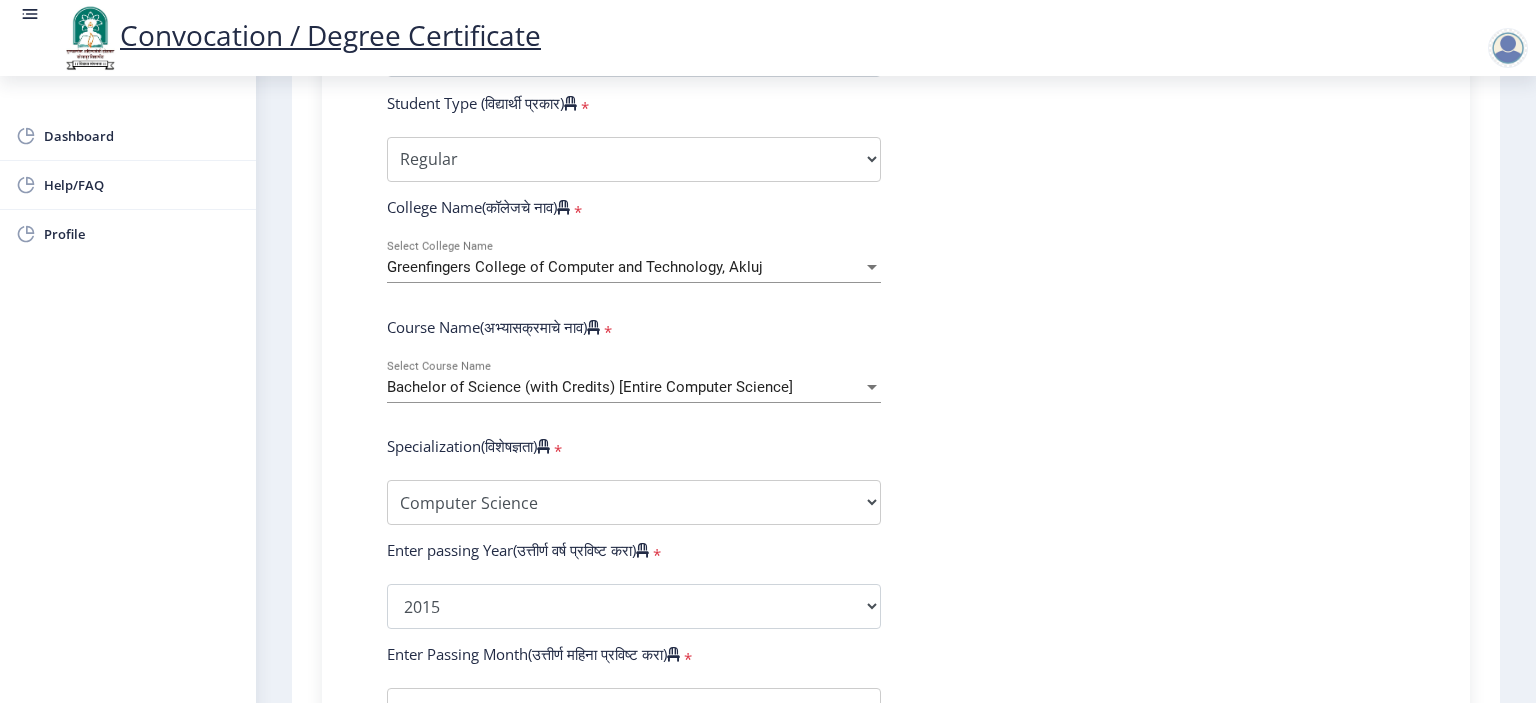 scroll, scrollTop: 744, scrollLeft: 0, axis: vertical 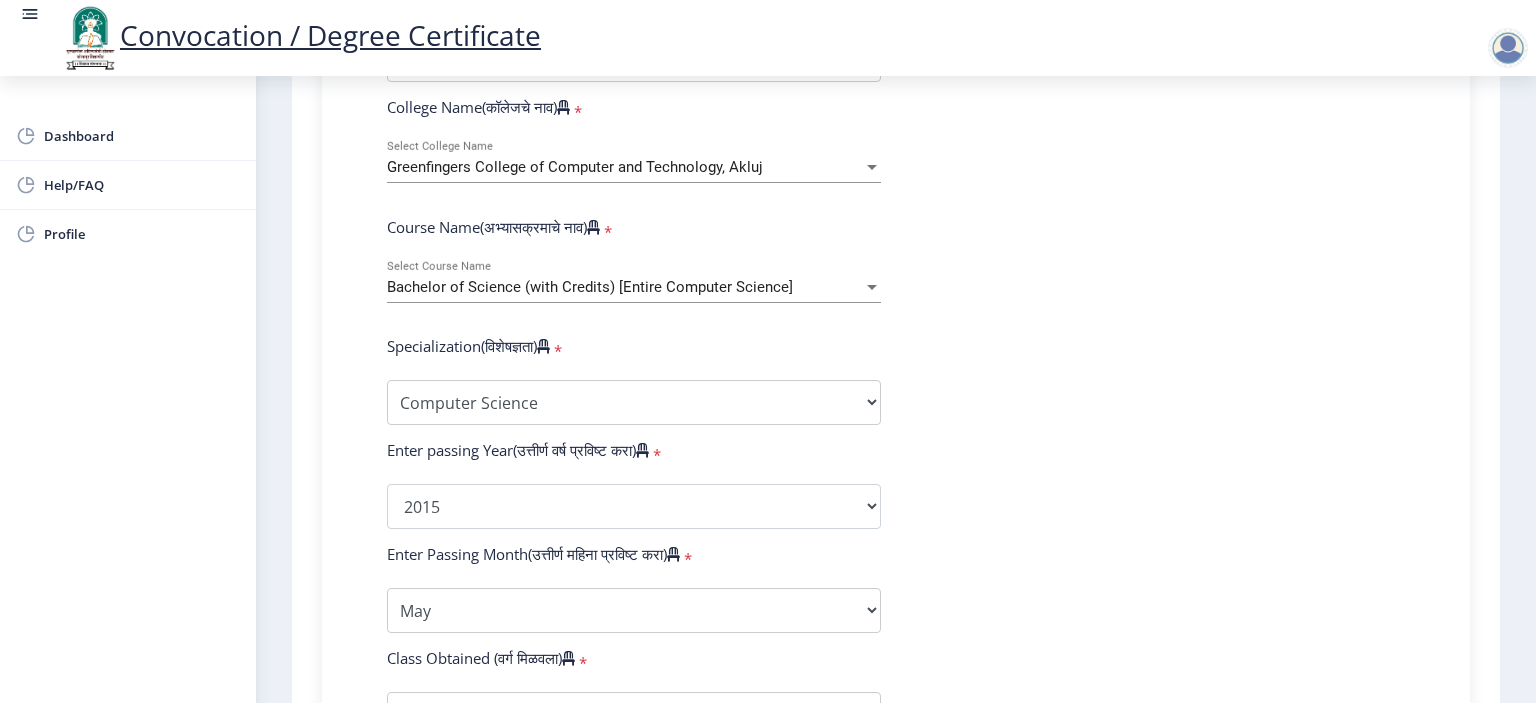 click at bounding box center [872, 287] 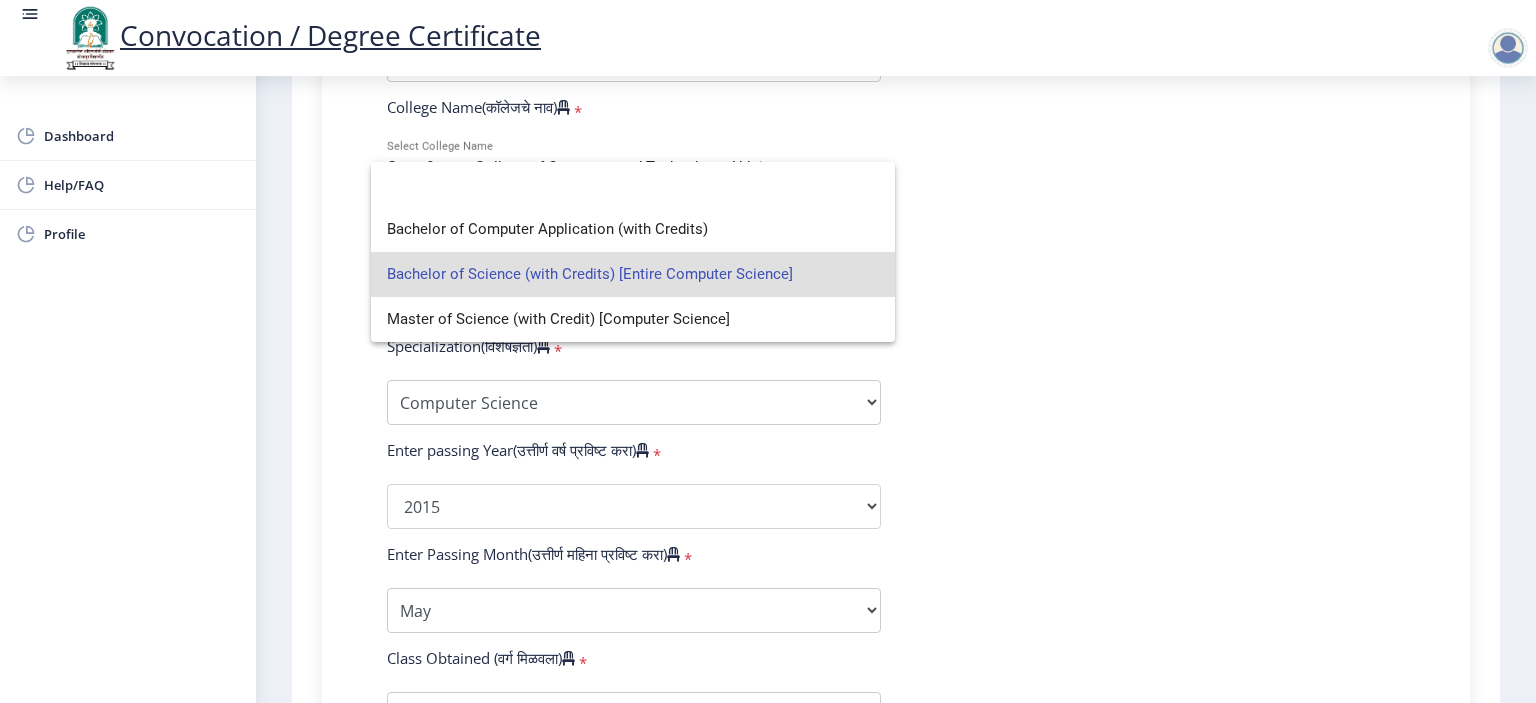 click 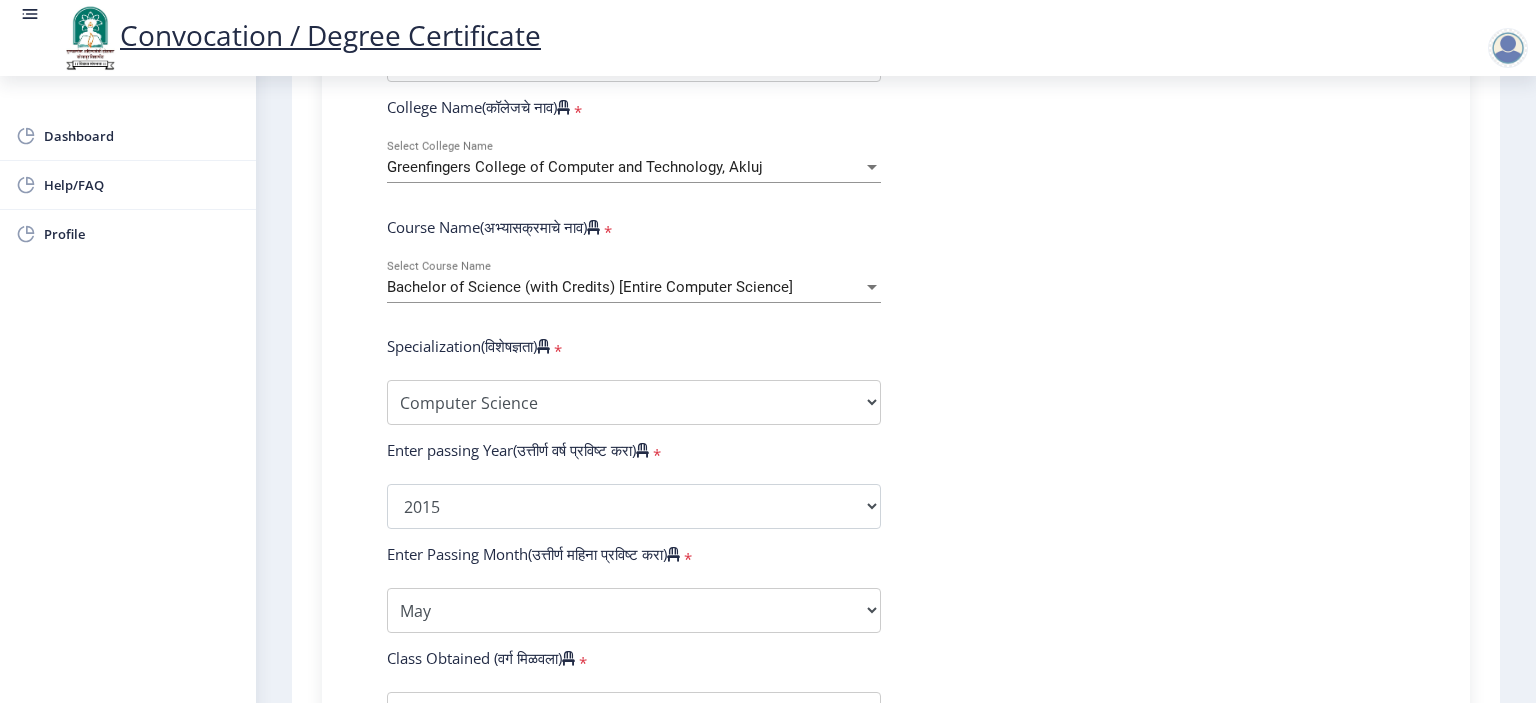 scroll, scrollTop: 1336, scrollLeft: 0, axis: vertical 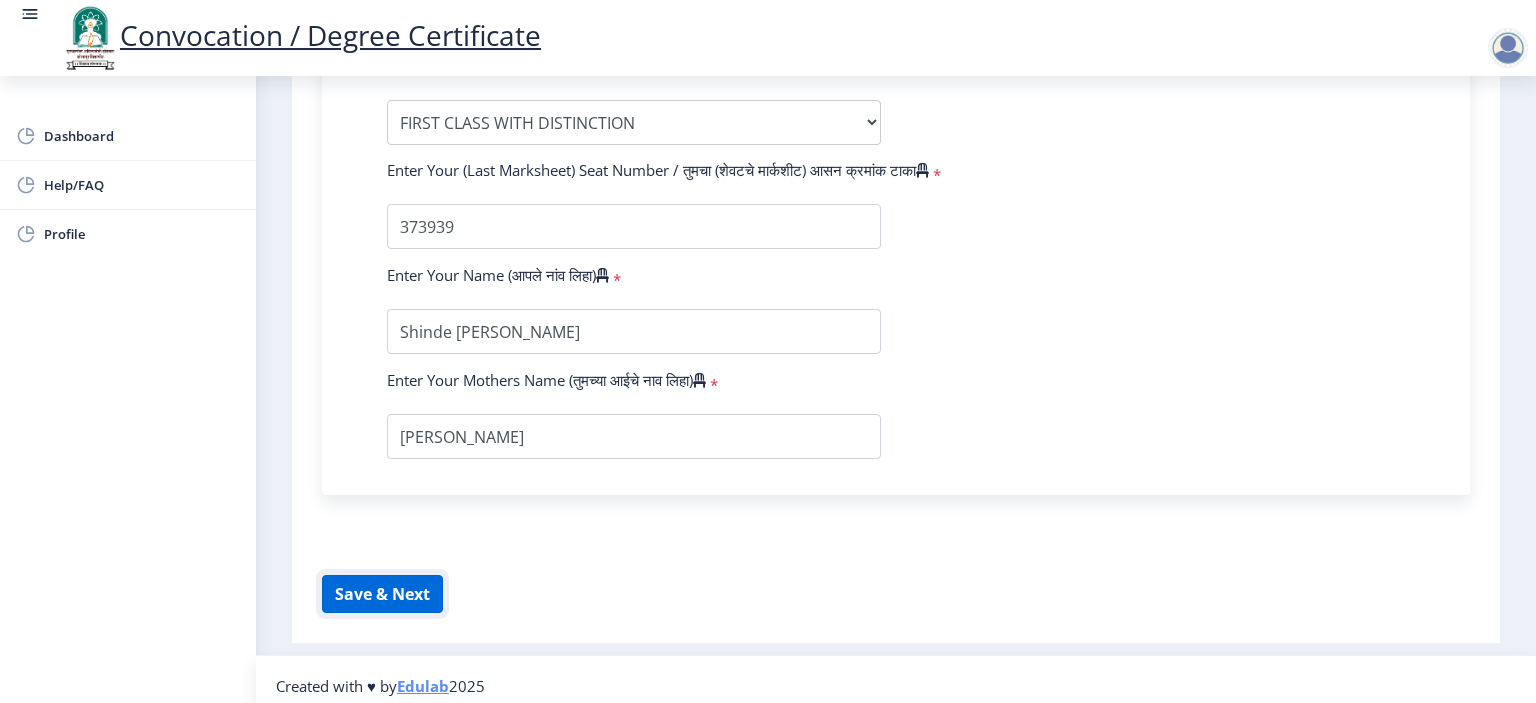 click on "Save & Next" 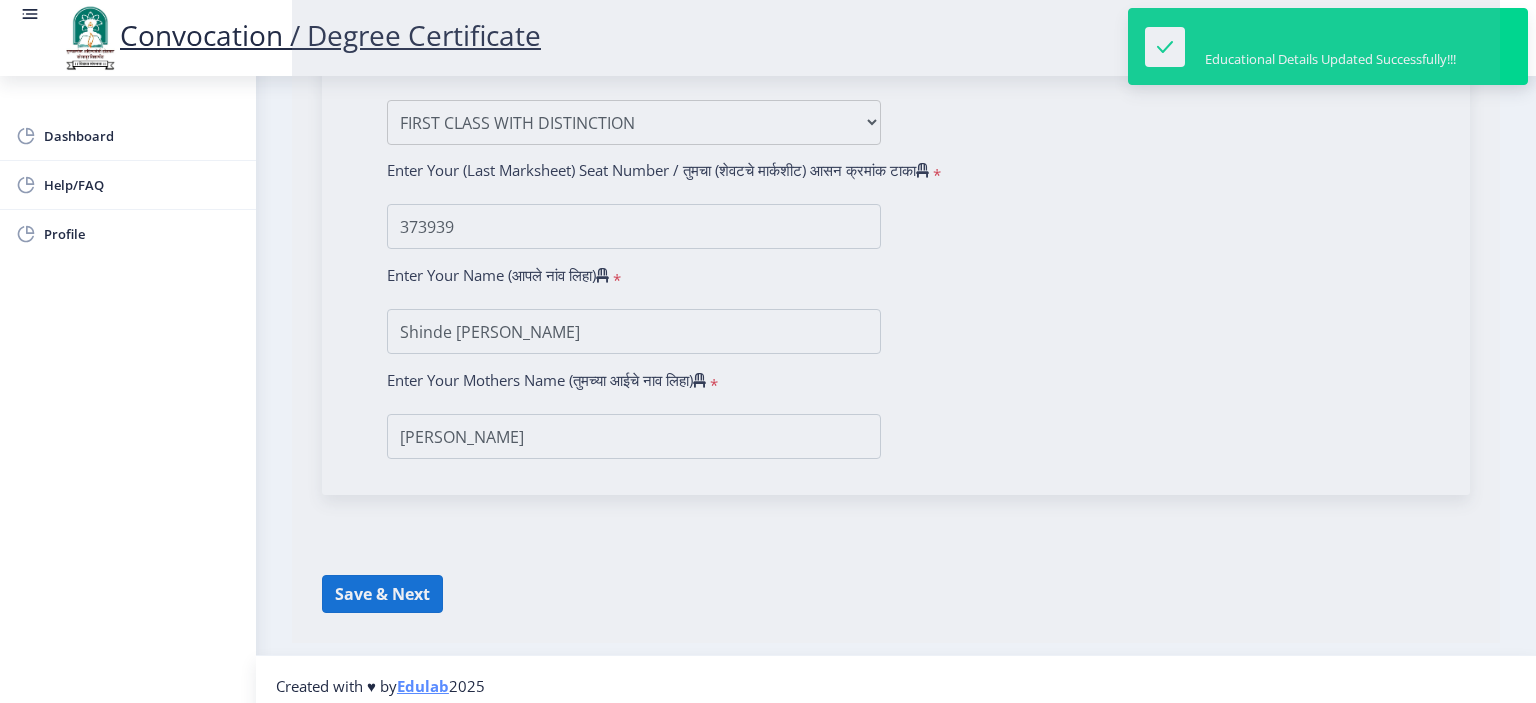 select on "Regular" 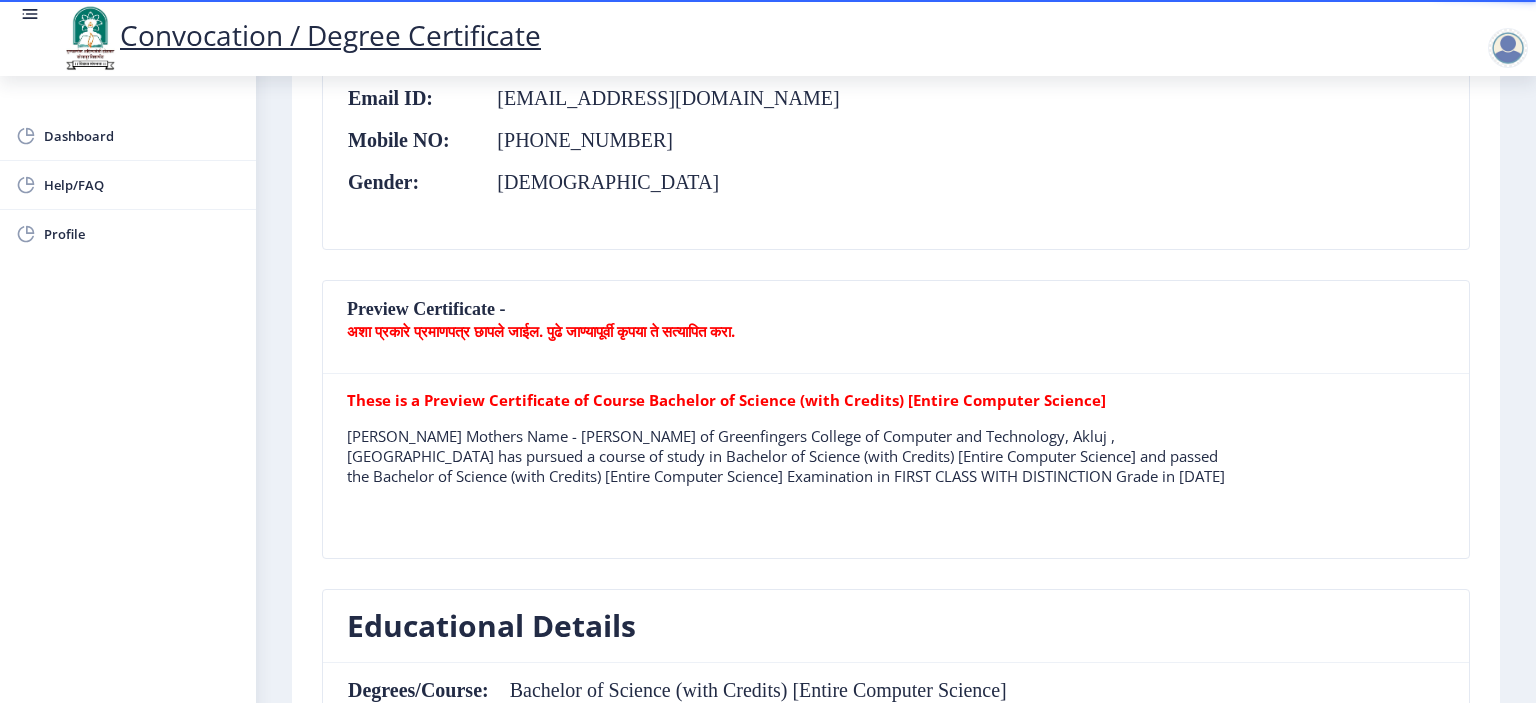 scroll, scrollTop: 91, scrollLeft: 0, axis: vertical 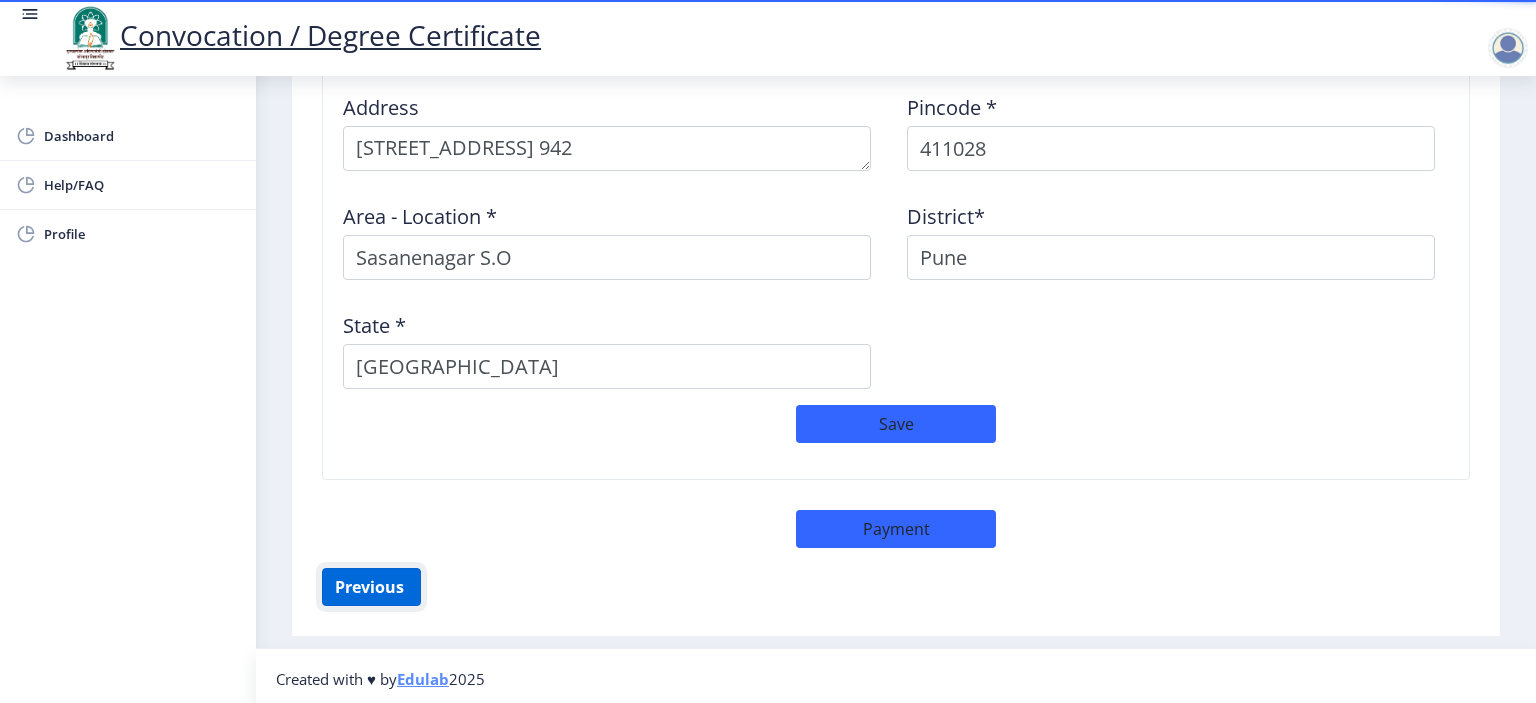 click on "Previous ‍" 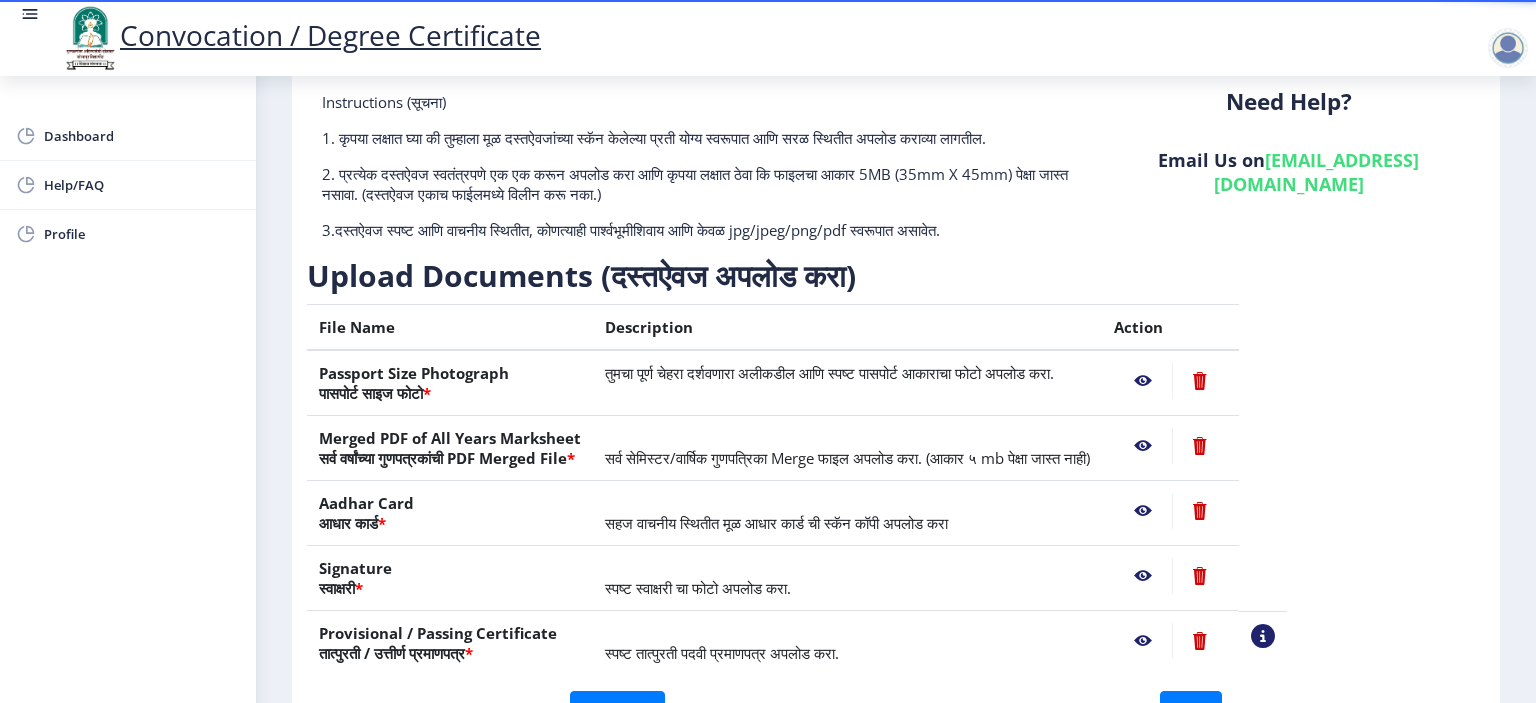 scroll, scrollTop: 244, scrollLeft: 0, axis: vertical 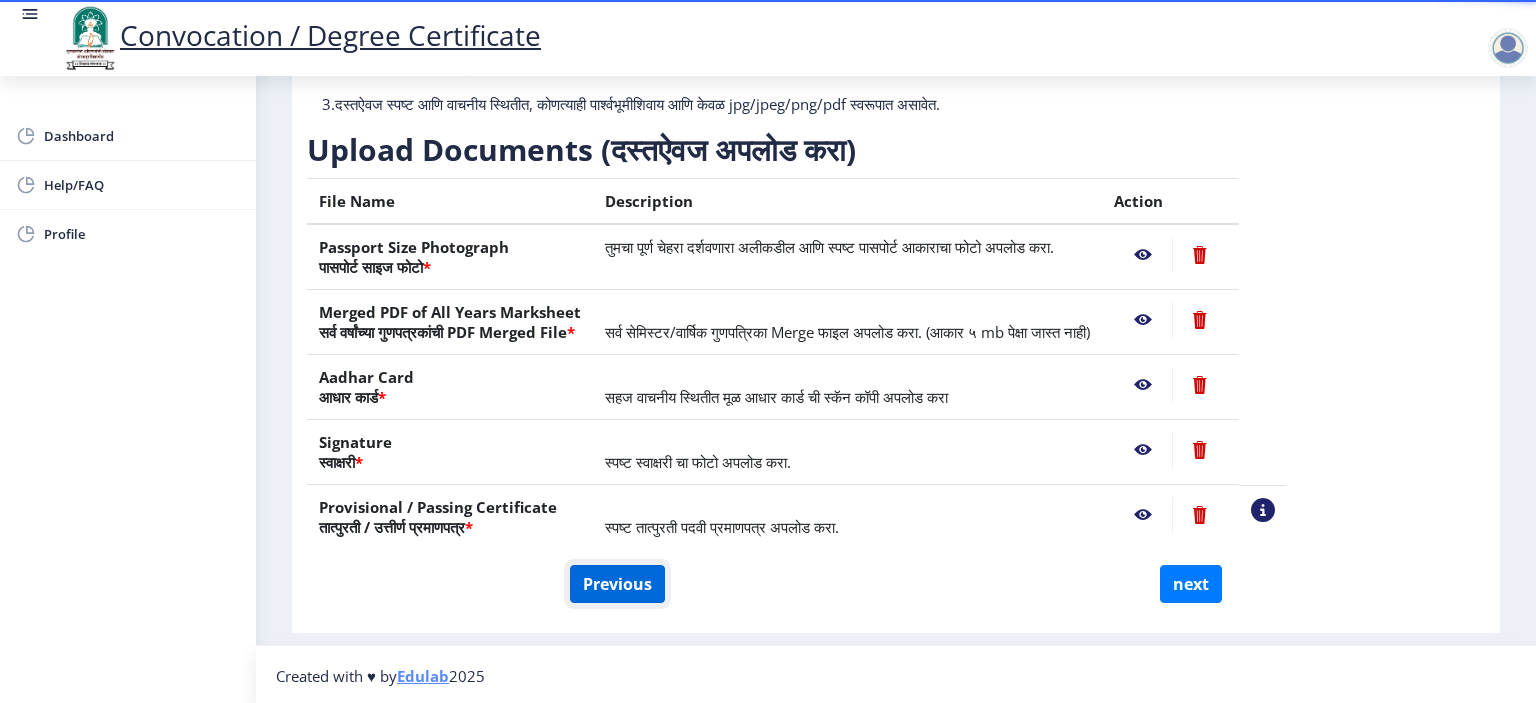 click on "Previous" 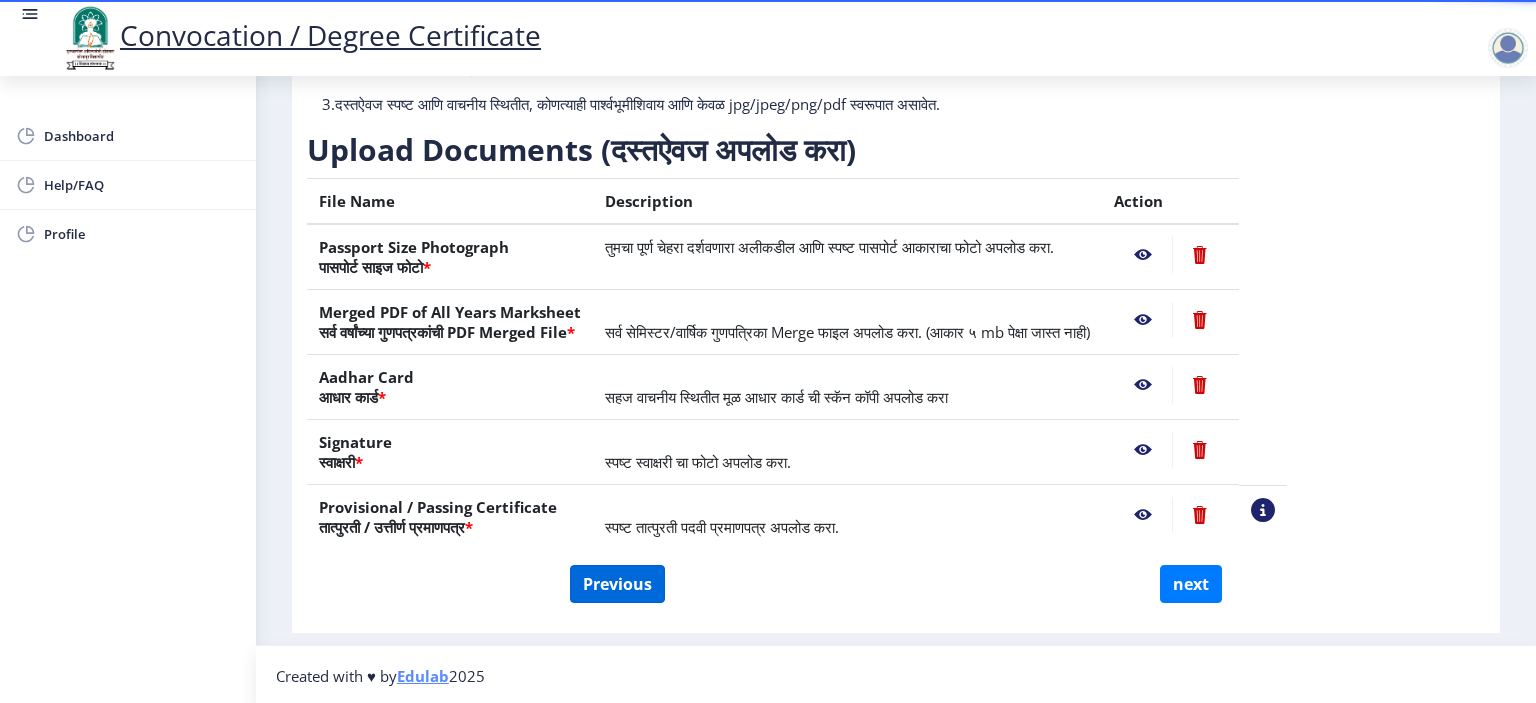 select on "Regular" 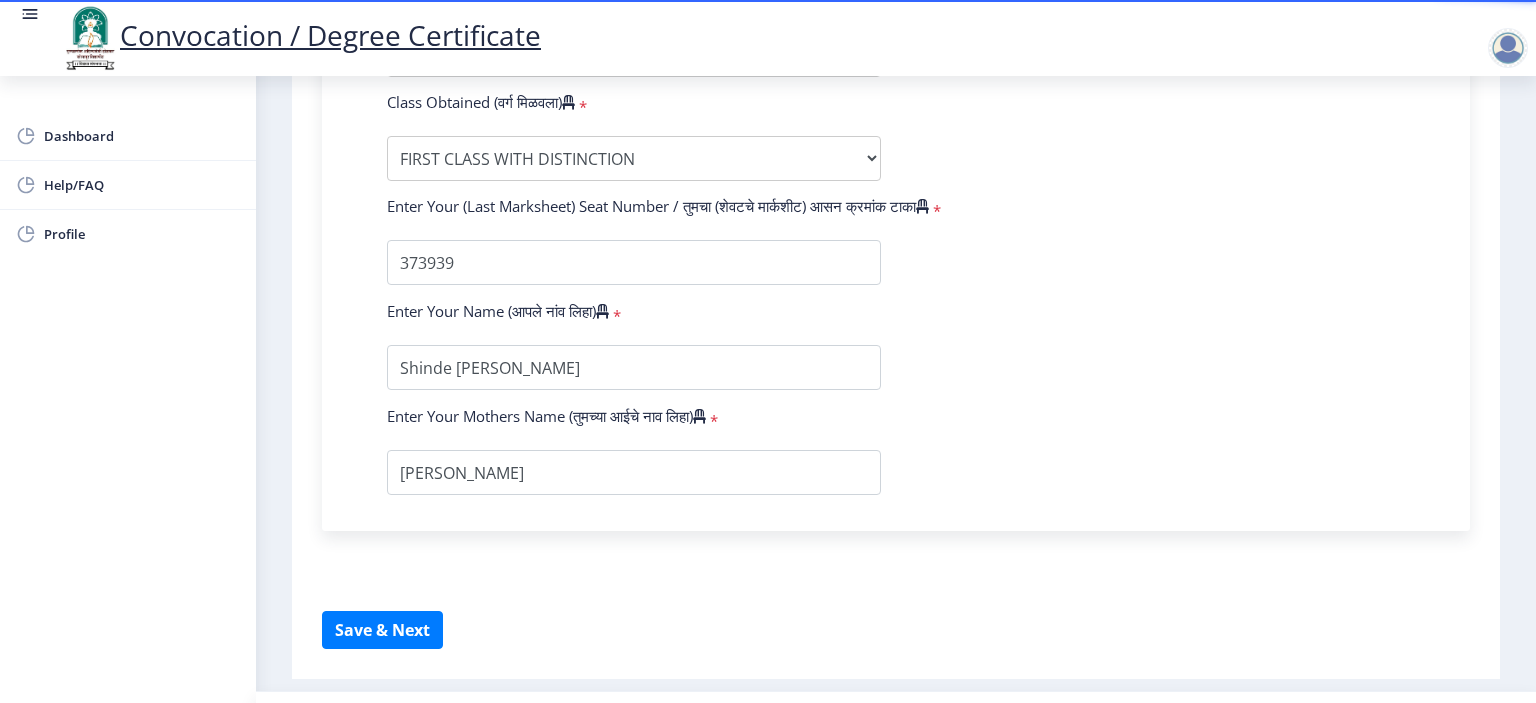 scroll, scrollTop: 1336, scrollLeft: 0, axis: vertical 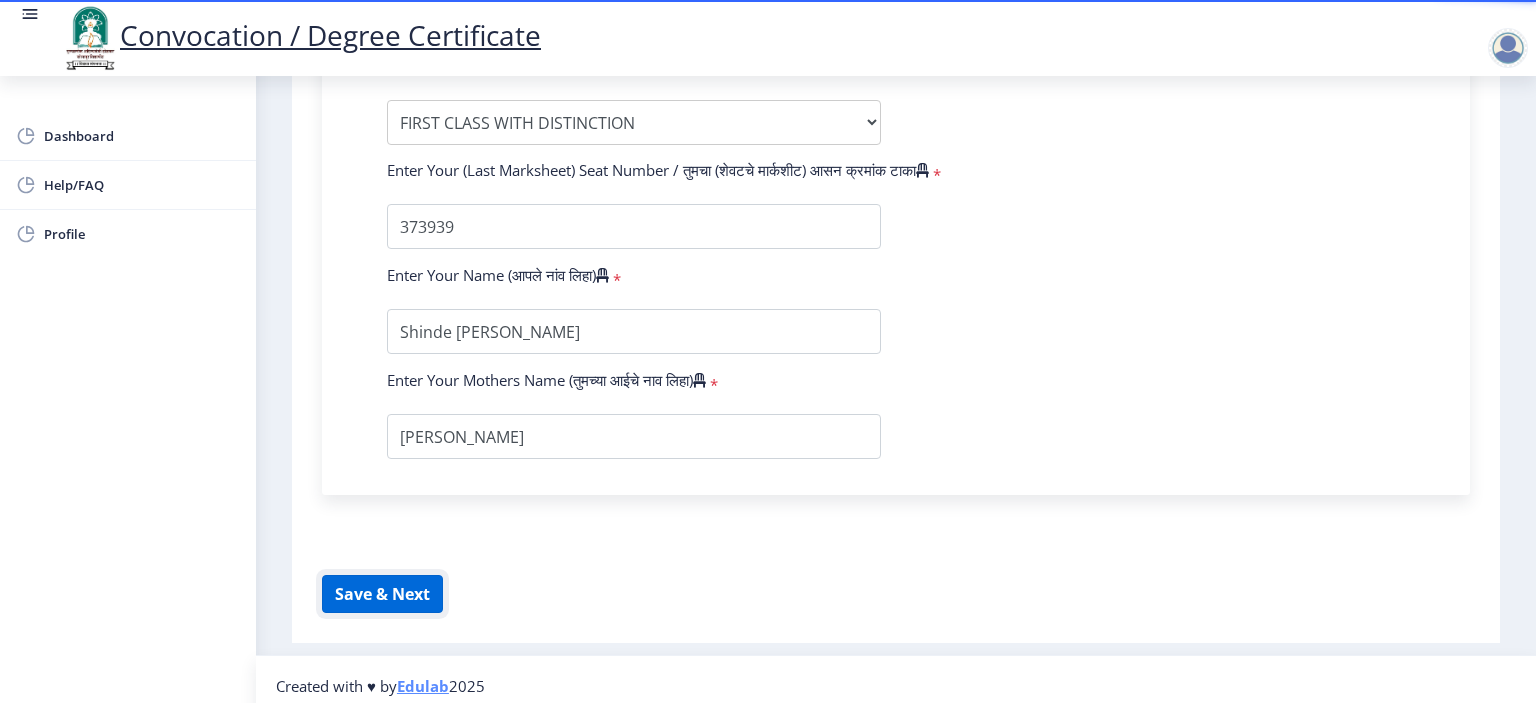 click on "Save & Next" 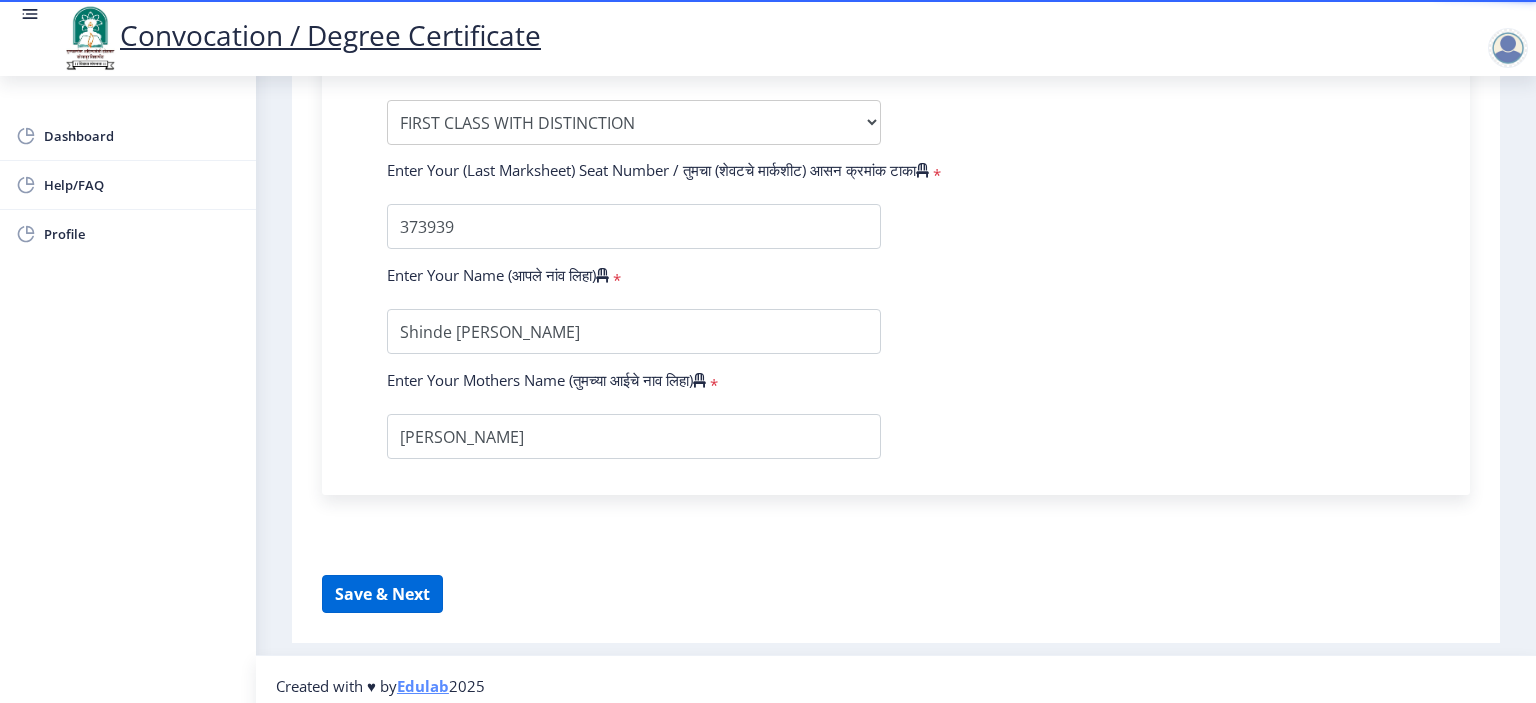 select 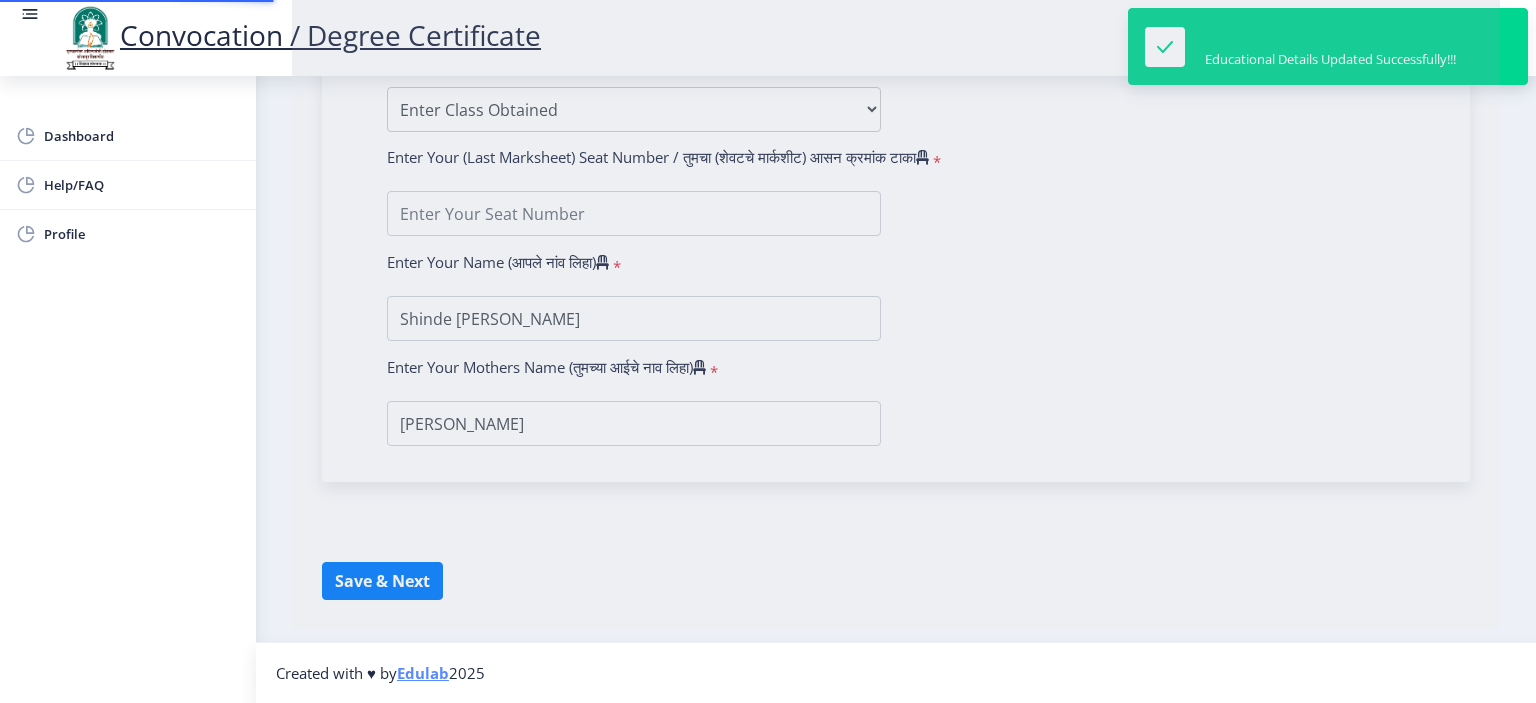 scroll, scrollTop: 0, scrollLeft: 0, axis: both 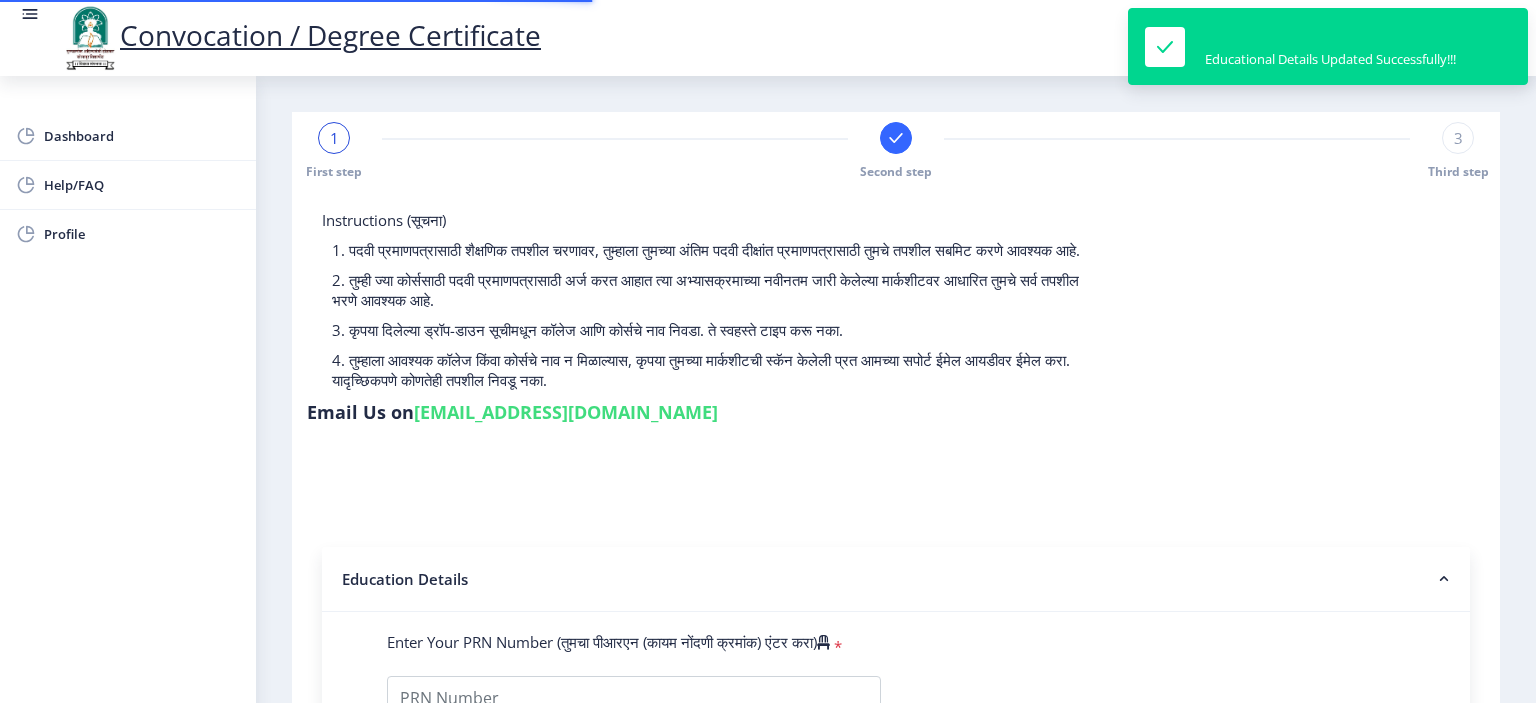 type on "2012032500171563" 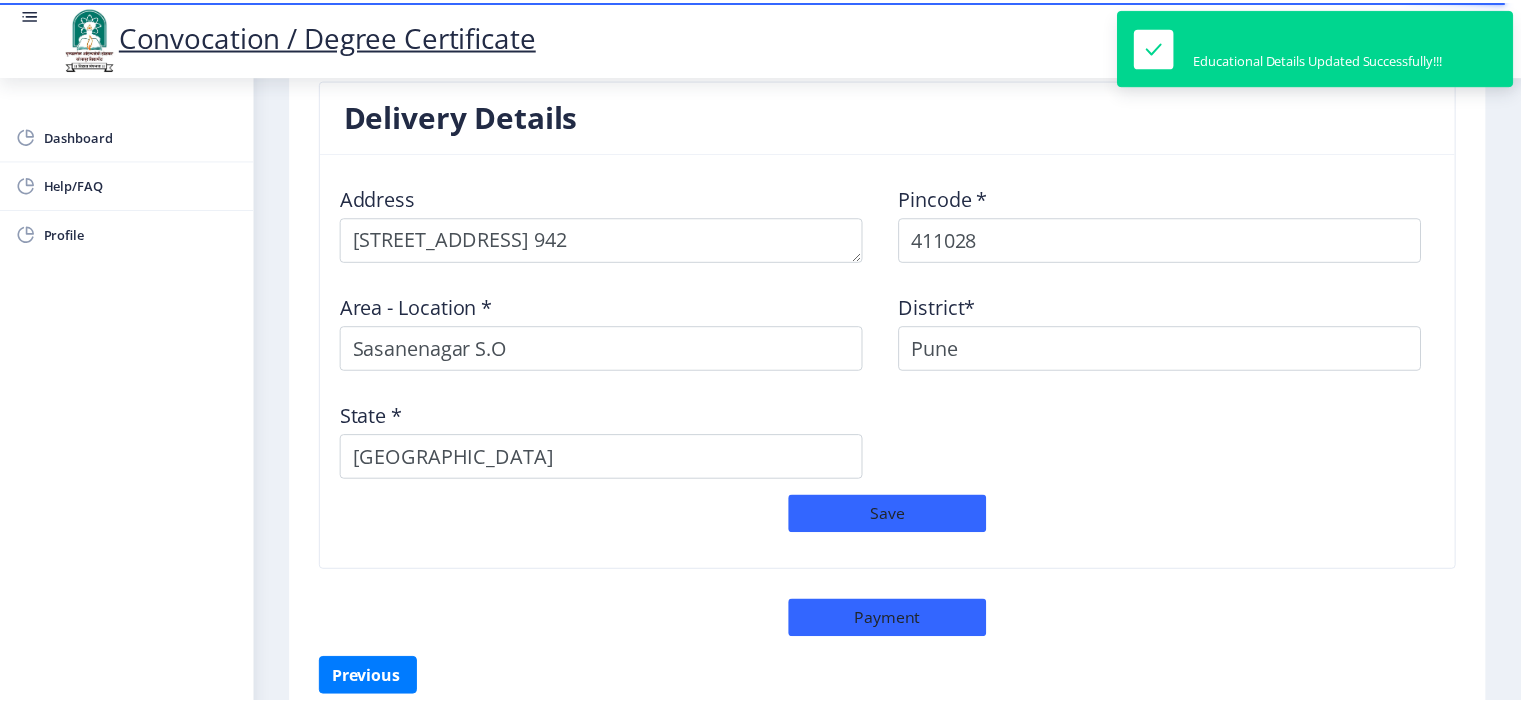 scroll, scrollTop: 1691, scrollLeft: 0, axis: vertical 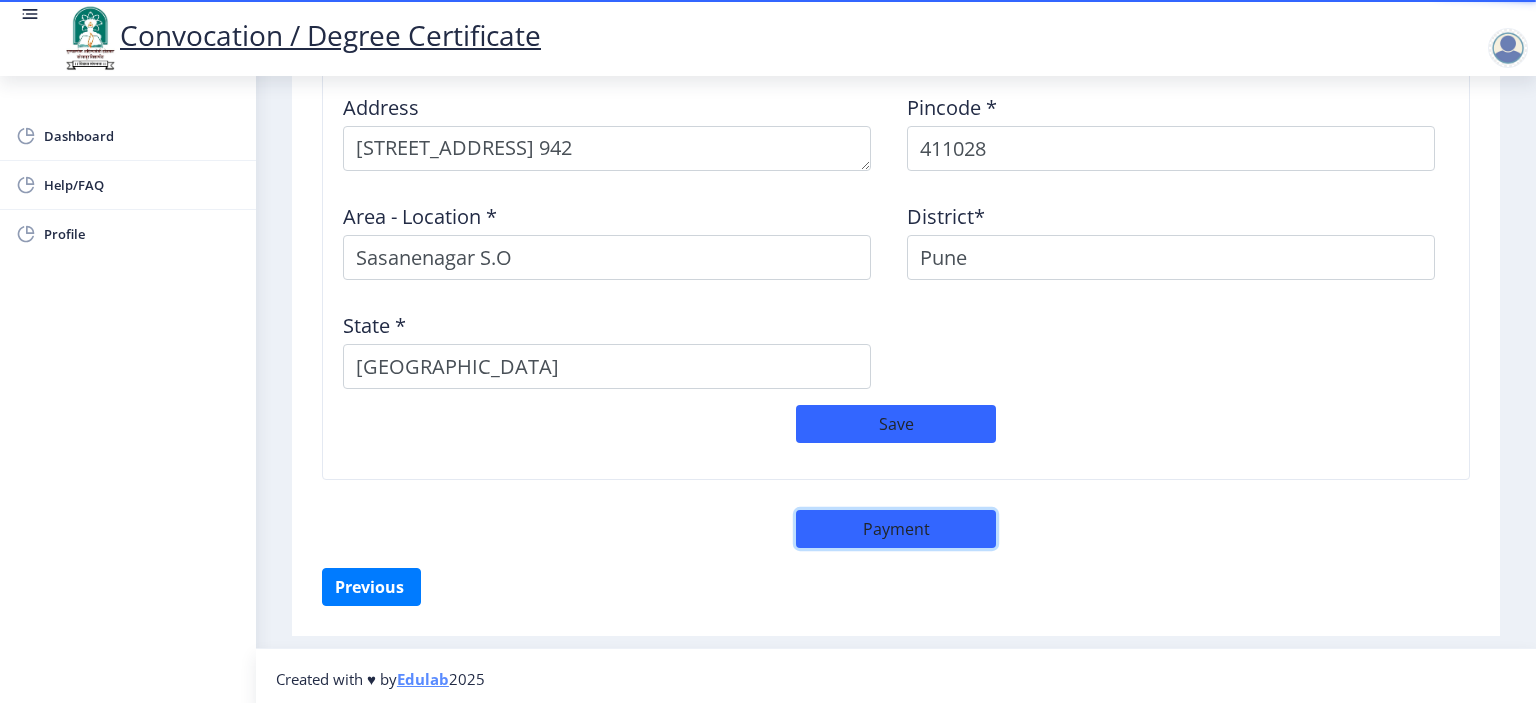 click on "Payment" 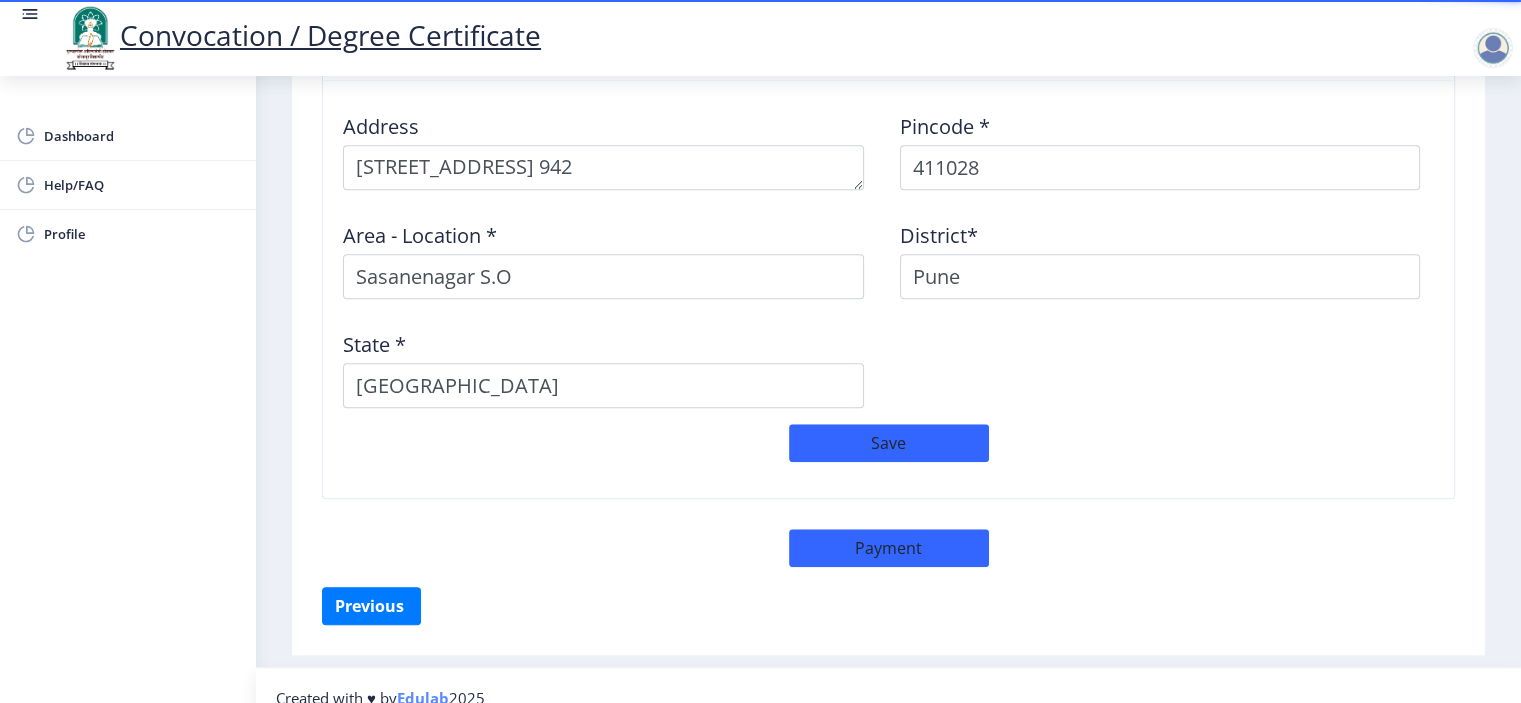 select on "sealed" 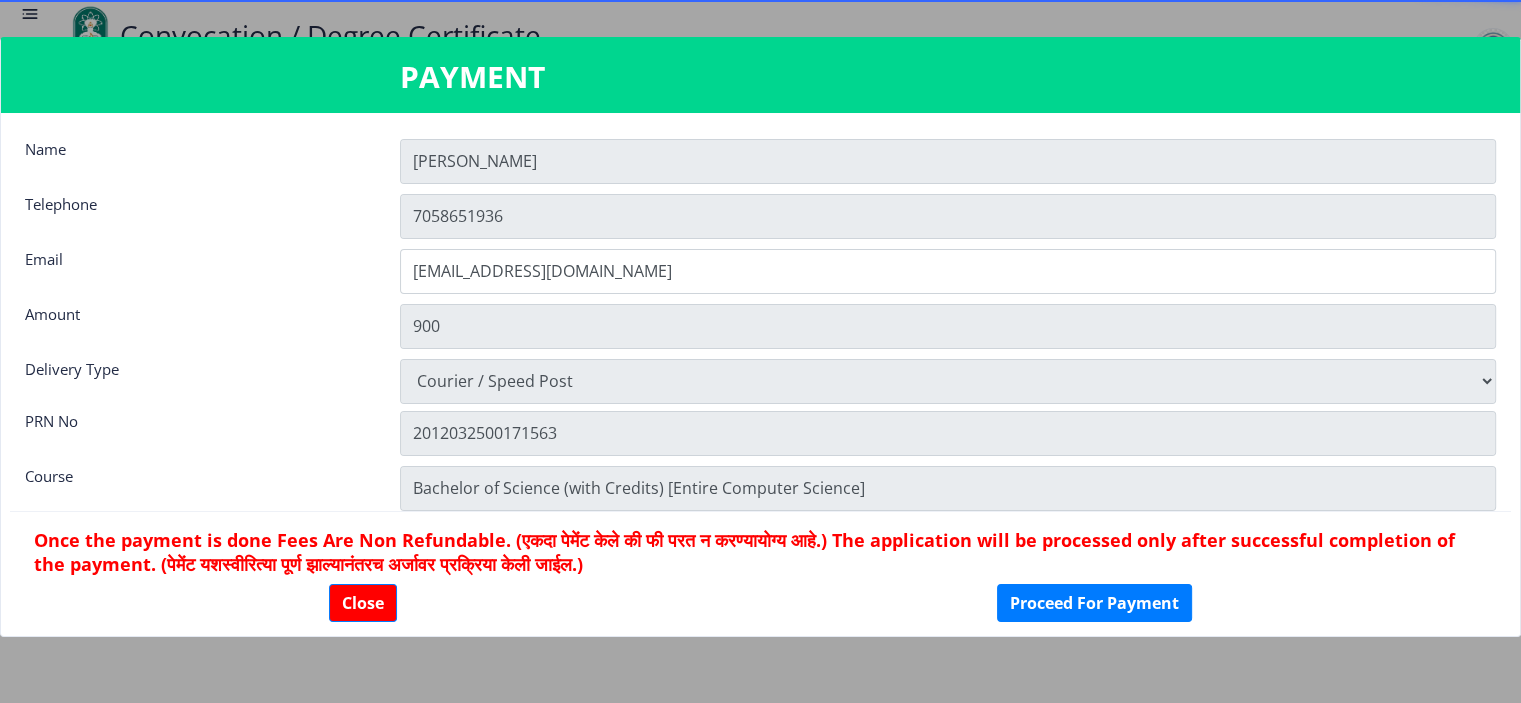 scroll, scrollTop: 1690, scrollLeft: 0, axis: vertical 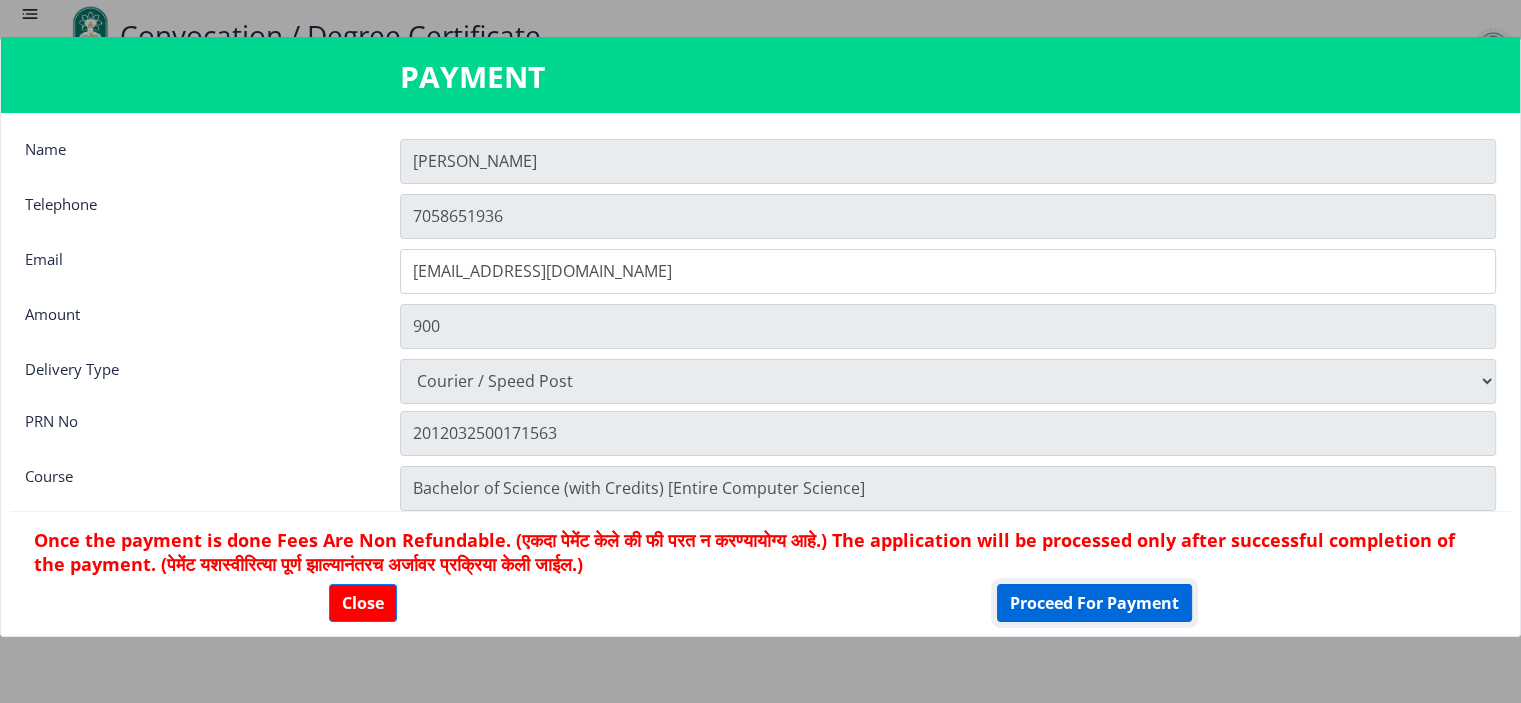 click on "Proceed For Payment" 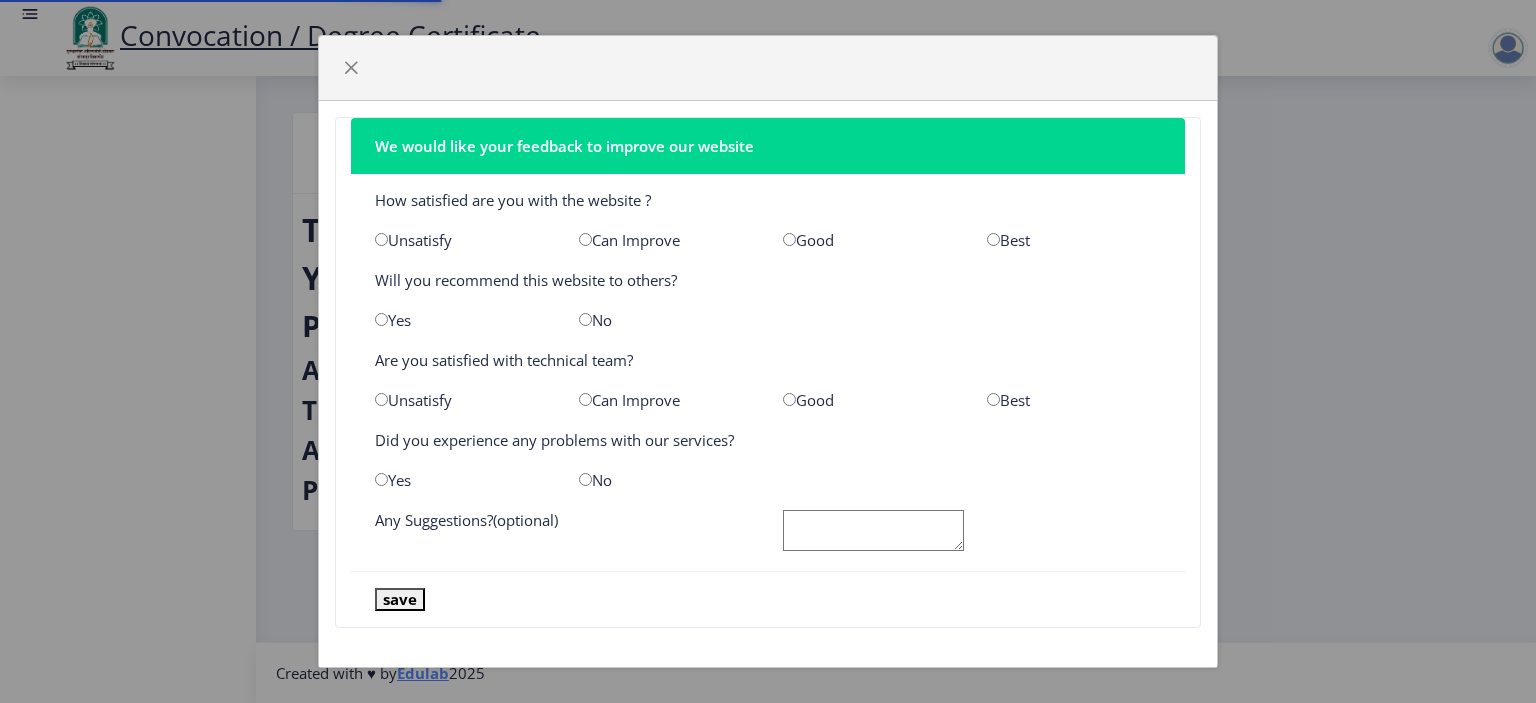 scroll, scrollTop: 0, scrollLeft: 0, axis: both 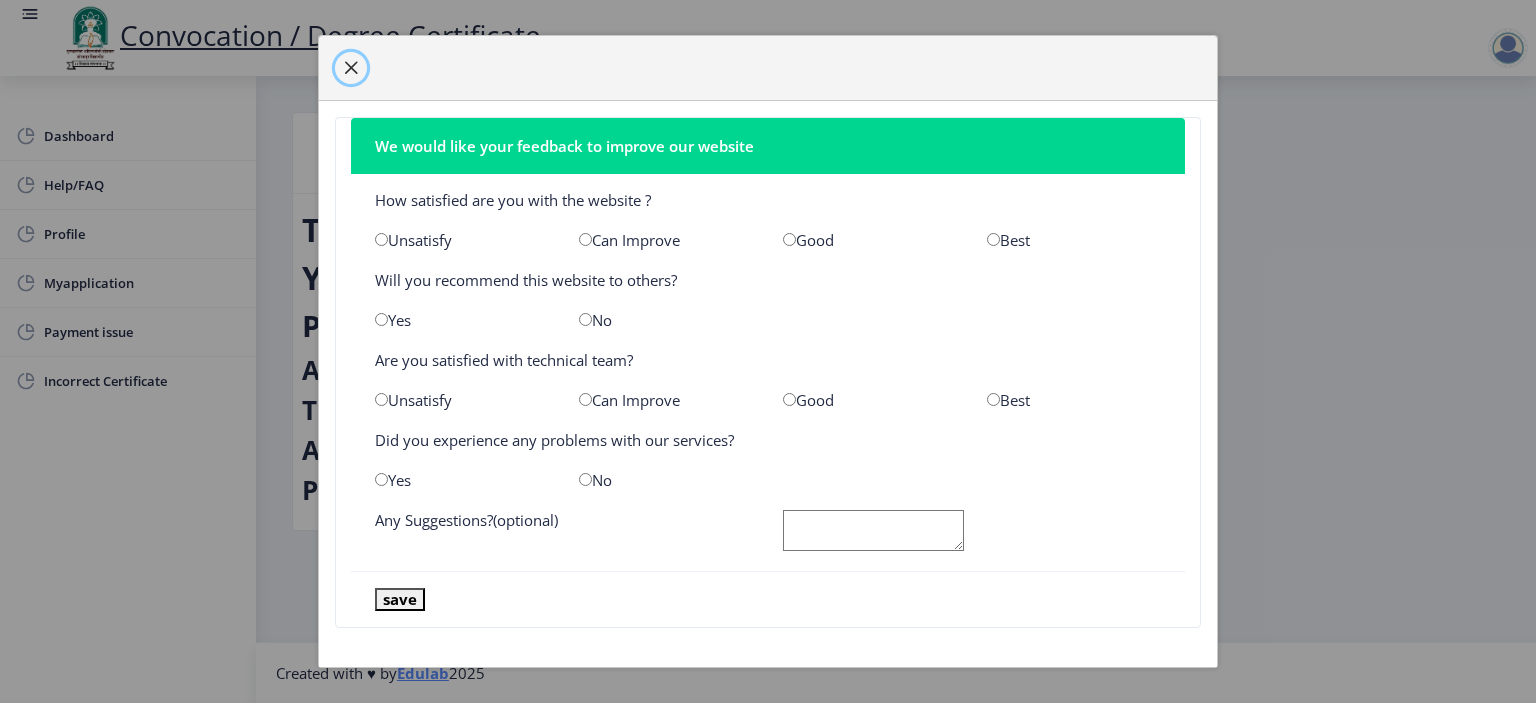 click 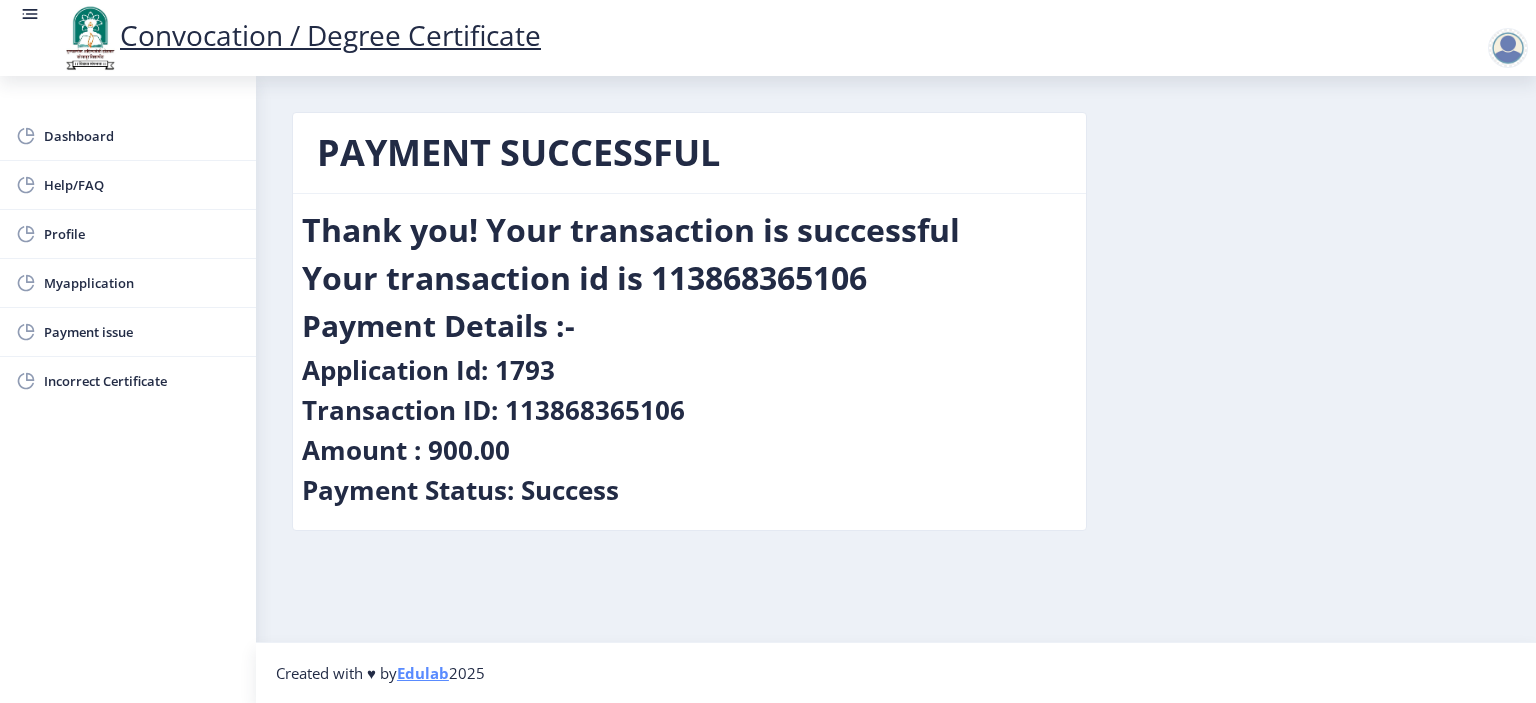 click 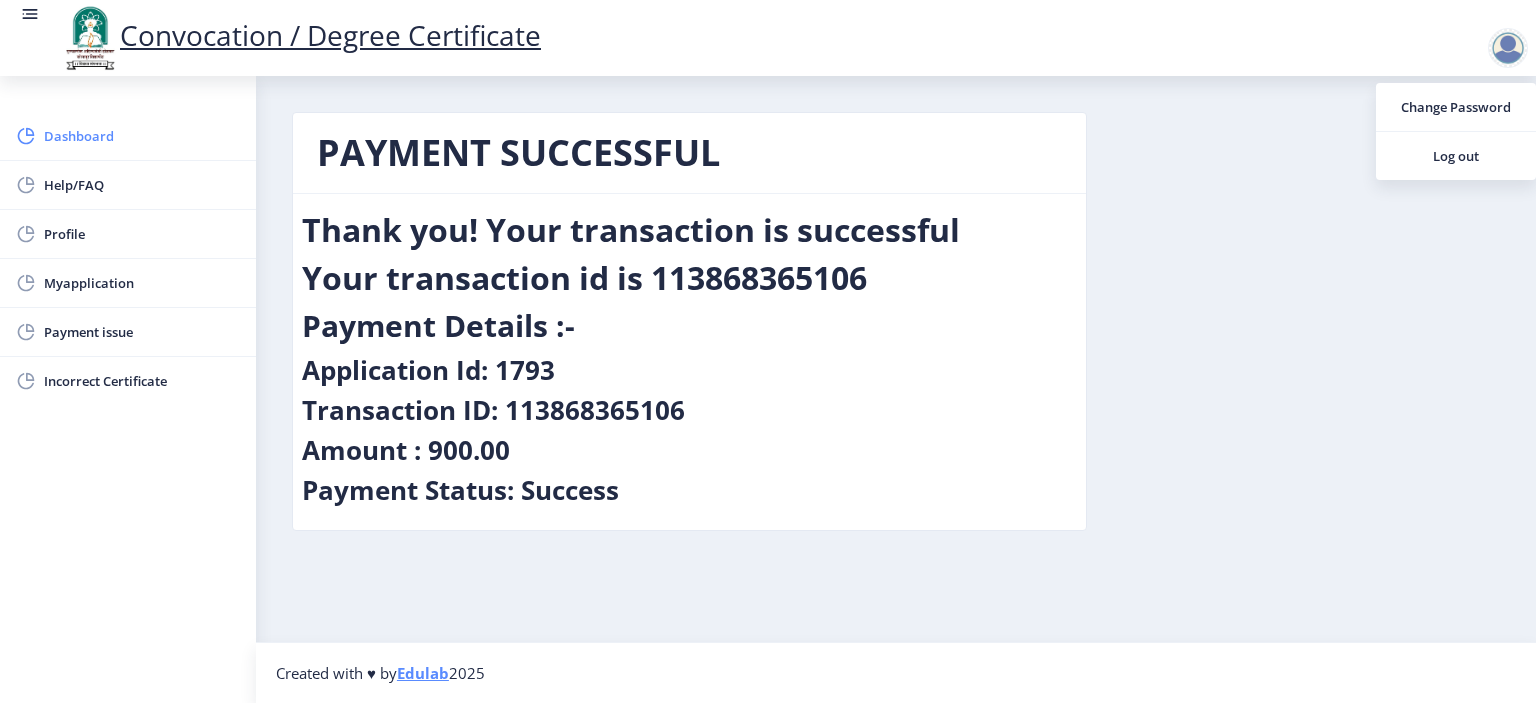 click on "Dashboard" 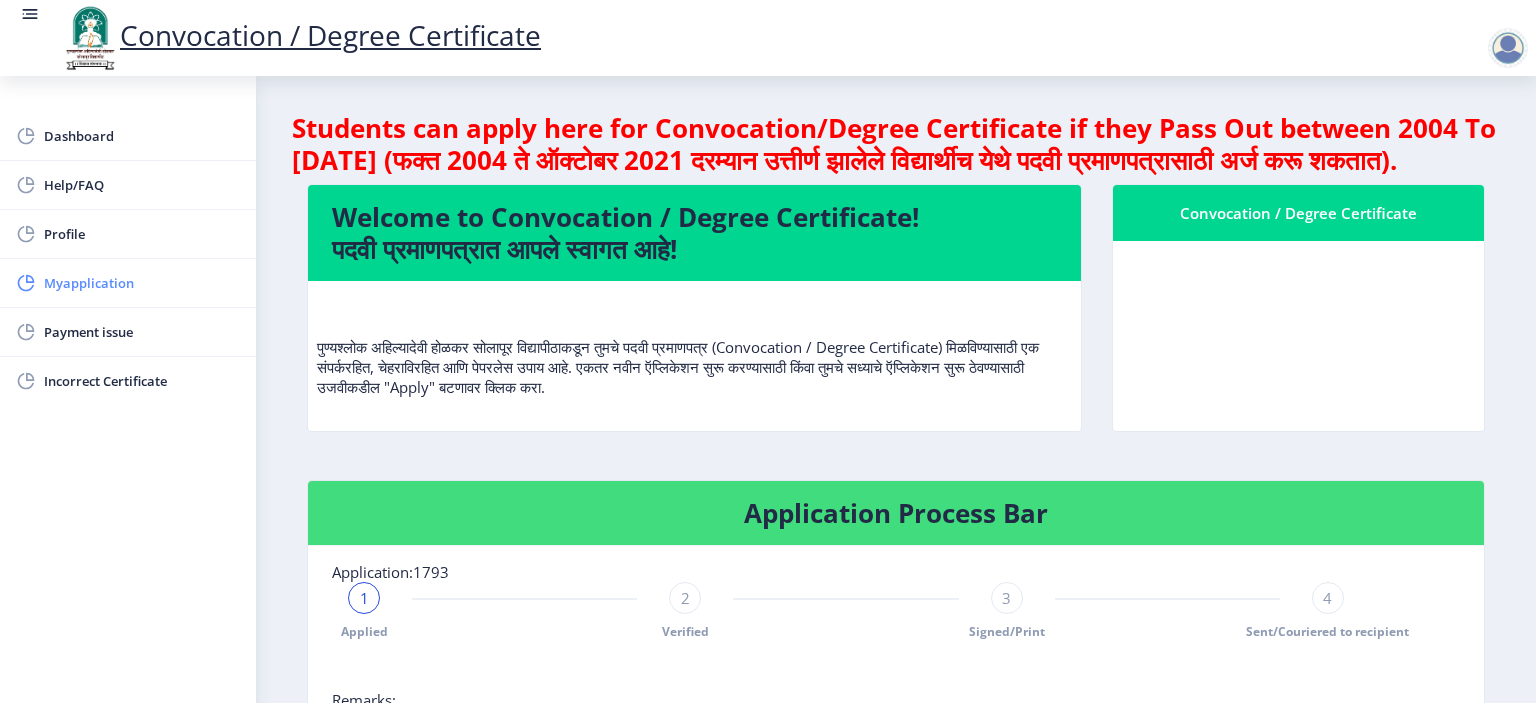 click on "Myapplication" 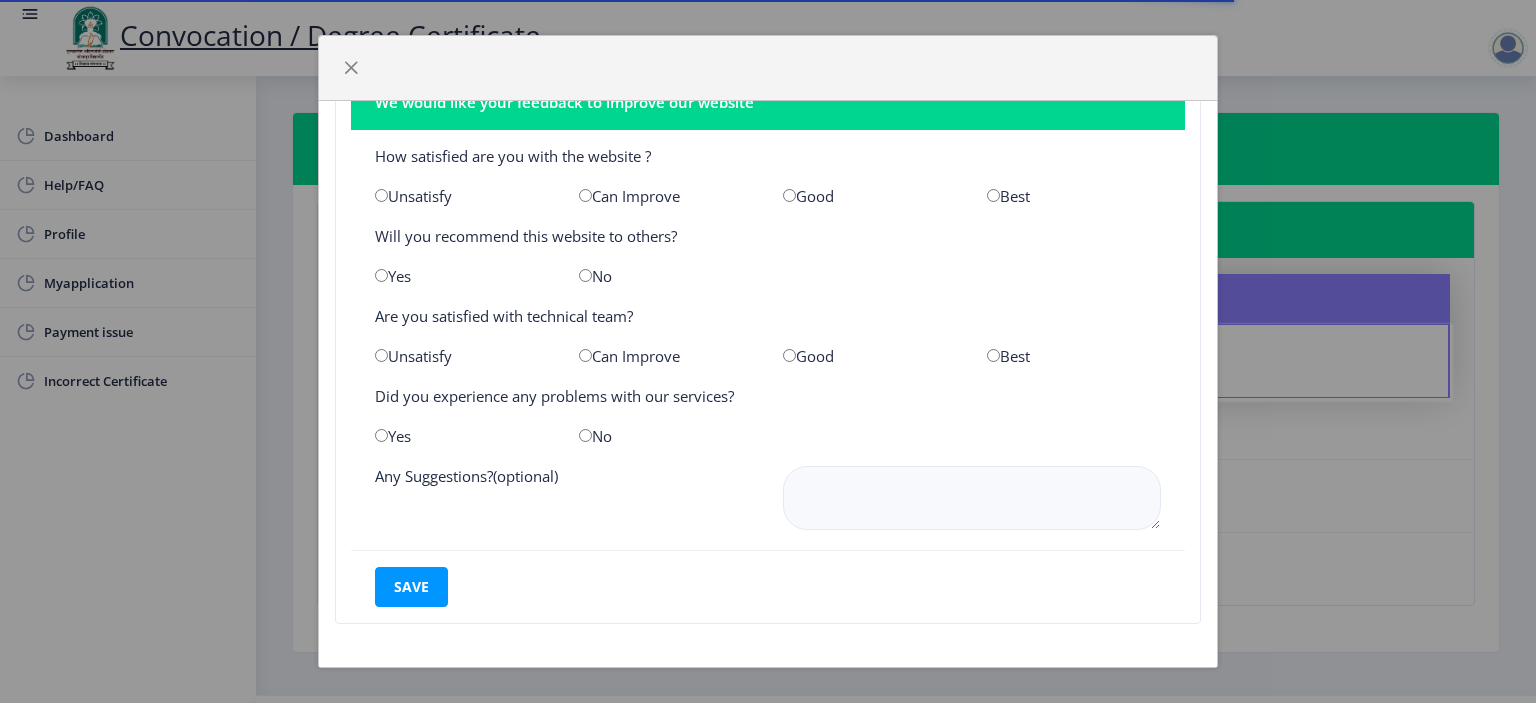 scroll, scrollTop: 0, scrollLeft: 0, axis: both 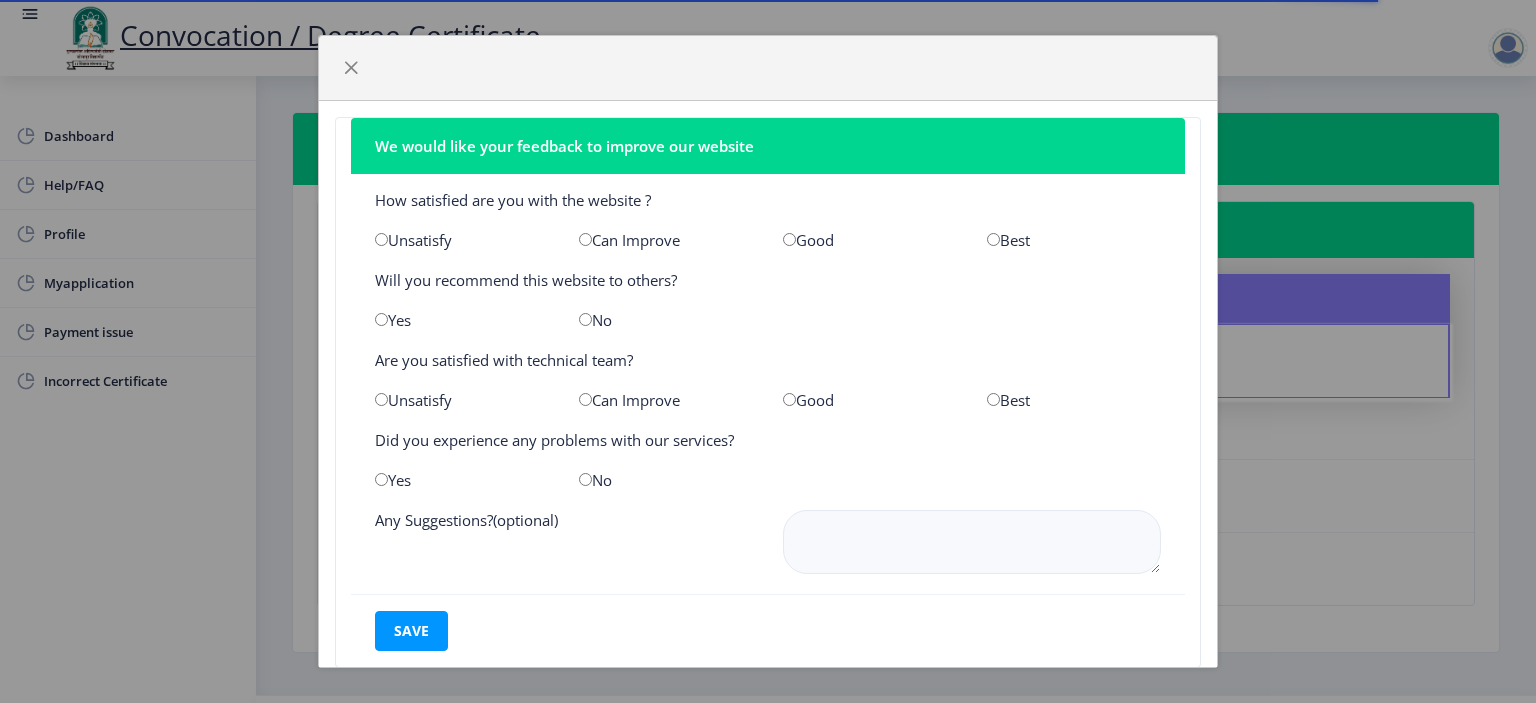 click at bounding box center [789, 239] 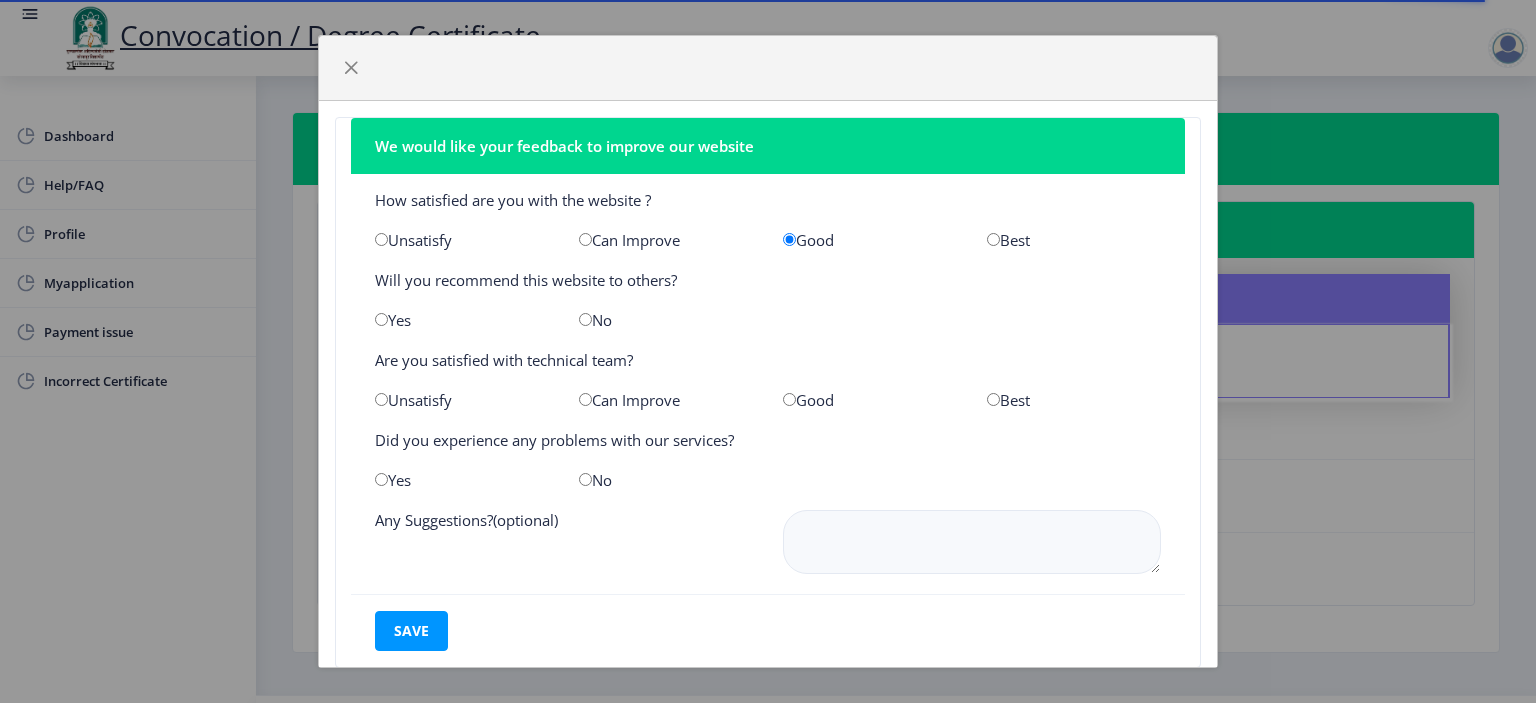 click at bounding box center (585, 319) 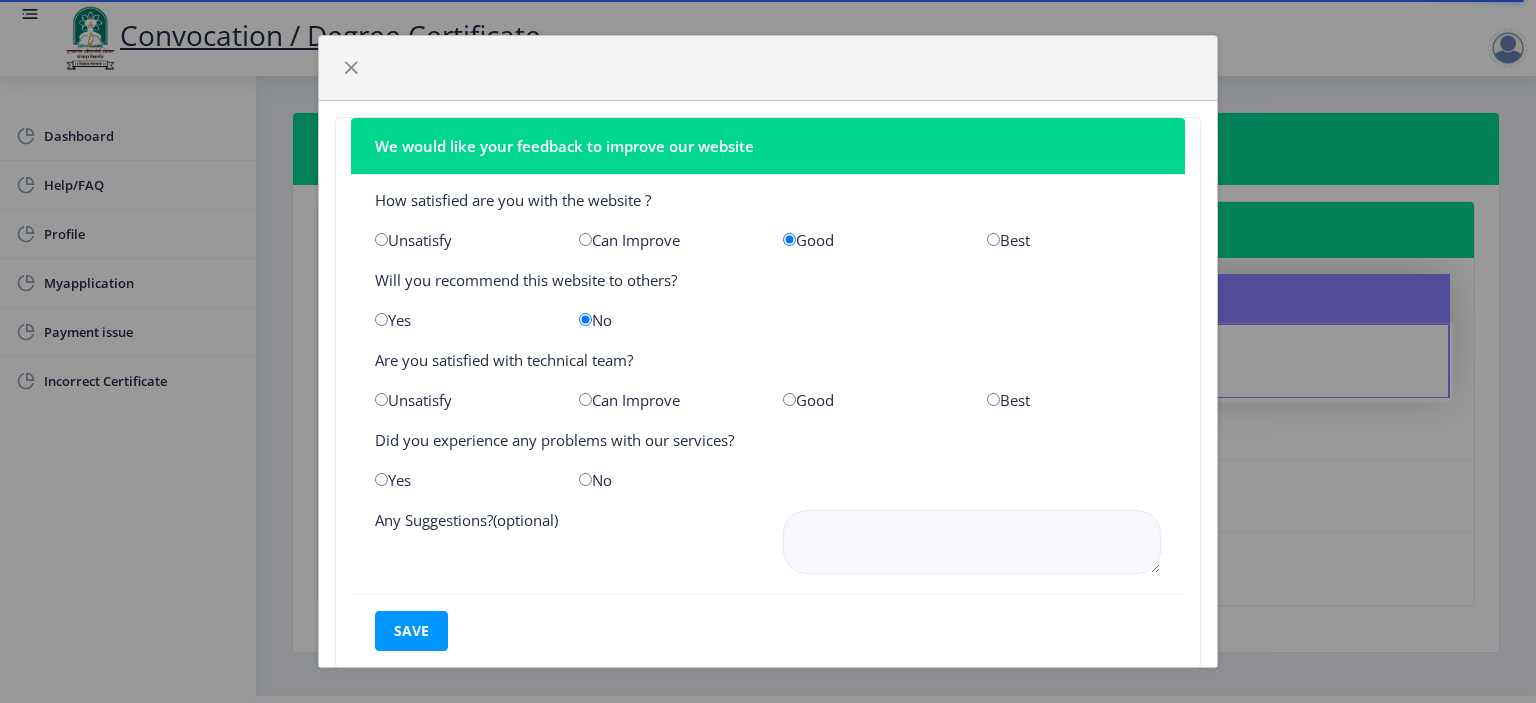 click at bounding box center [585, 399] 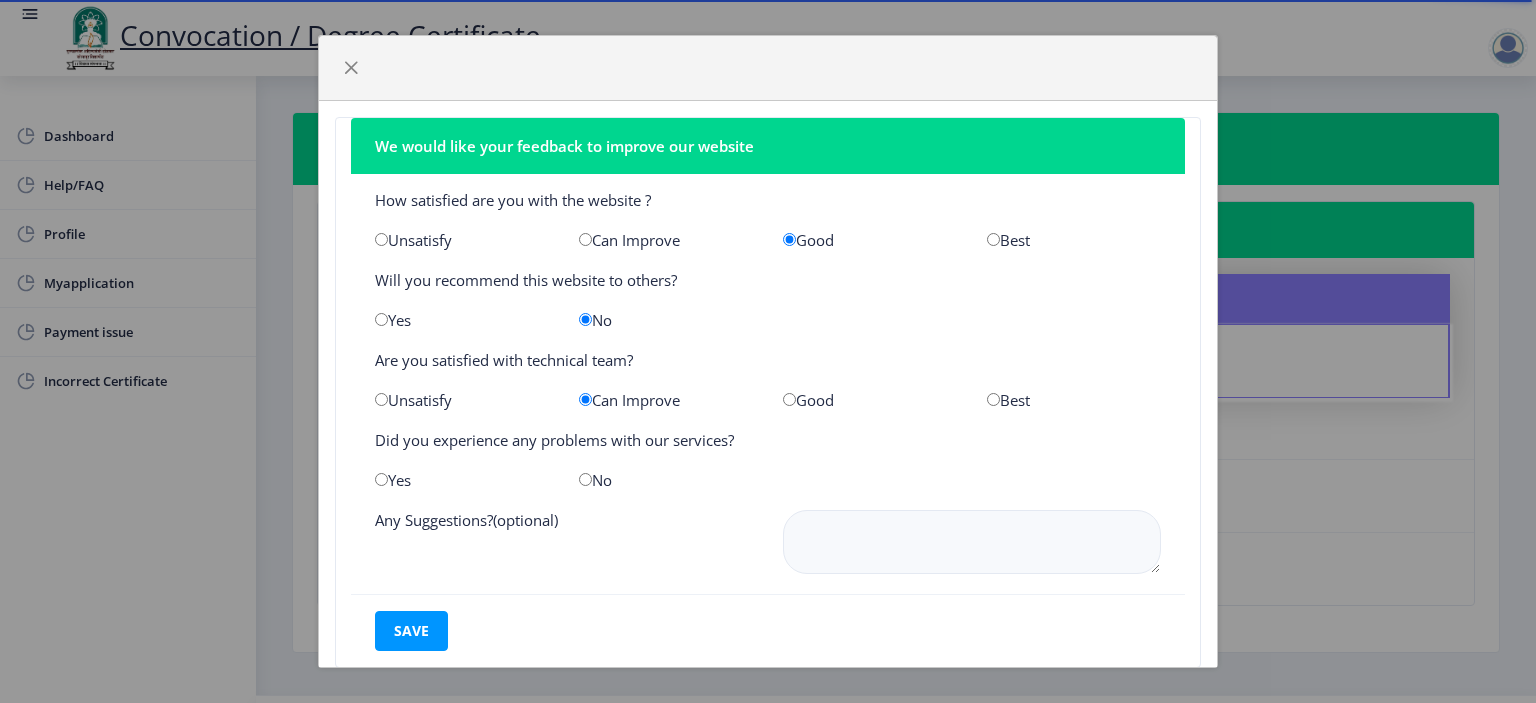 click at bounding box center (585, 479) 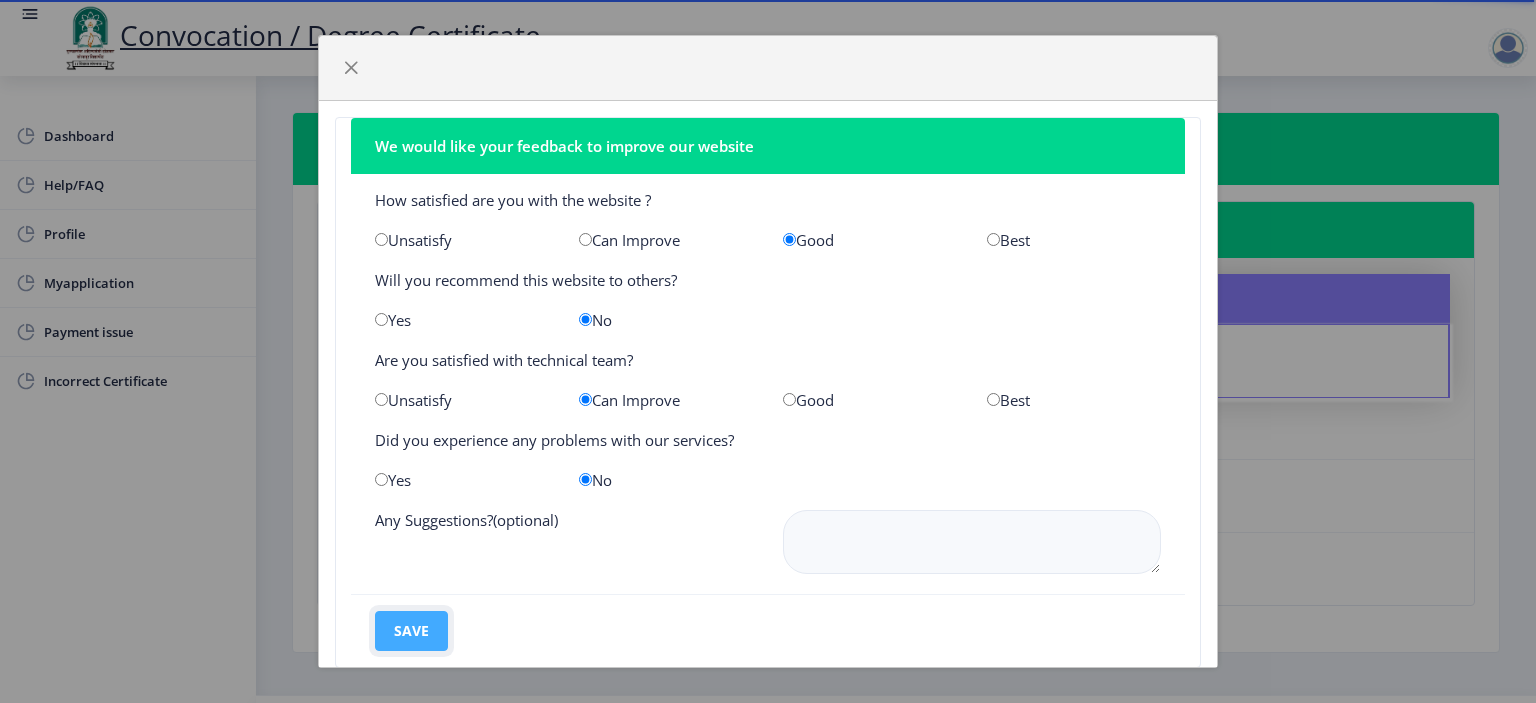 click on "save" 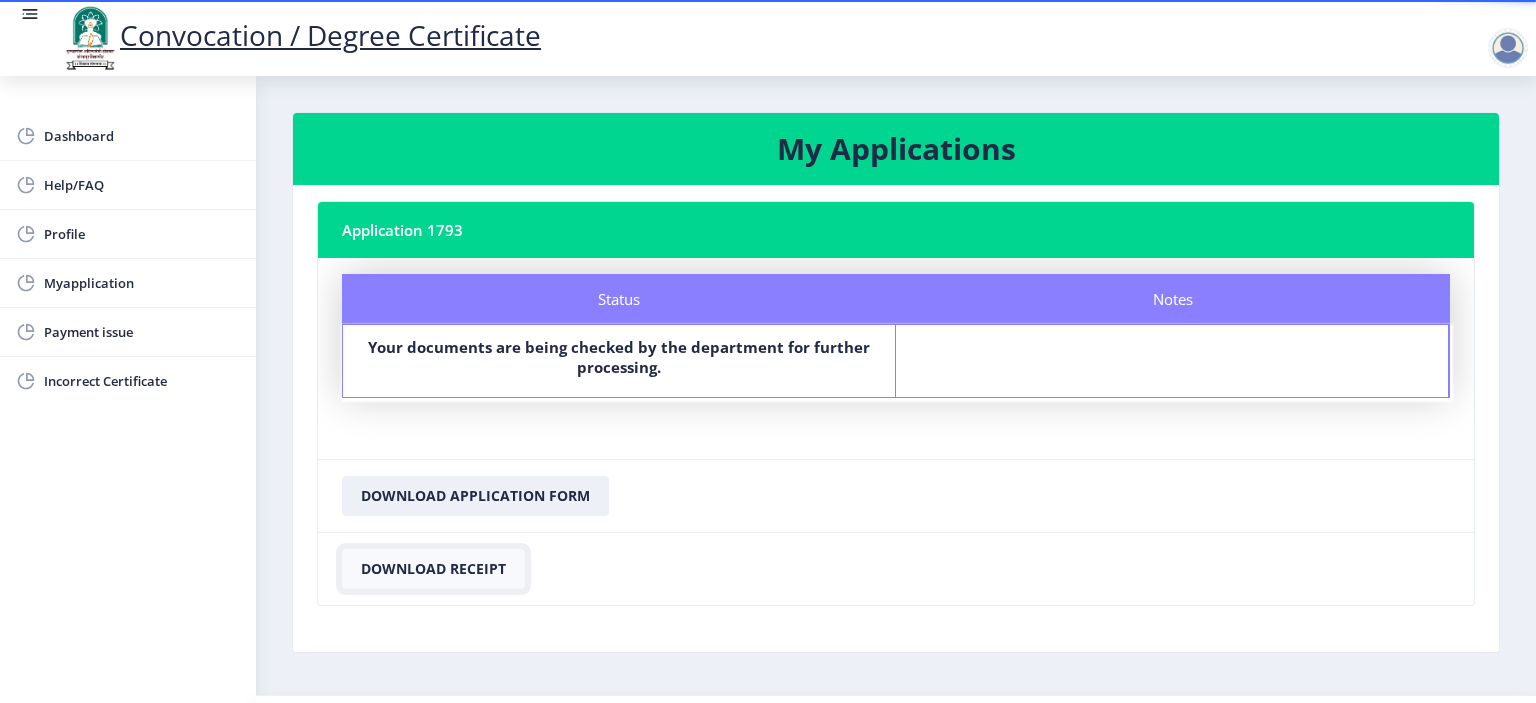 click on "Download Receipt" 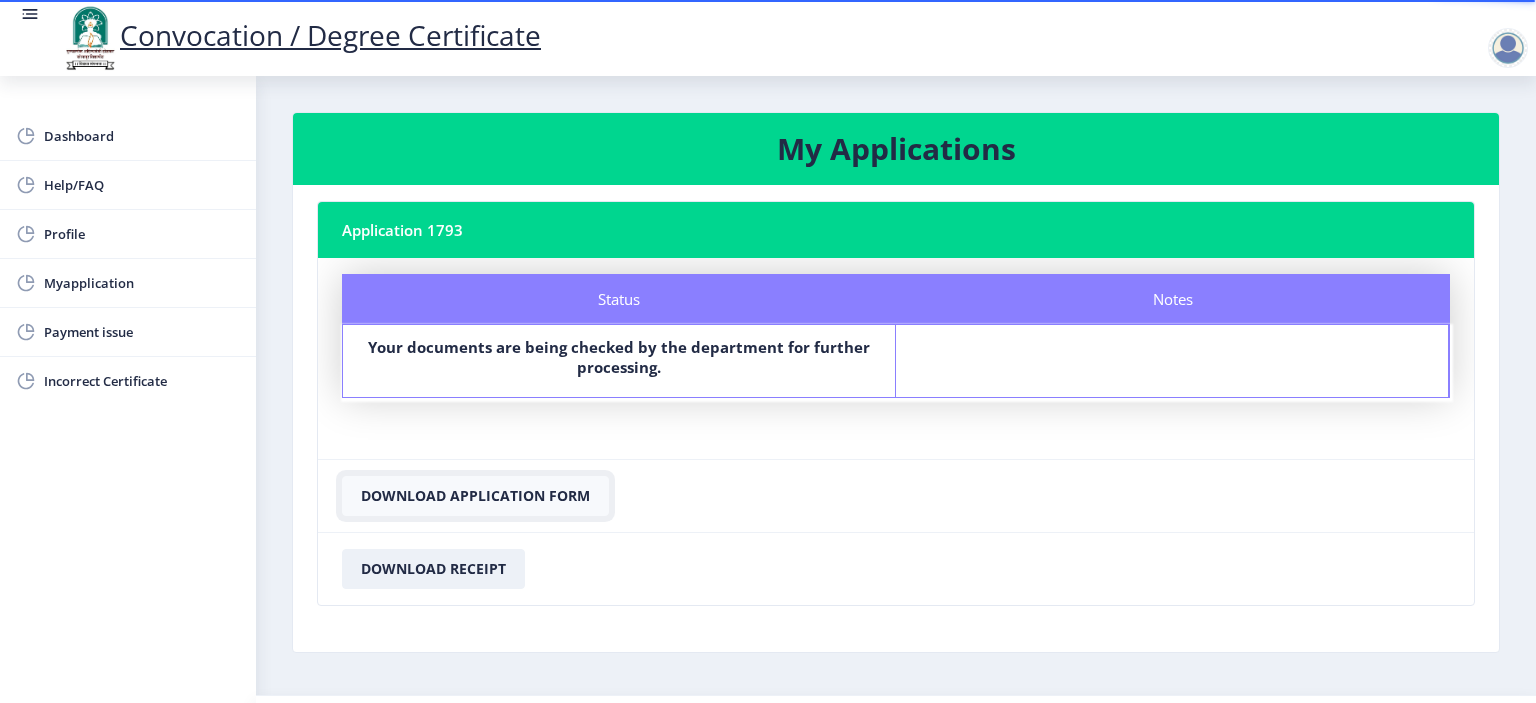 click on "Download Application Form" 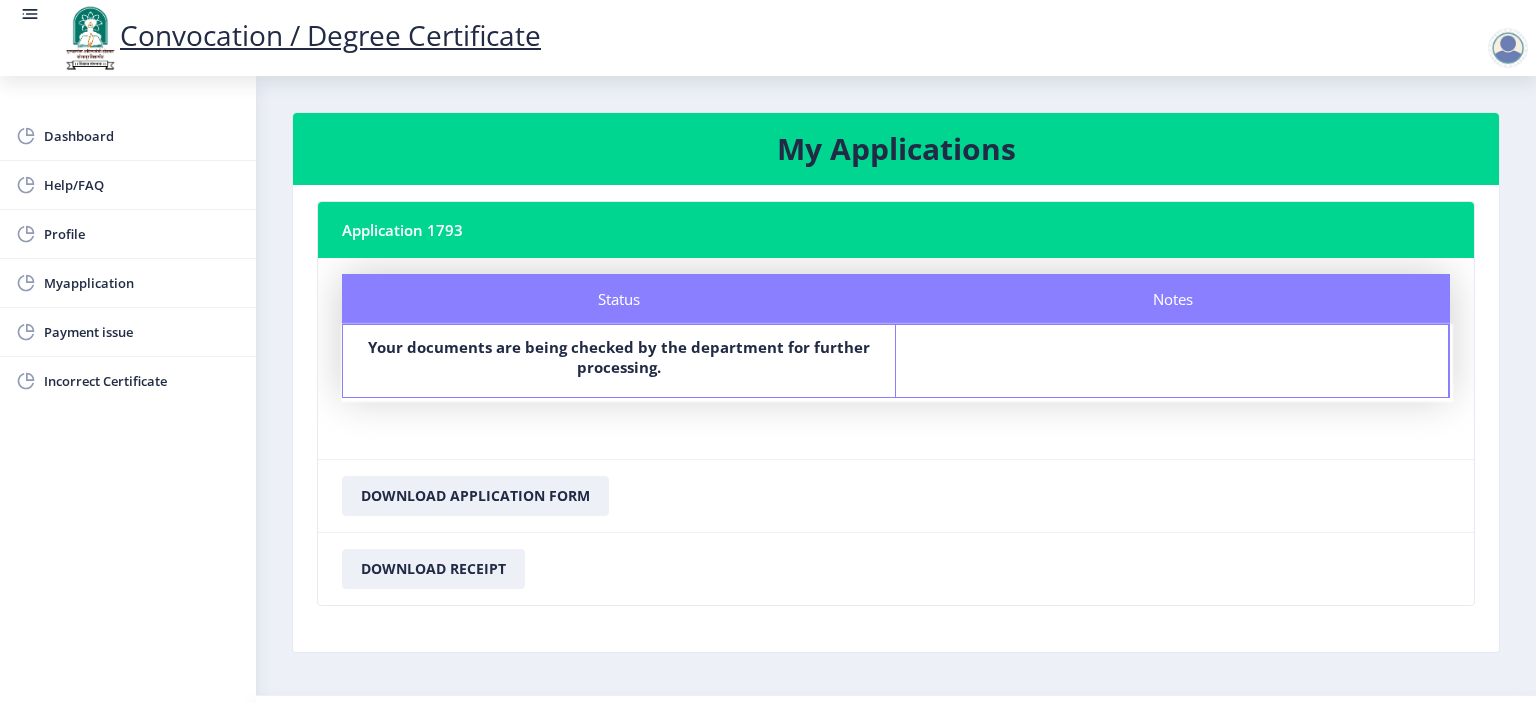 click 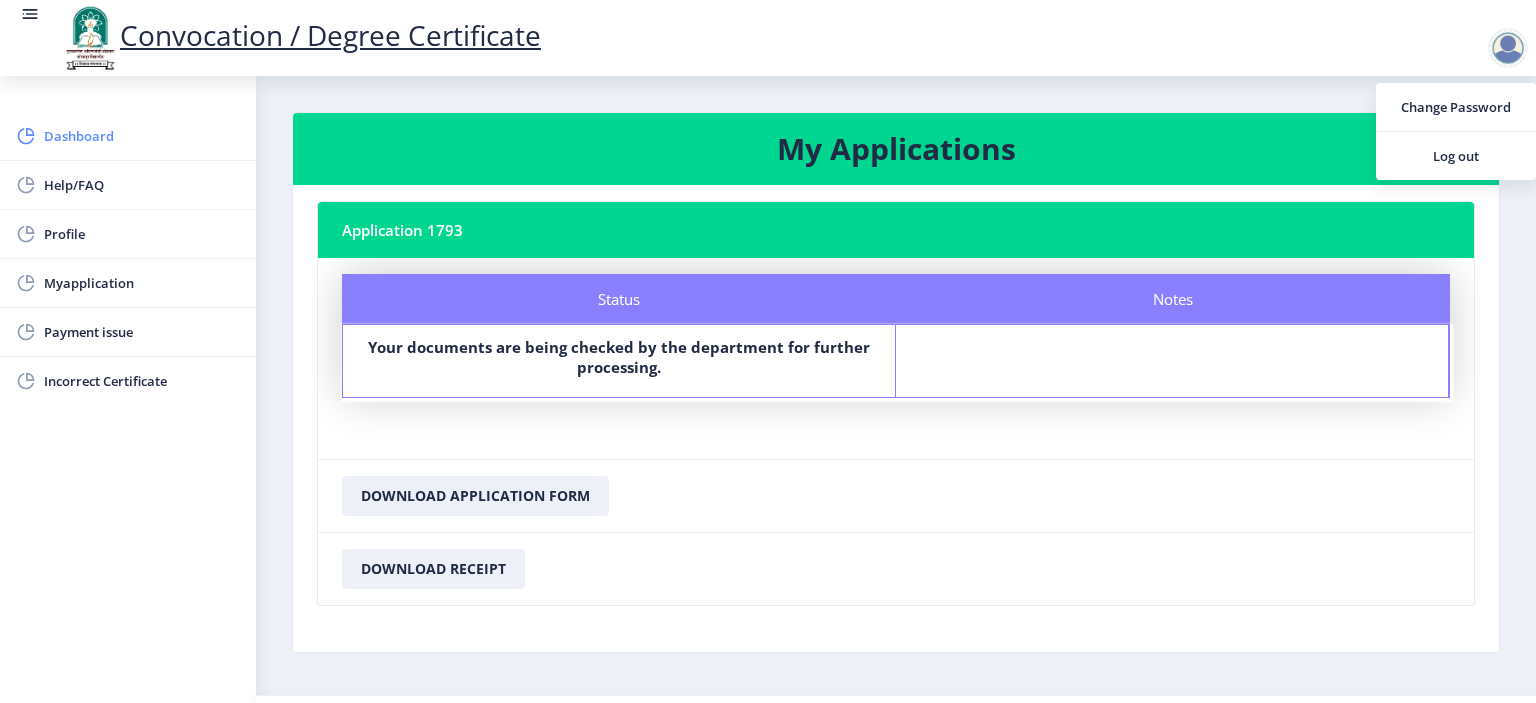 click on "Dashboard" 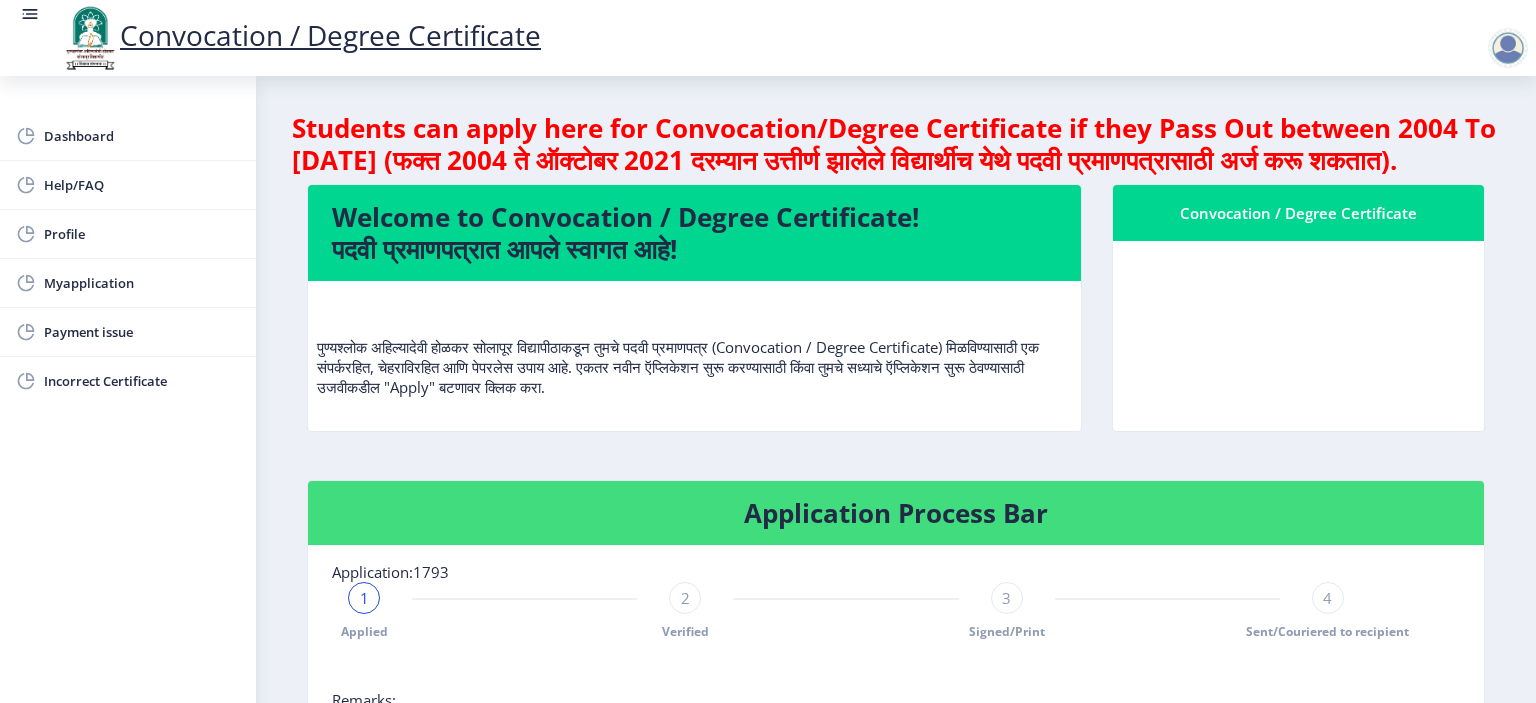 click 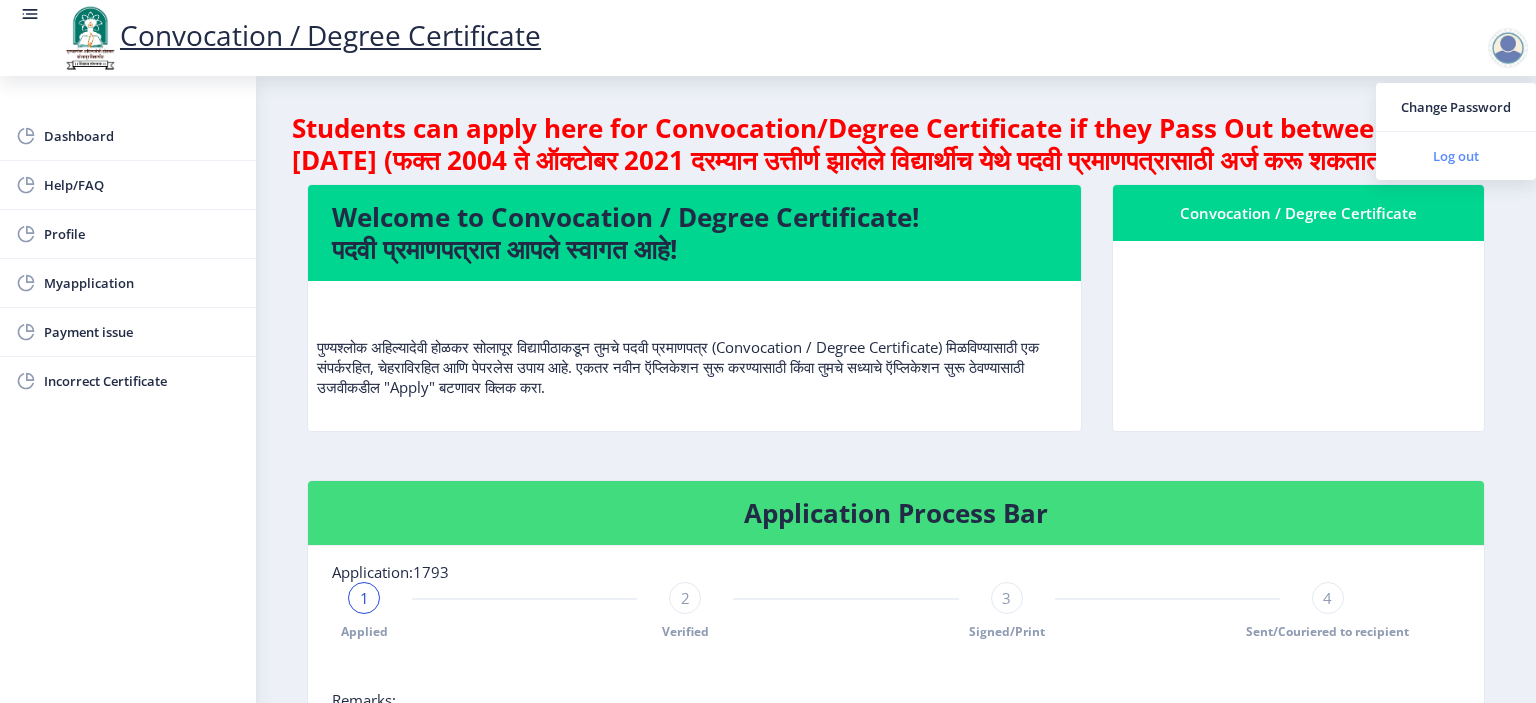 click on "Log out" at bounding box center (1456, 156) 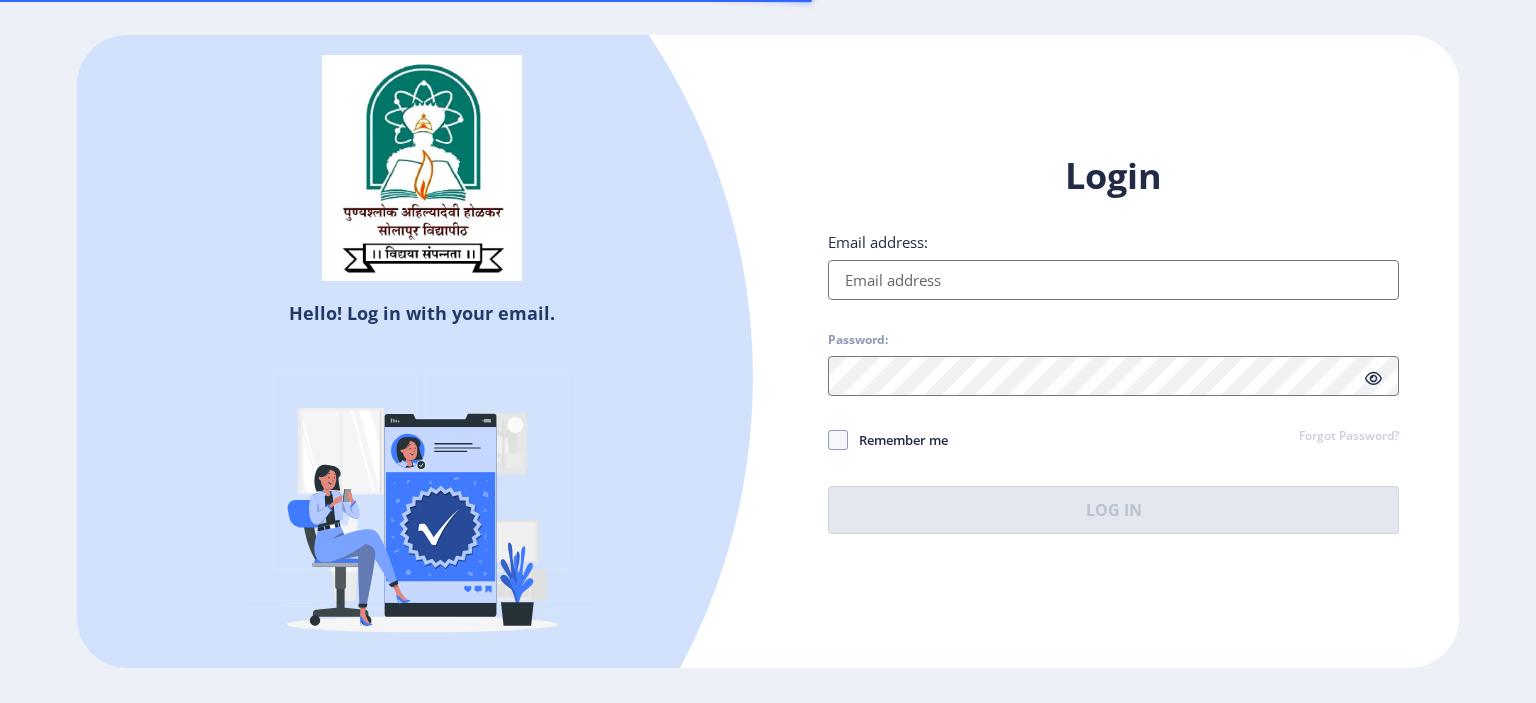 scroll, scrollTop: 0, scrollLeft: 0, axis: both 